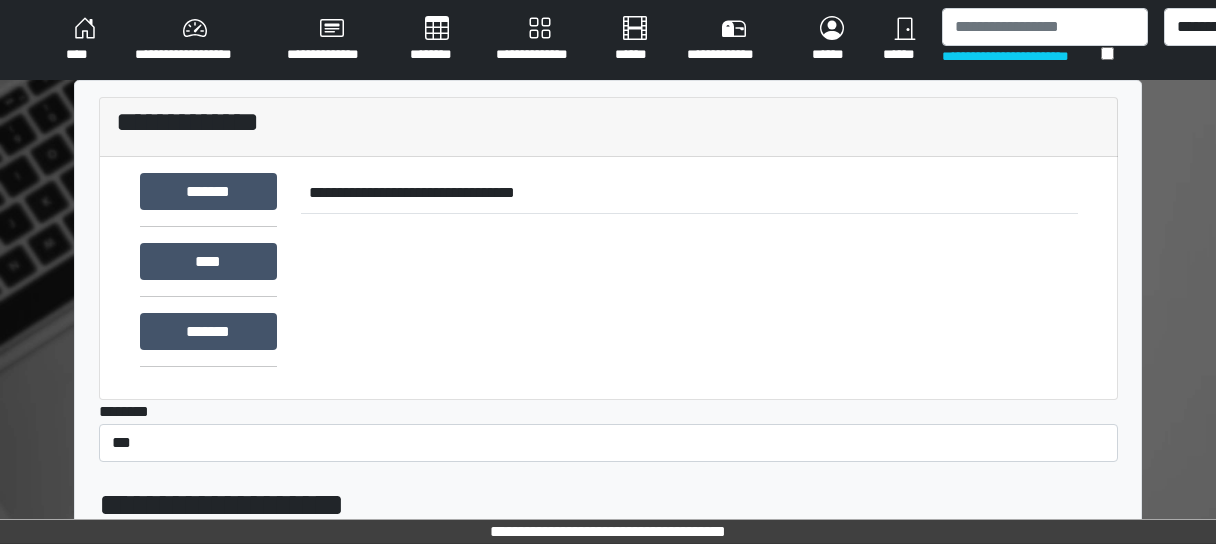 scroll, scrollTop: 0, scrollLeft: 0, axis: both 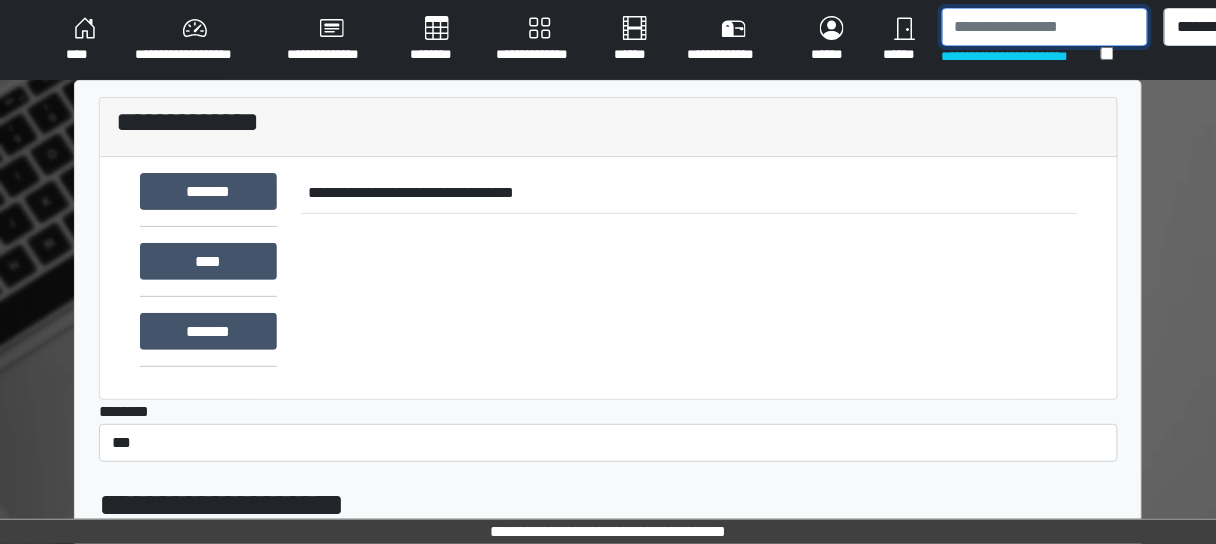 click at bounding box center (1045, 27) 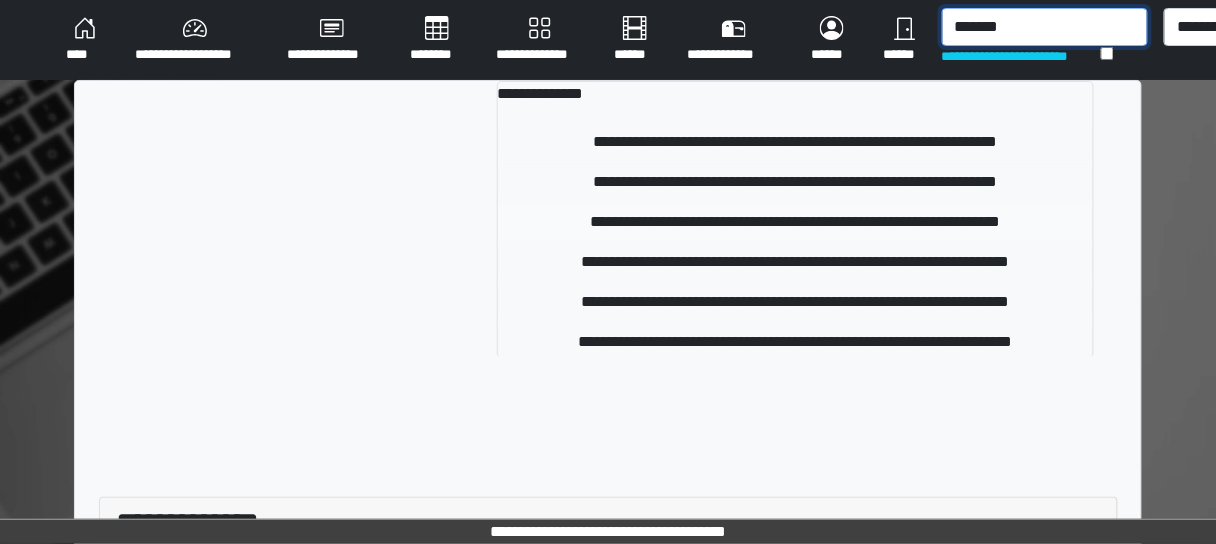type on "*******" 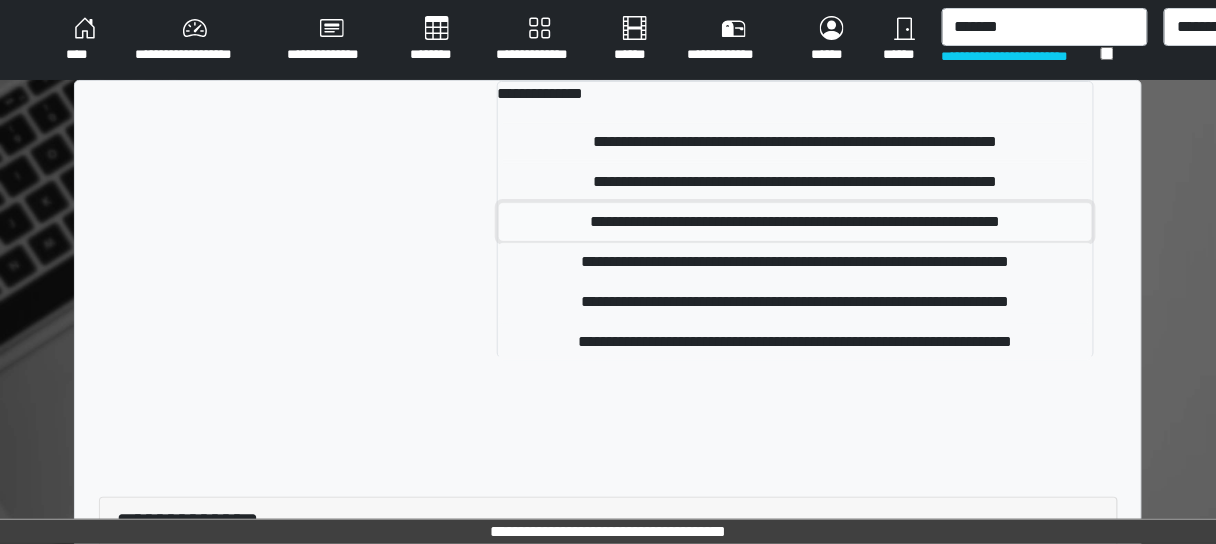 click on "**********" at bounding box center (795, 222) 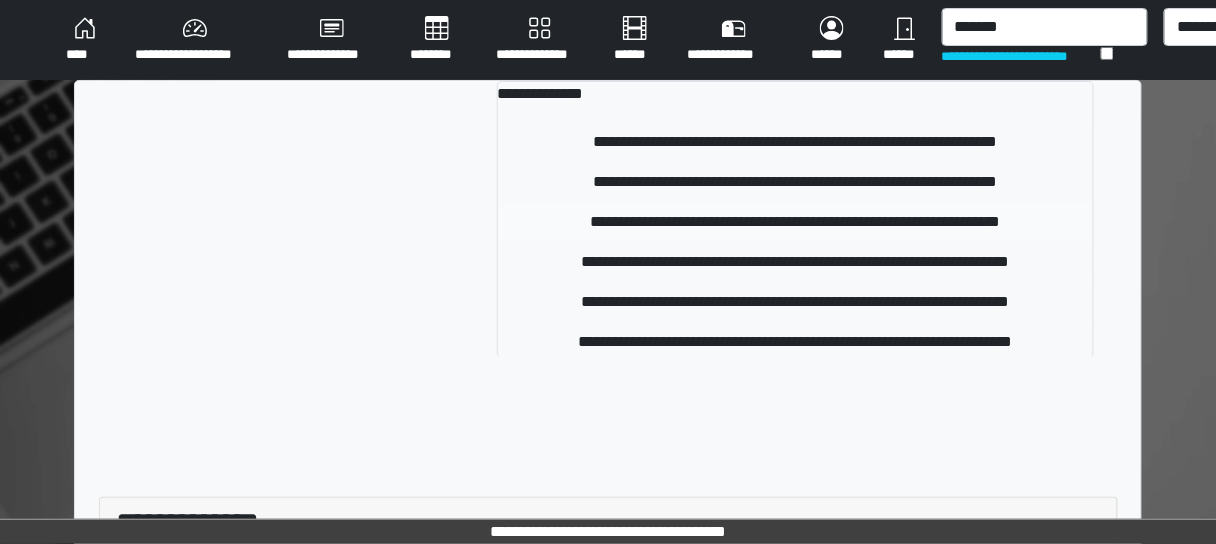 type 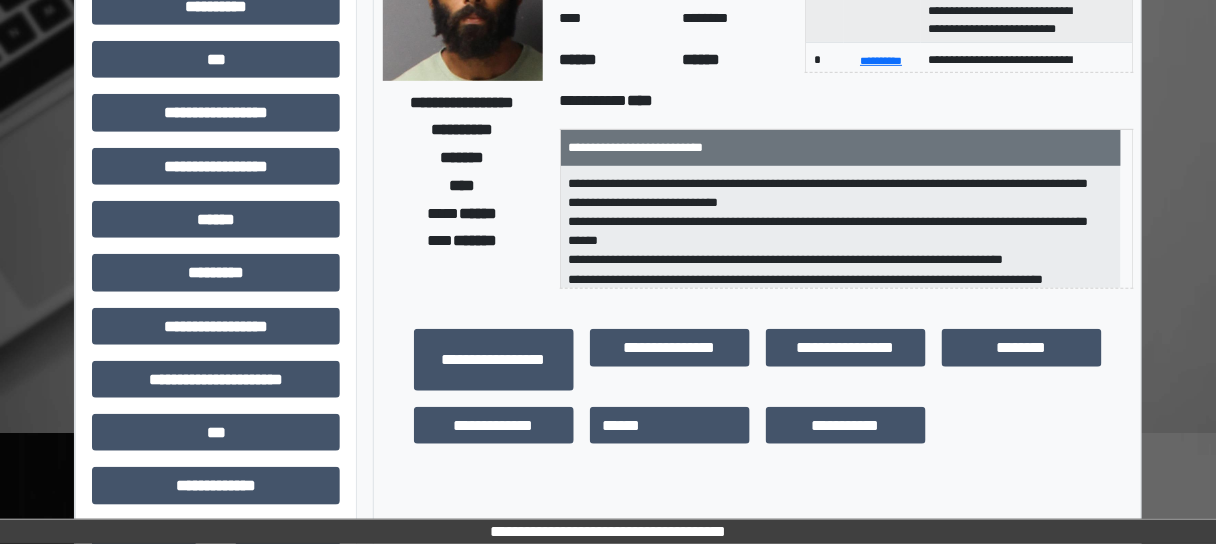 scroll, scrollTop: 240, scrollLeft: 0, axis: vertical 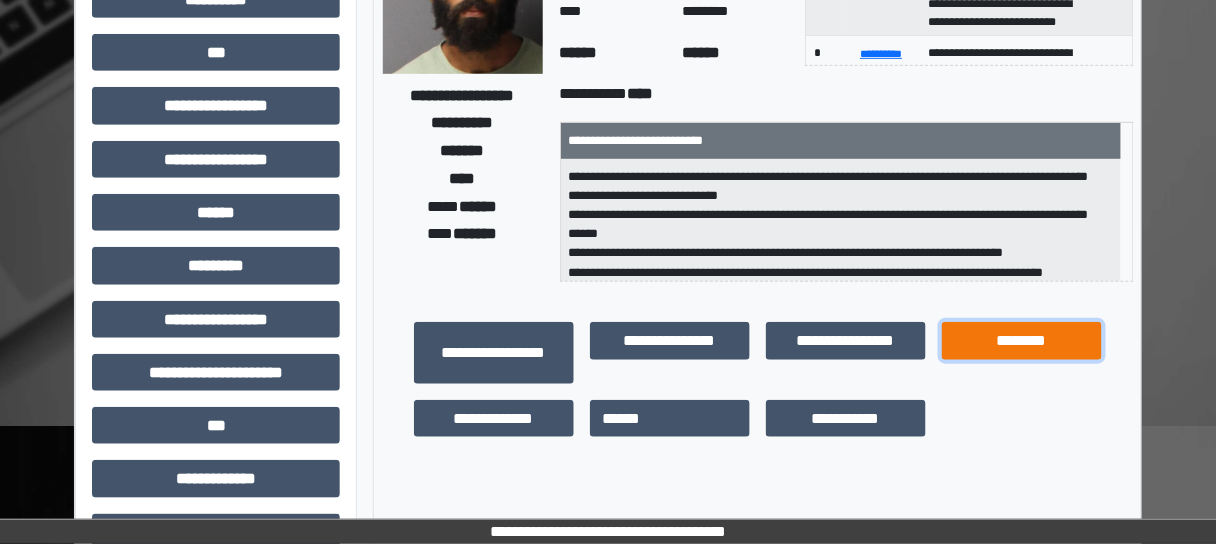 click on "********" at bounding box center (1022, 340) 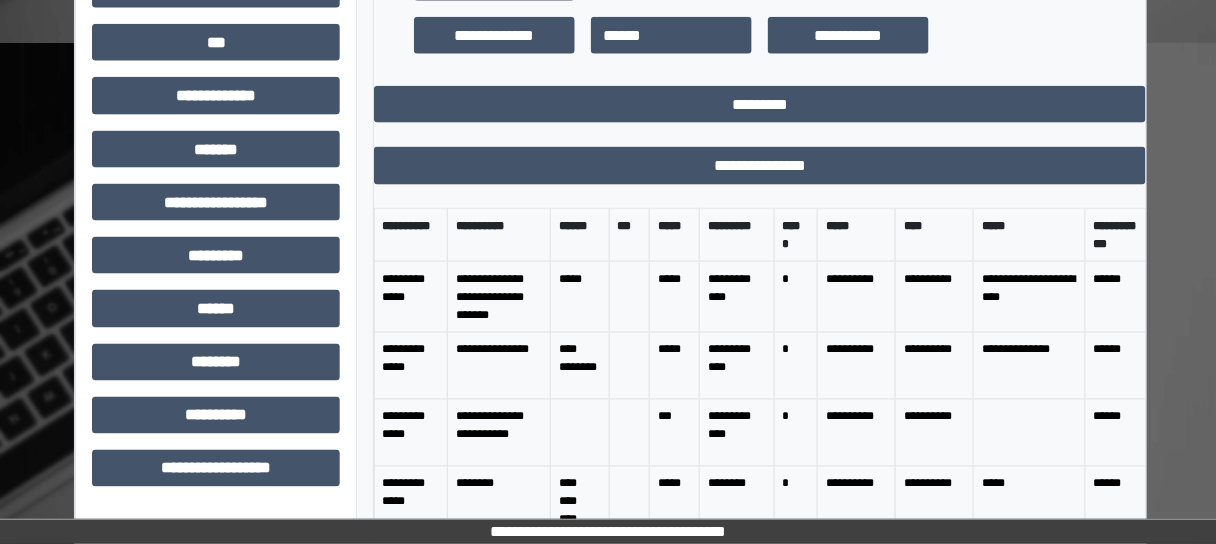 scroll, scrollTop: 720, scrollLeft: 0, axis: vertical 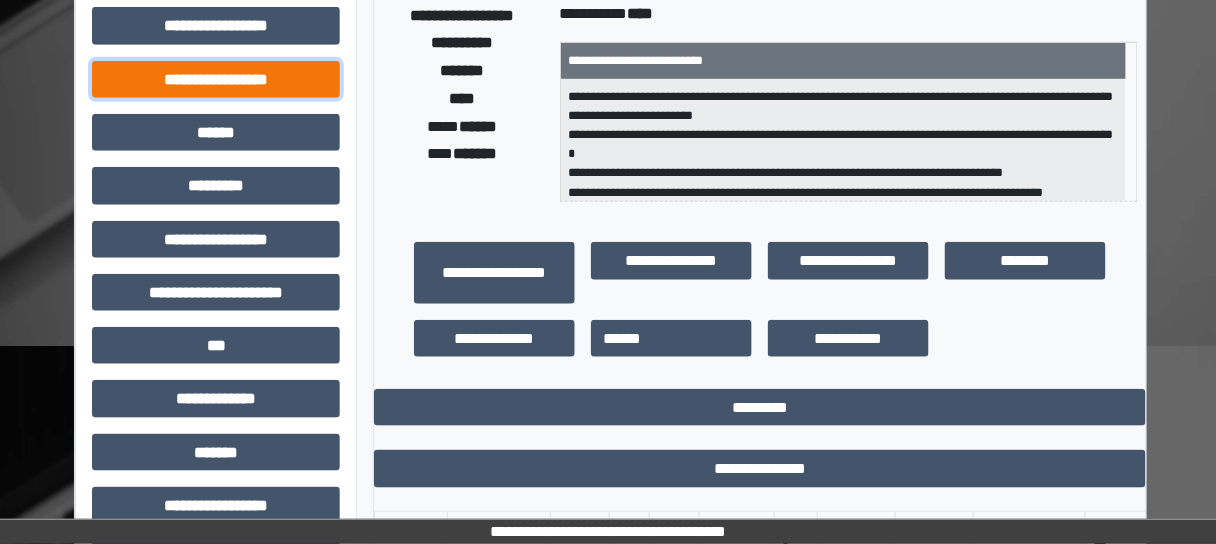 click on "**********" at bounding box center (216, 79) 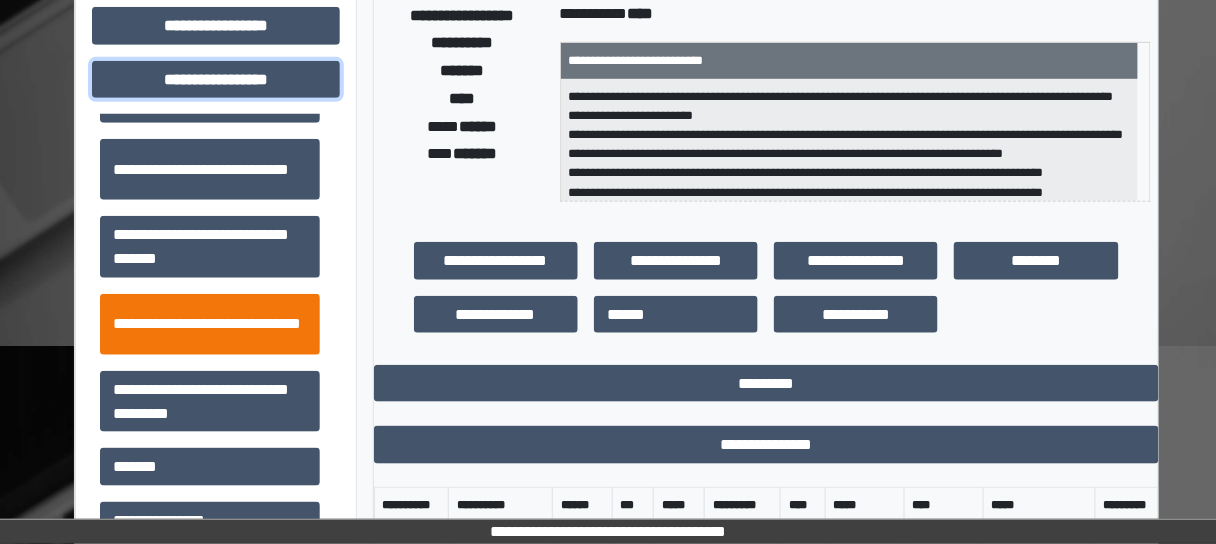 scroll, scrollTop: 1305, scrollLeft: 0, axis: vertical 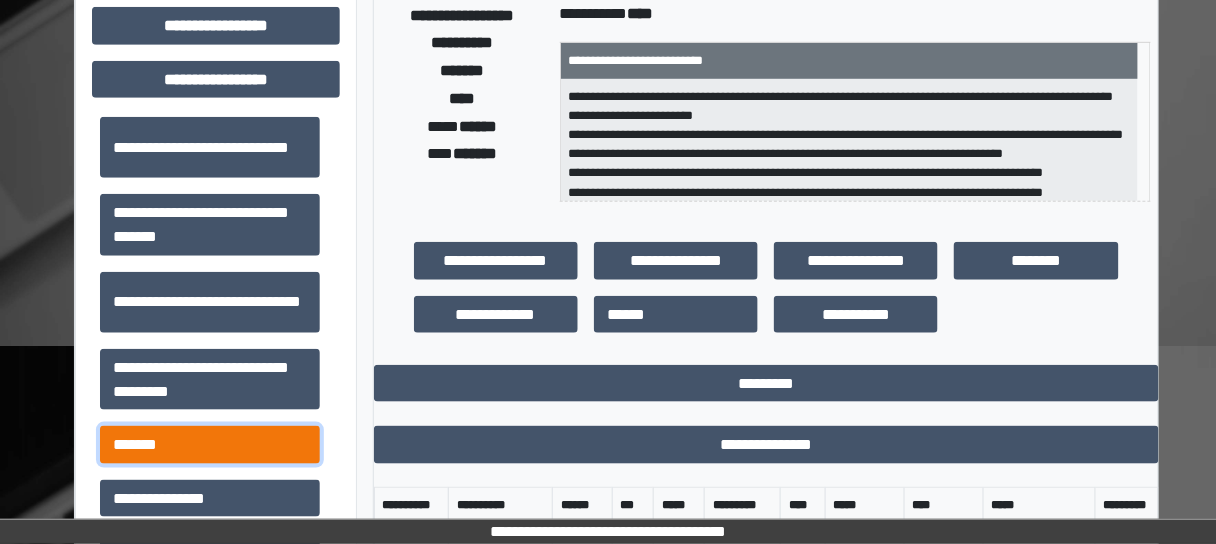 click on "*******" at bounding box center [210, 444] 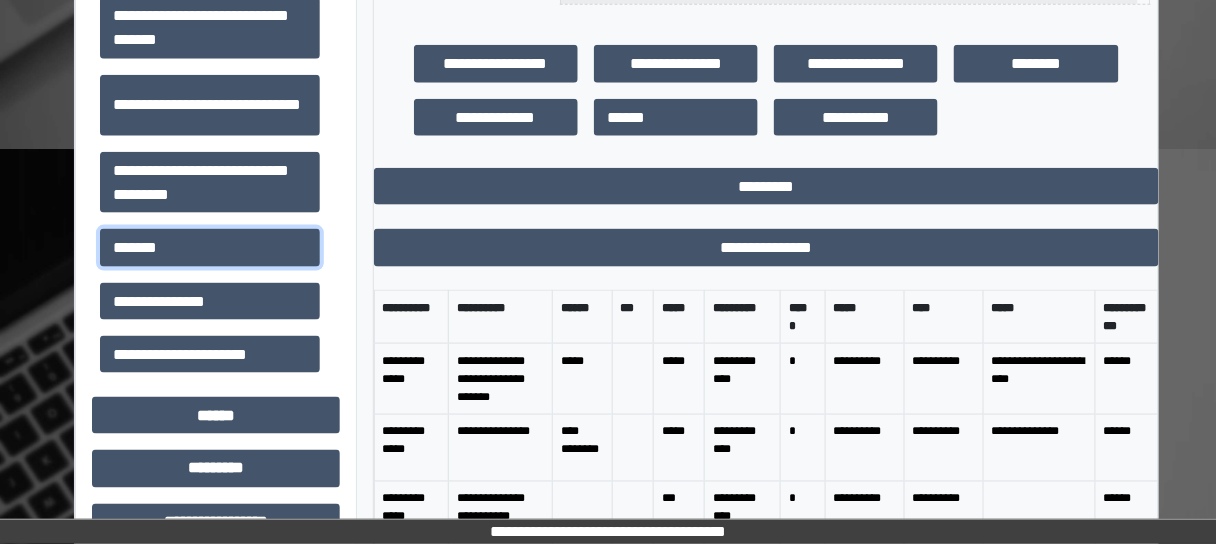 scroll, scrollTop: 560, scrollLeft: 0, axis: vertical 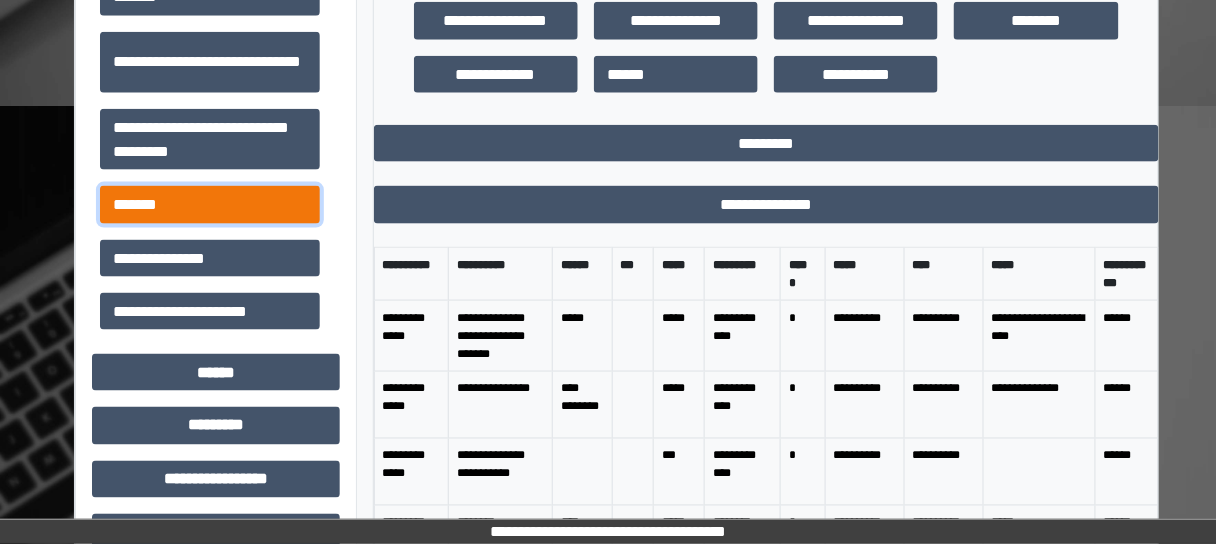 click on "*******" at bounding box center (210, 204) 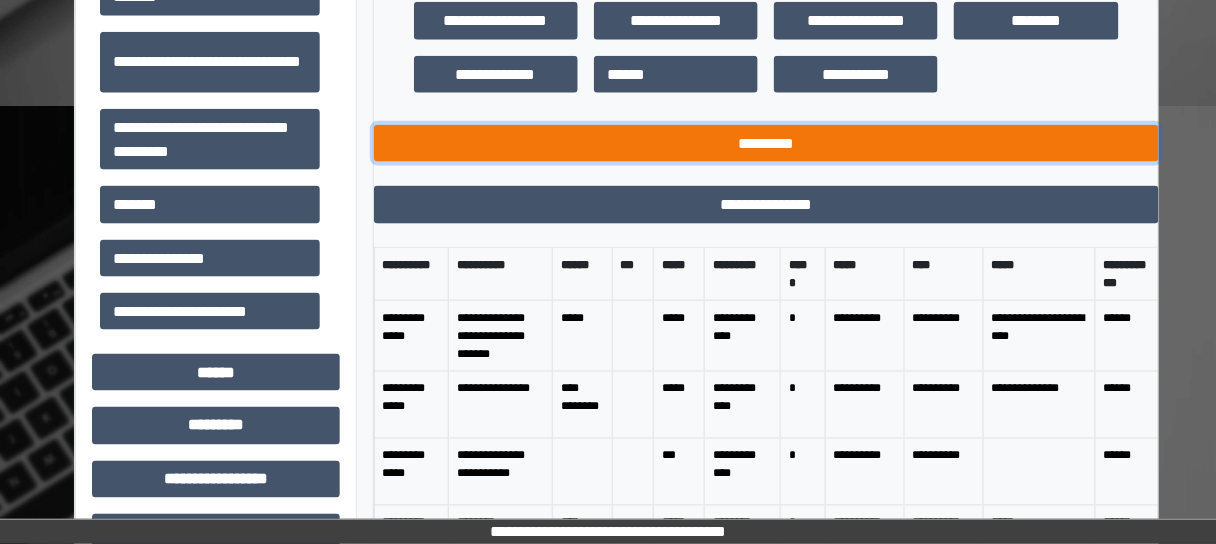 click on "*********" at bounding box center (766, 143) 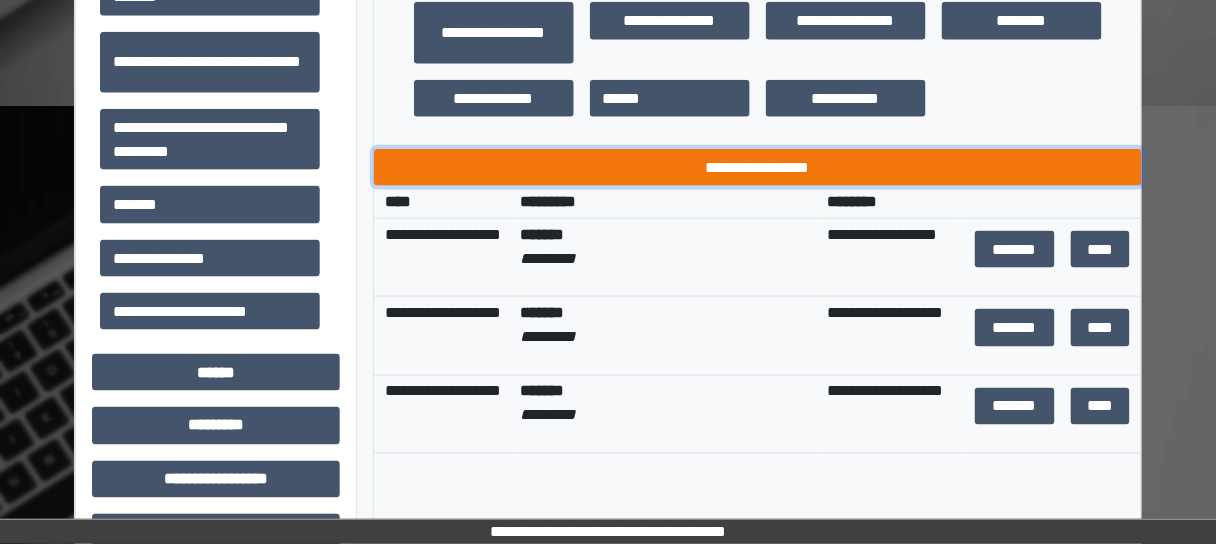click on "**********" at bounding box center [758, 167] 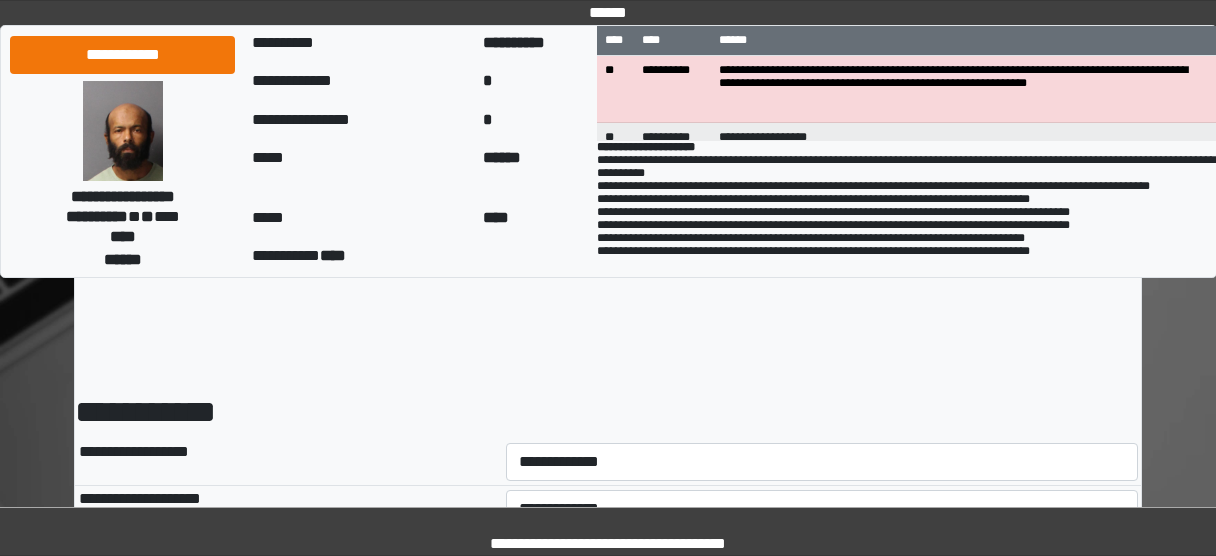 scroll, scrollTop: 0, scrollLeft: 0, axis: both 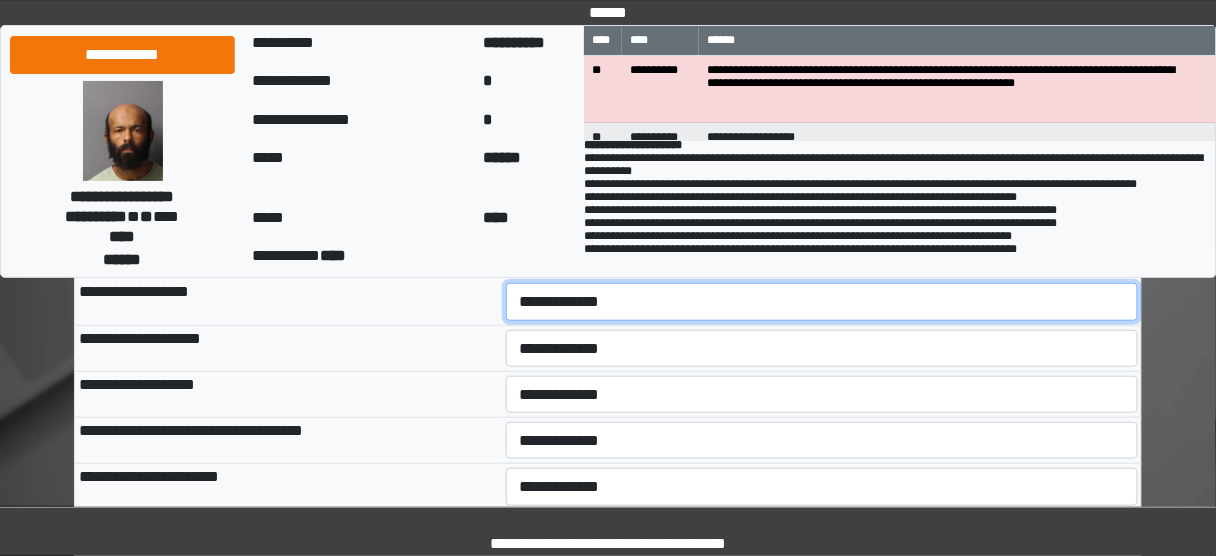 click on "**********" at bounding box center (822, 301) 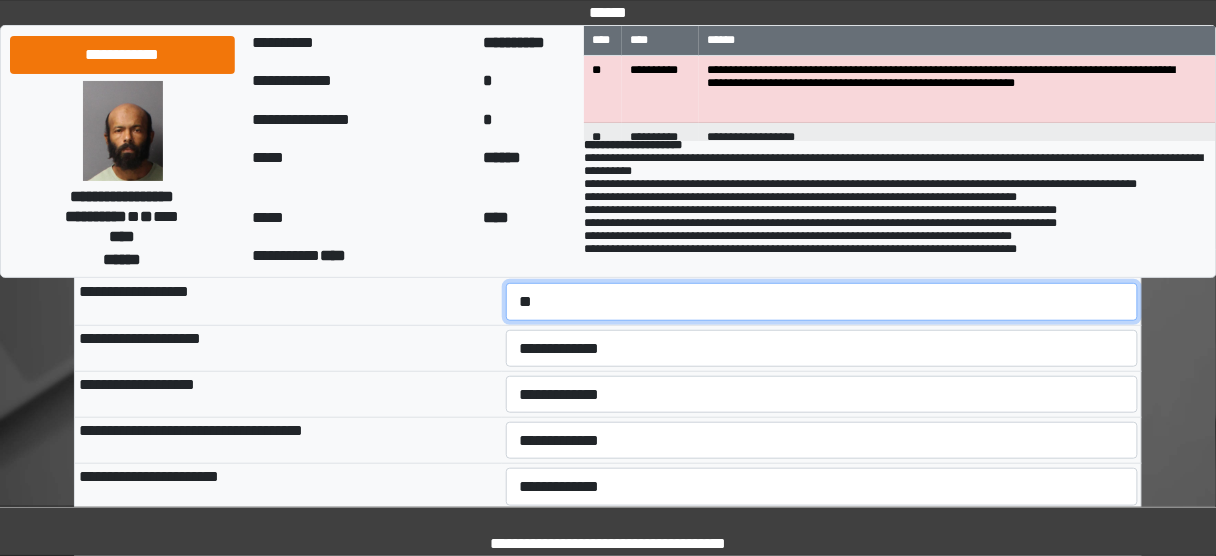 click on "**********" at bounding box center (822, 301) 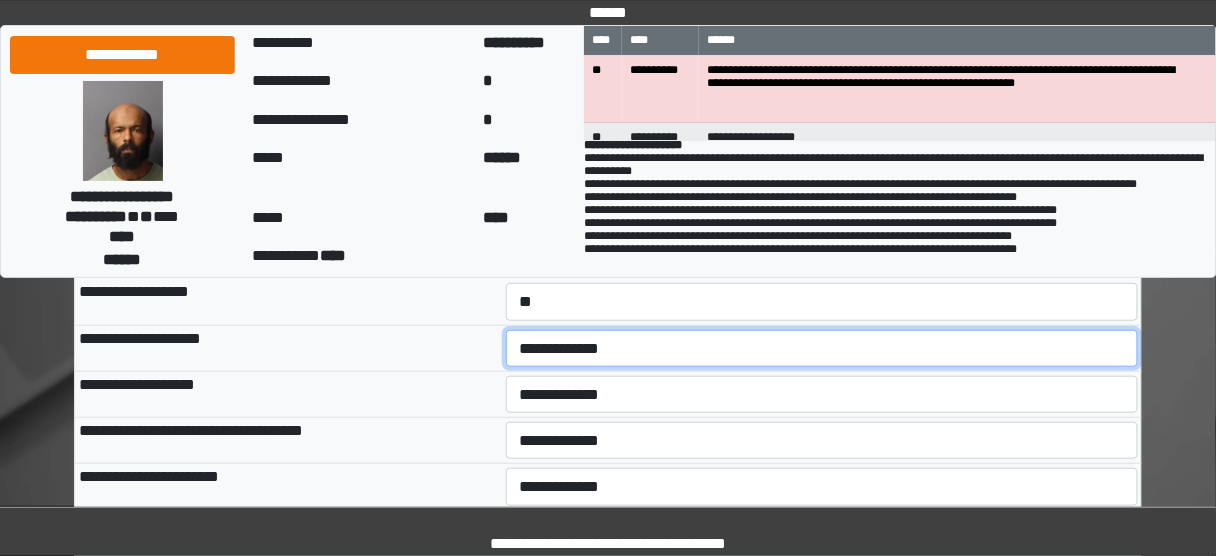 click on "**********" at bounding box center (822, 348) 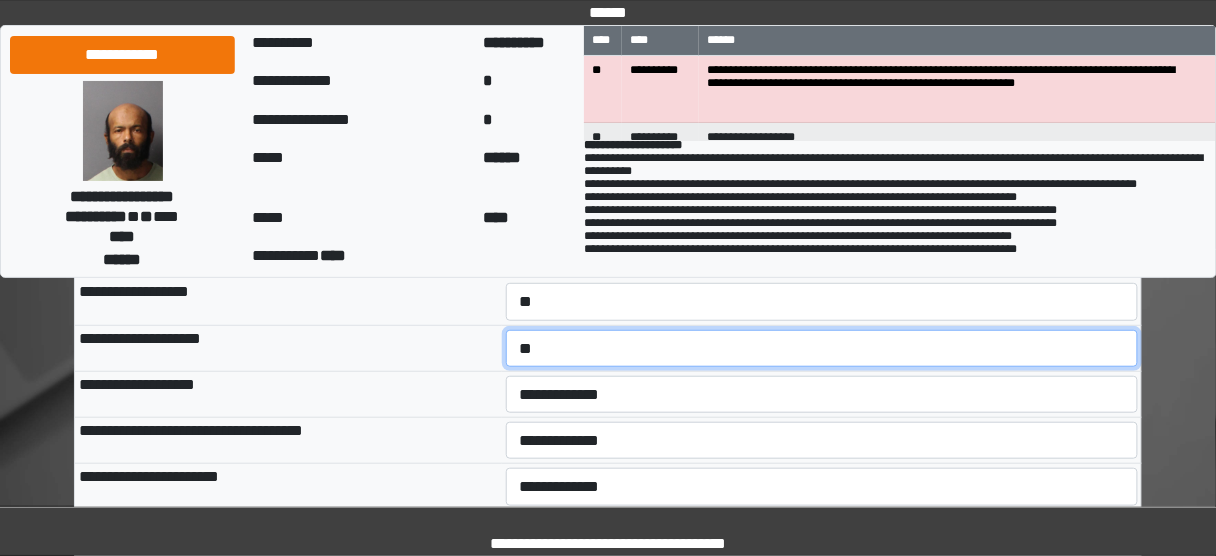 click on "**********" at bounding box center (822, 348) 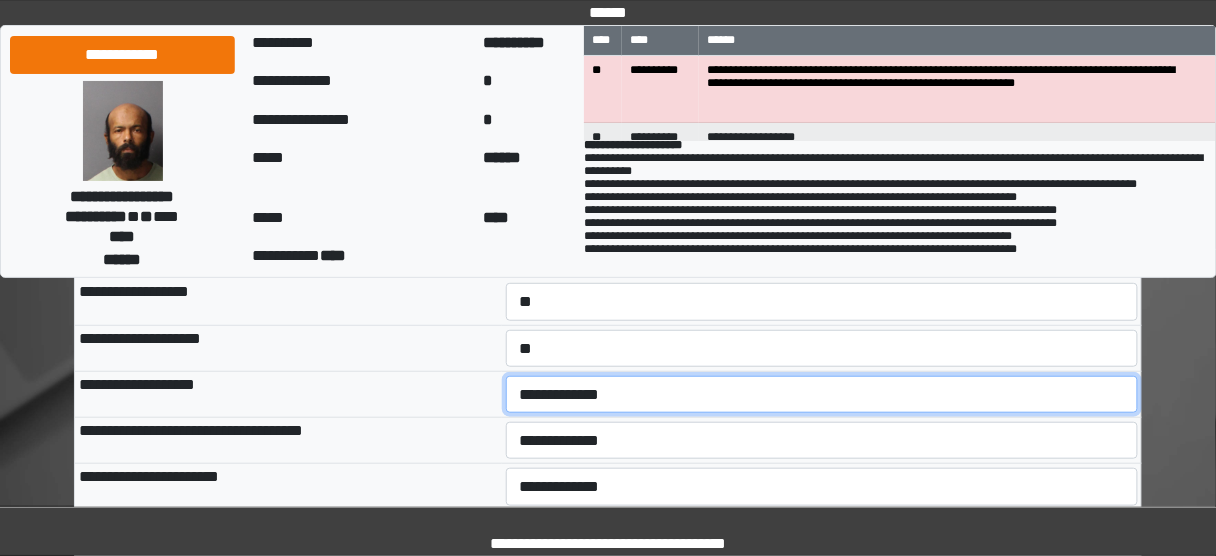 click on "**********" at bounding box center (822, 394) 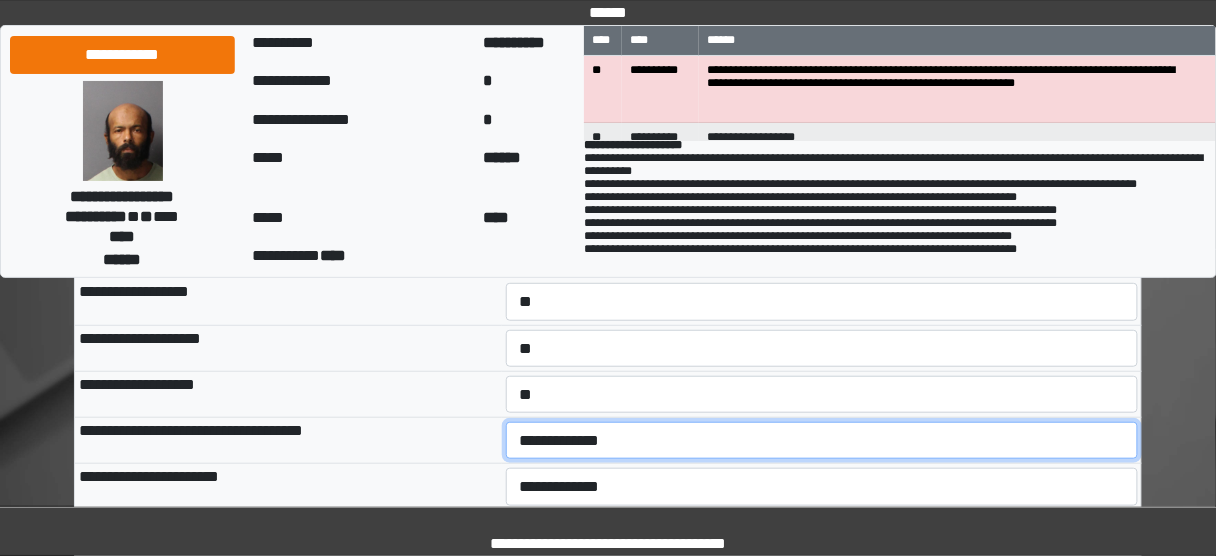 click on "**********" at bounding box center (822, 440) 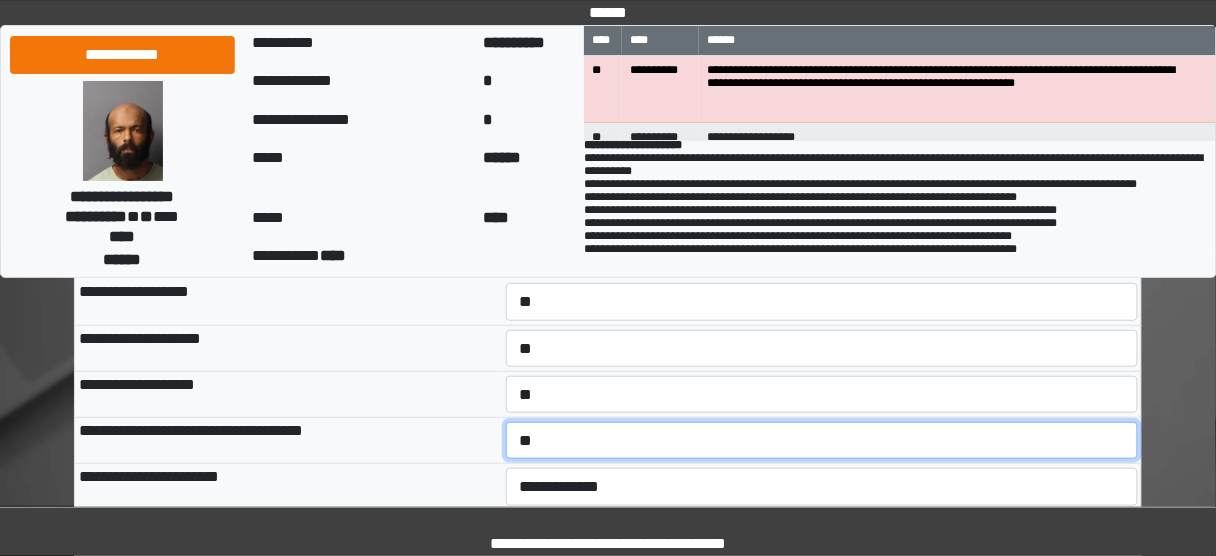 click on "**********" at bounding box center [822, 440] 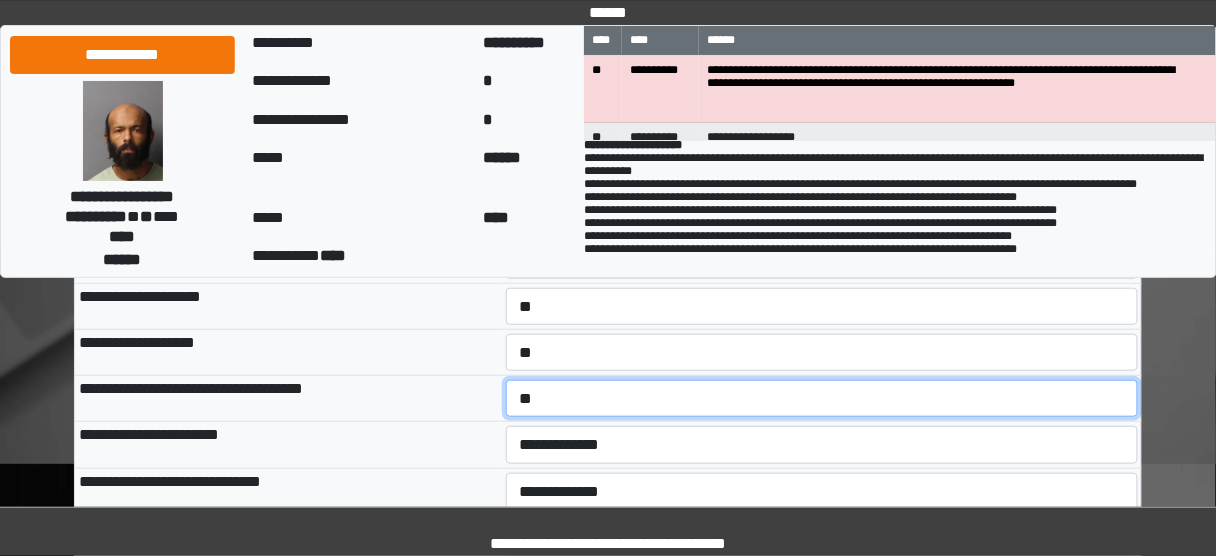 scroll, scrollTop: 240, scrollLeft: 0, axis: vertical 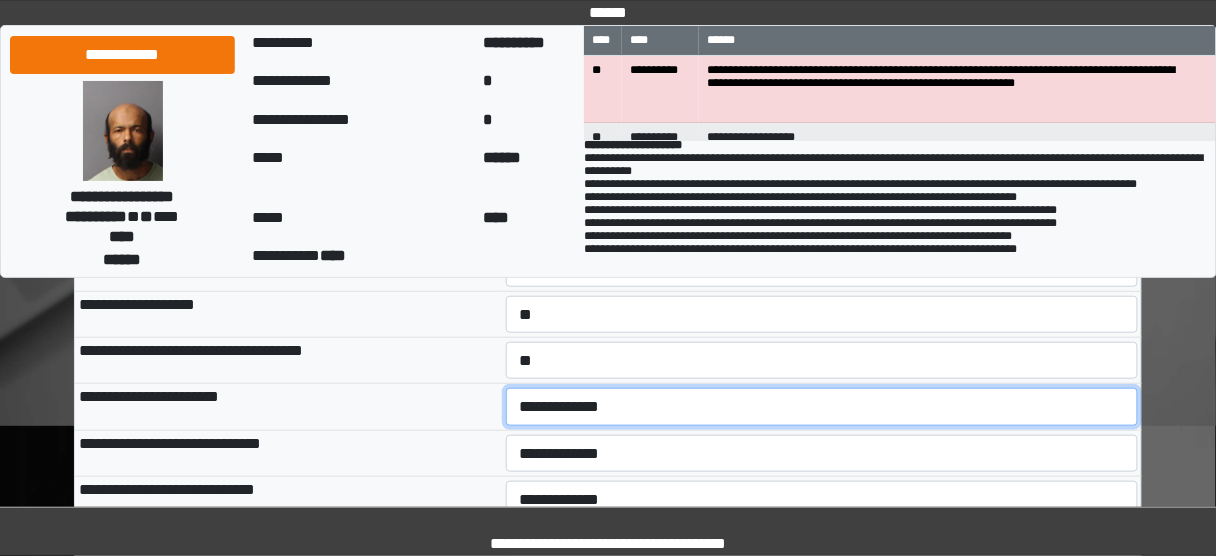click on "**********" at bounding box center [822, 406] 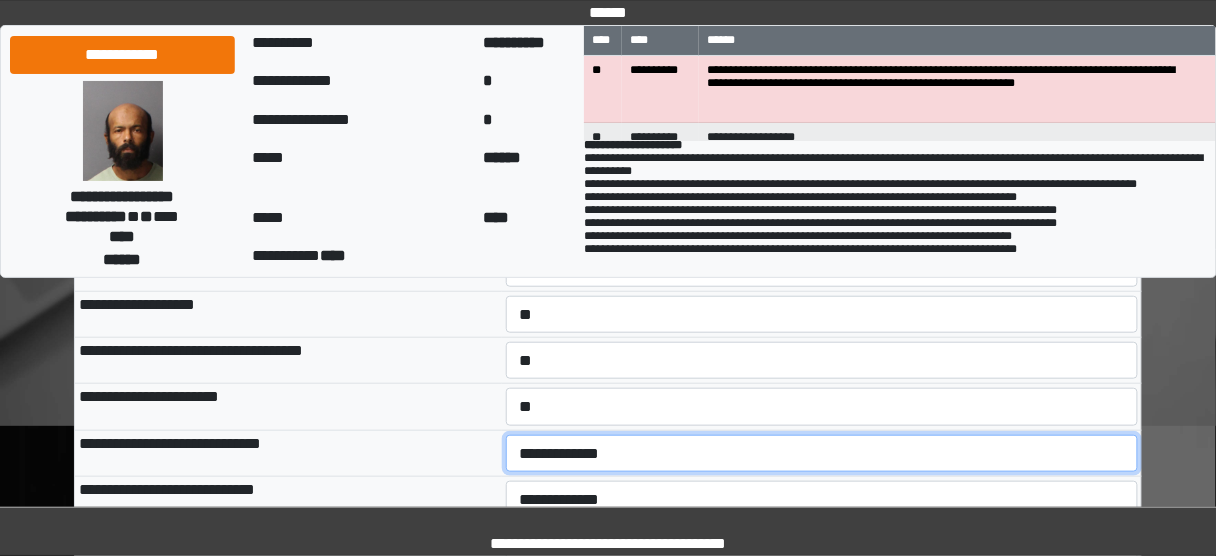 click on "**********" at bounding box center [822, 453] 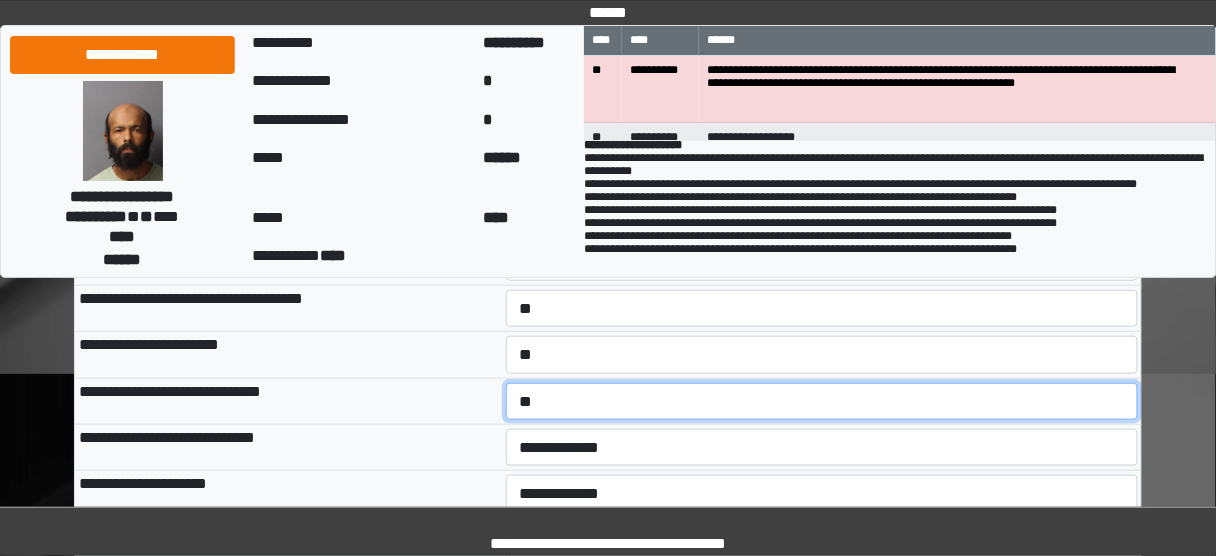 scroll, scrollTop: 320, scrollLeft: 0, axis: vertical 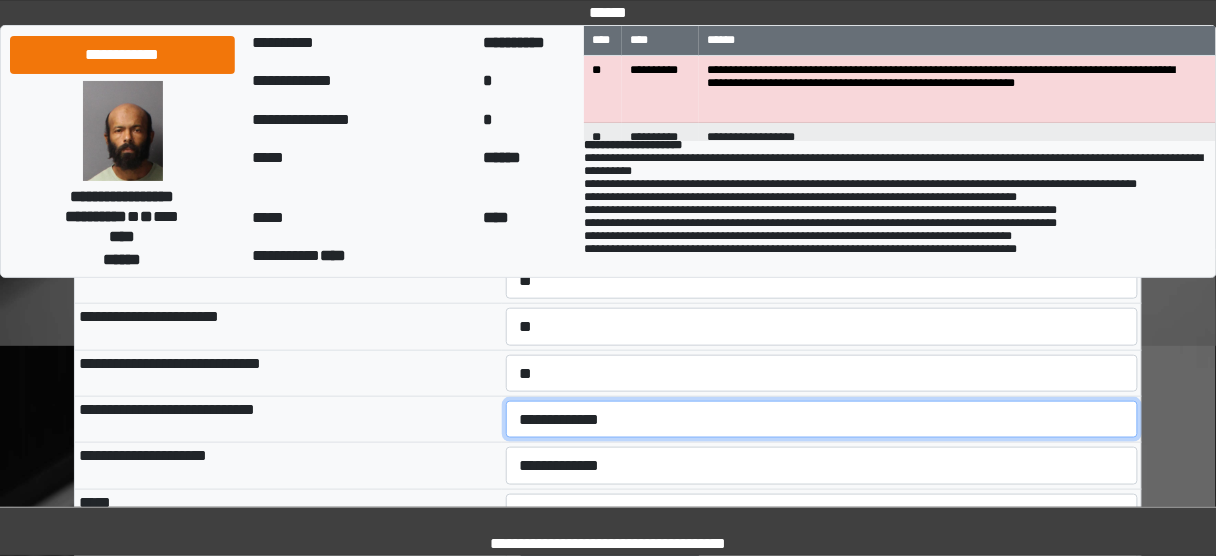 click on "**********" at bounding box center [822, 419] 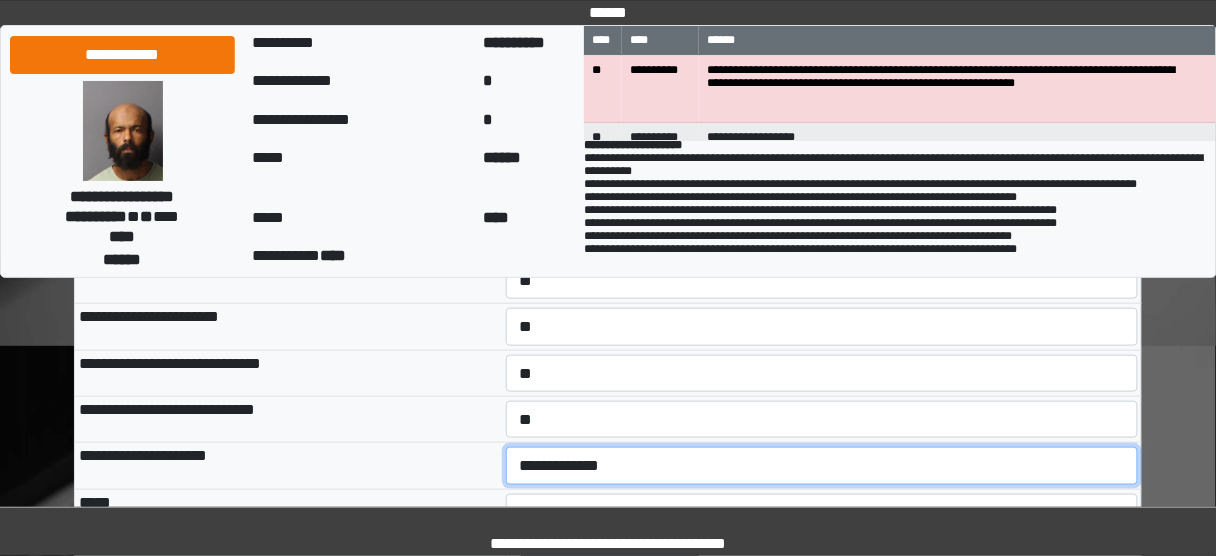 click on "**********" at bounding box center [822, 465] 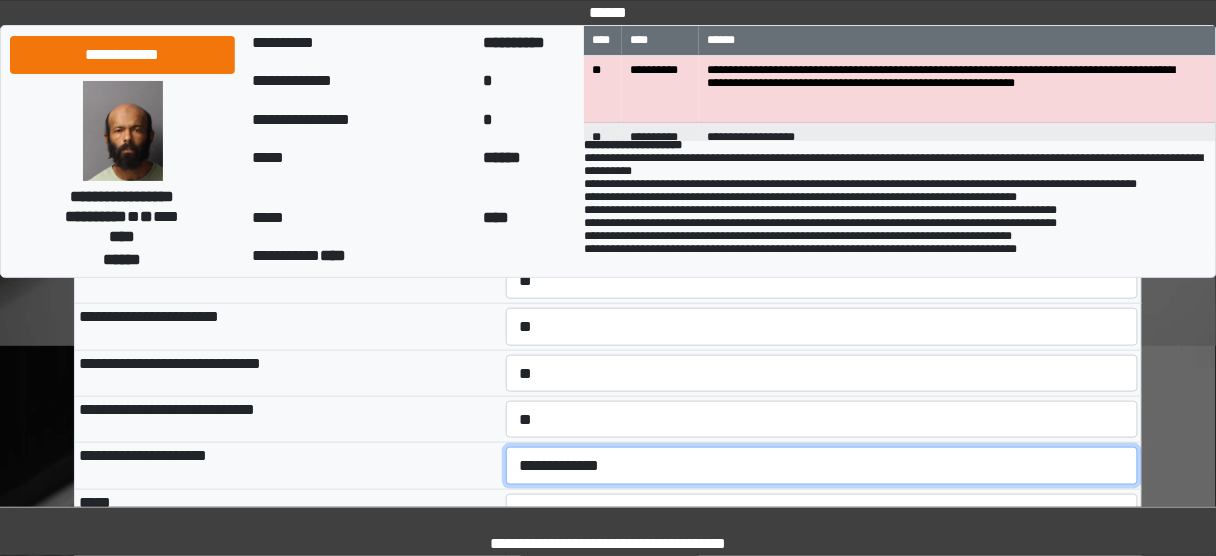 select on "*" 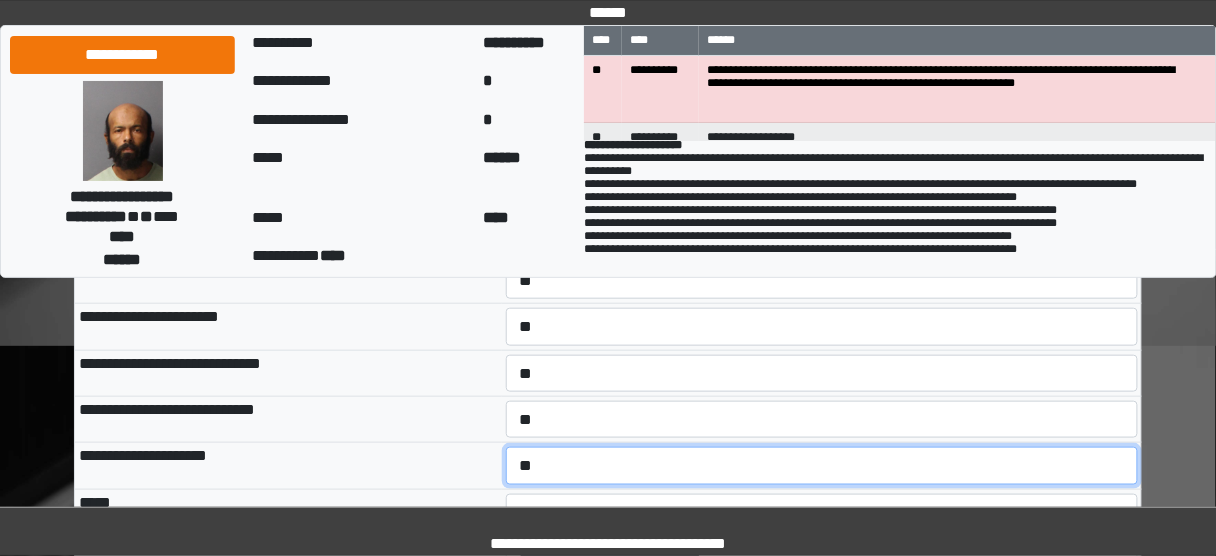 click on "**********" at bounding box center [822, 465] 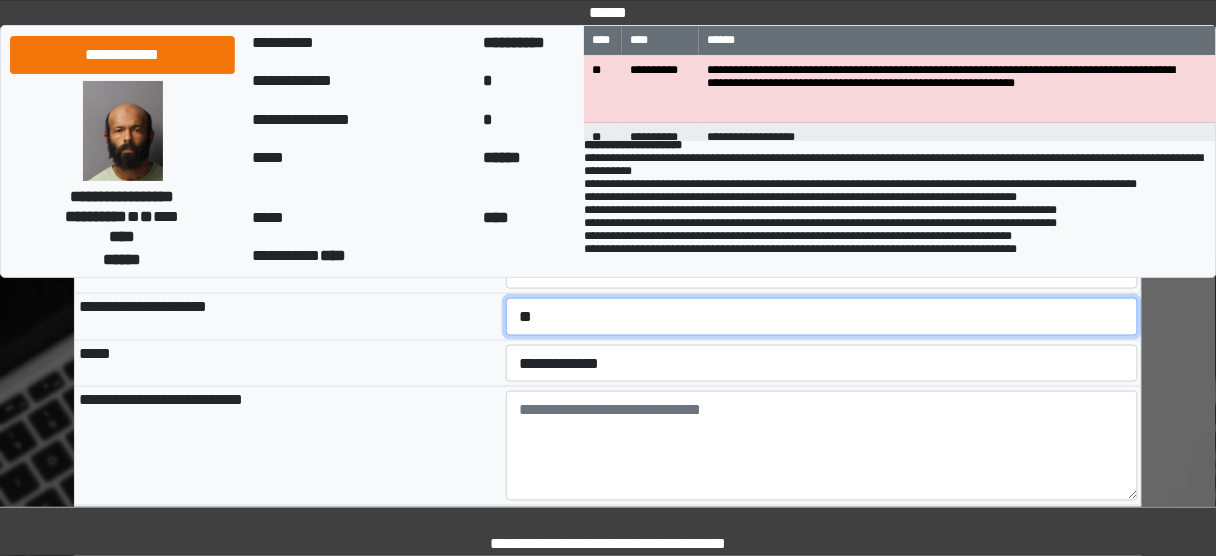 scroll, scrollTop: 480, scrollLeft: 0, axis: vertical 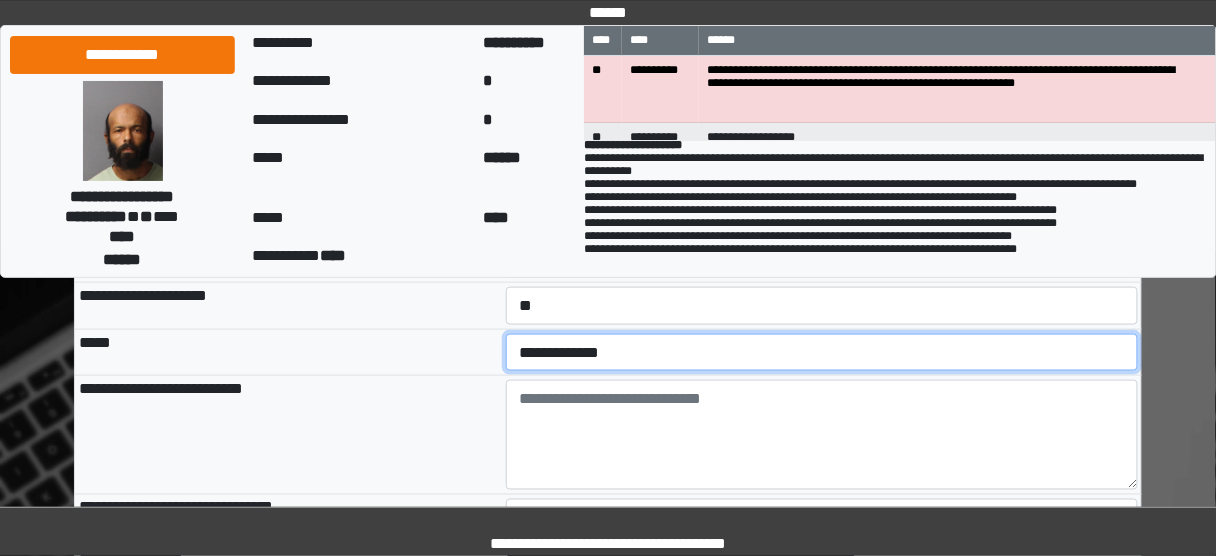 drag, startPoint x: 536, startPoint y: 350, endPoint x: 544, endPoint y: 359, distance: 12.0415945 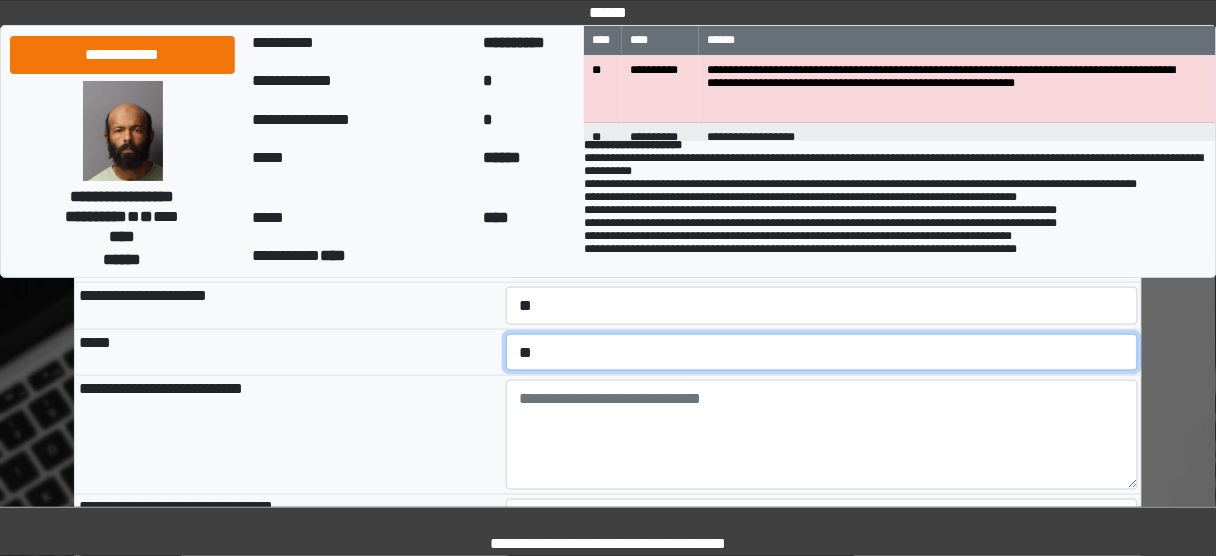 click on "**********" at bounding box center (822, 352) 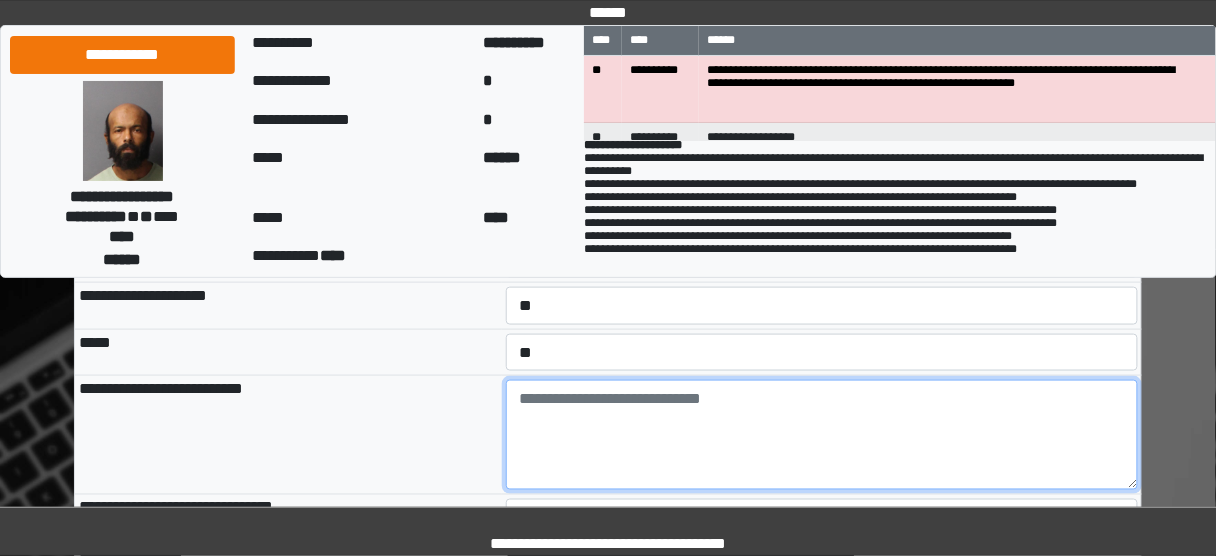 click at bounding box center (822, 435) 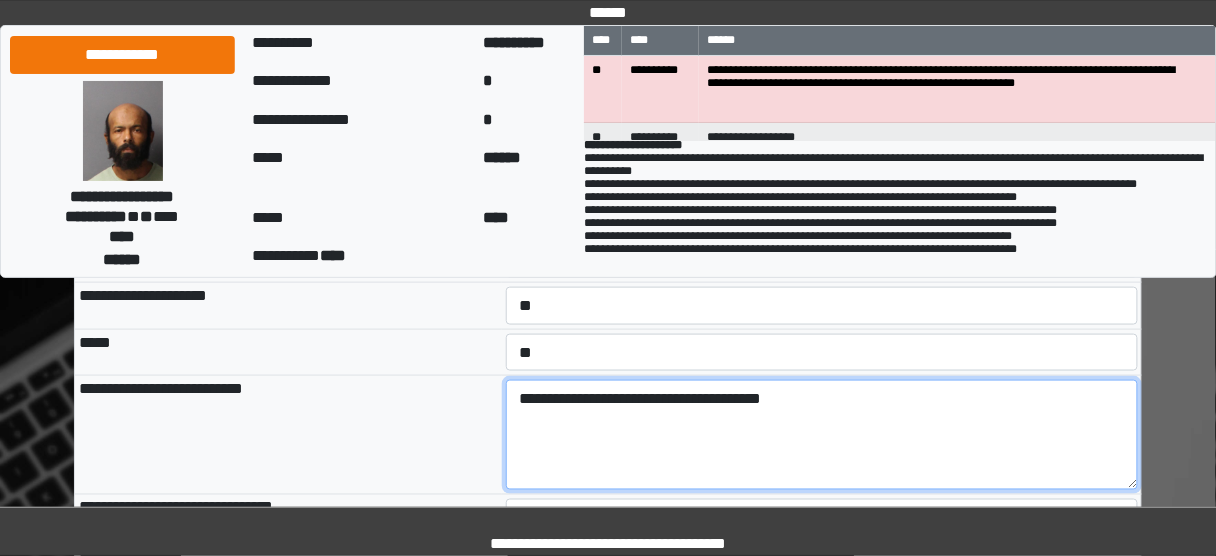 drag, startPoint x: 529, startPoint y: 402, endPoint x: 882, endPoint y: 402, distance: 353 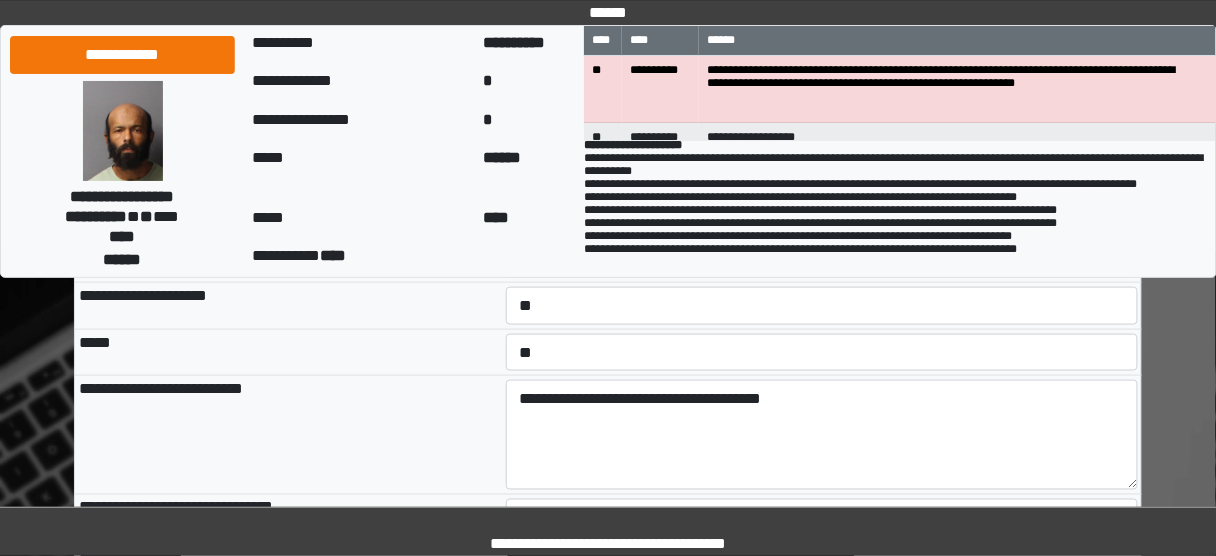 click on "**********" at bounding box center (288, 434) 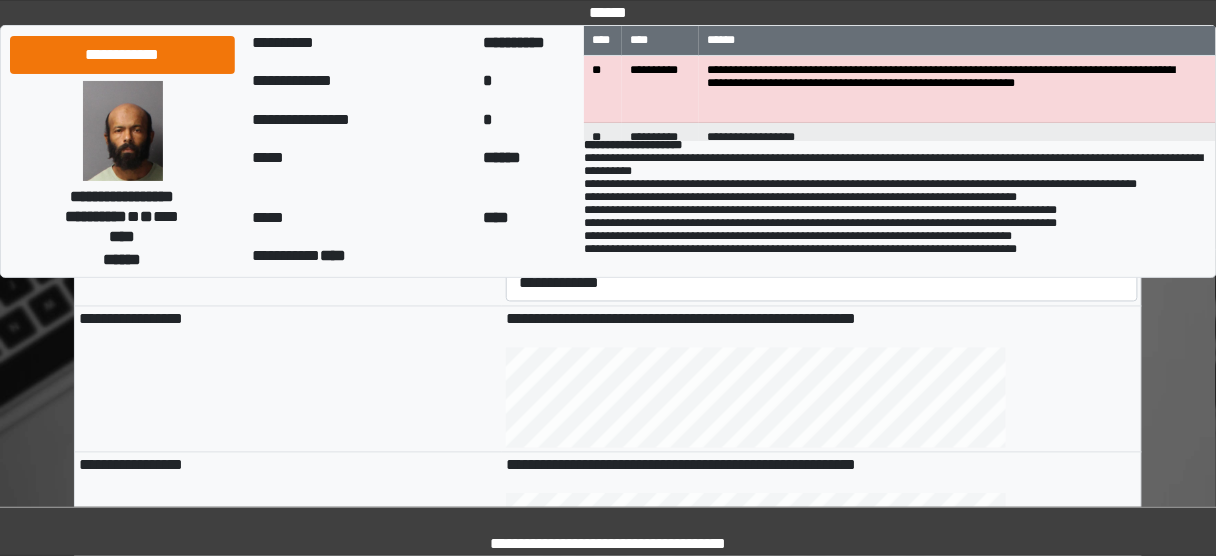 scroll, scrollTop: 640, scrollLeft: 0, axis: vertical 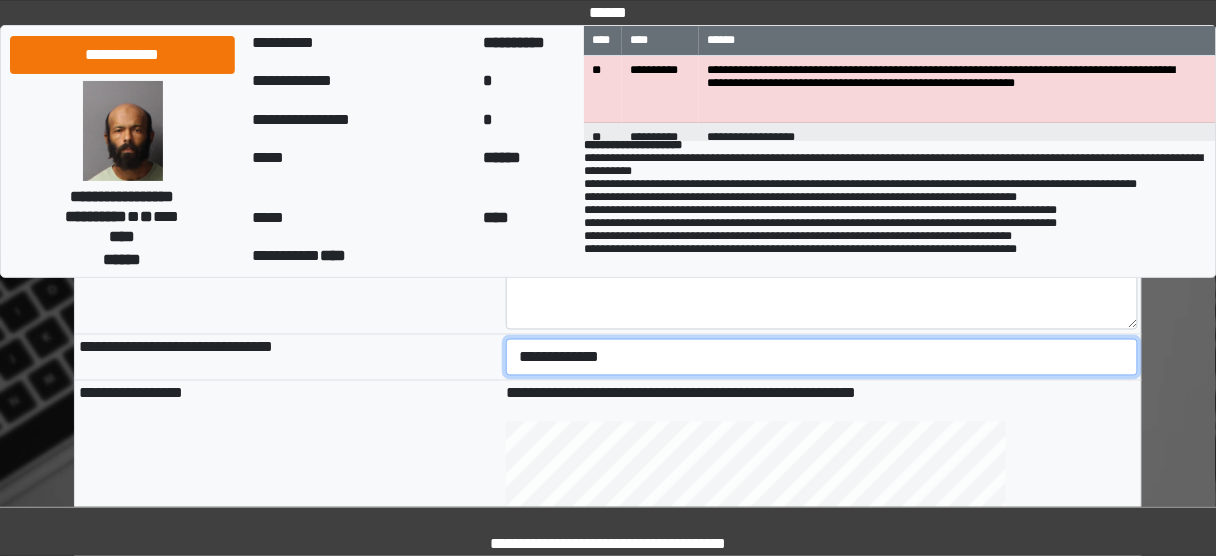 drag, startPoint x: 547, startPoint y: 351, endPoint x: 547, endPoint y: 365, distance: 14 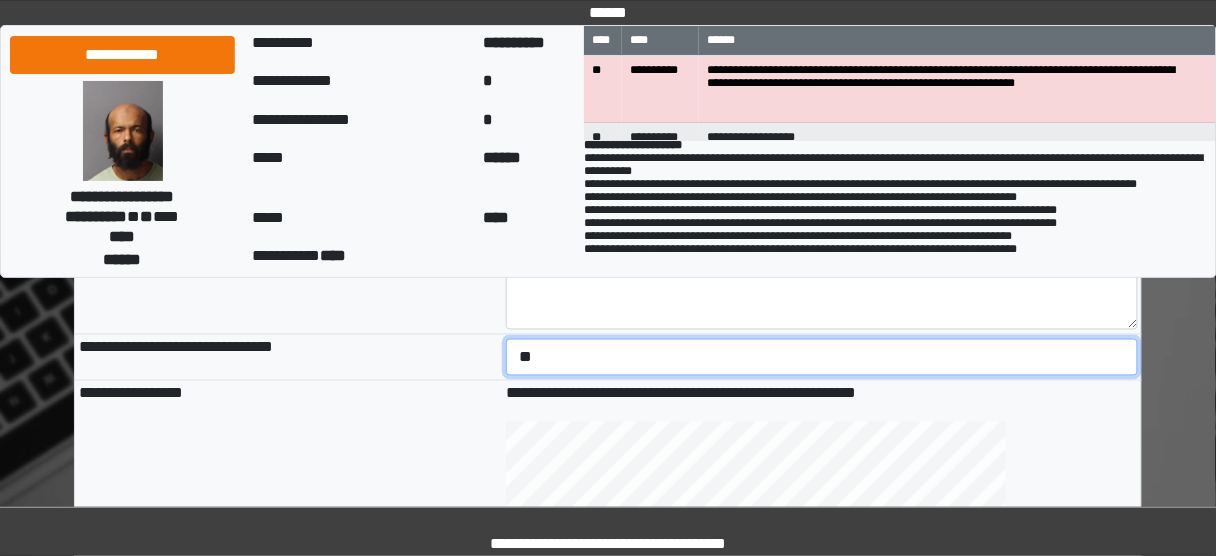 click on "**********" at bounding box center [822, 357] 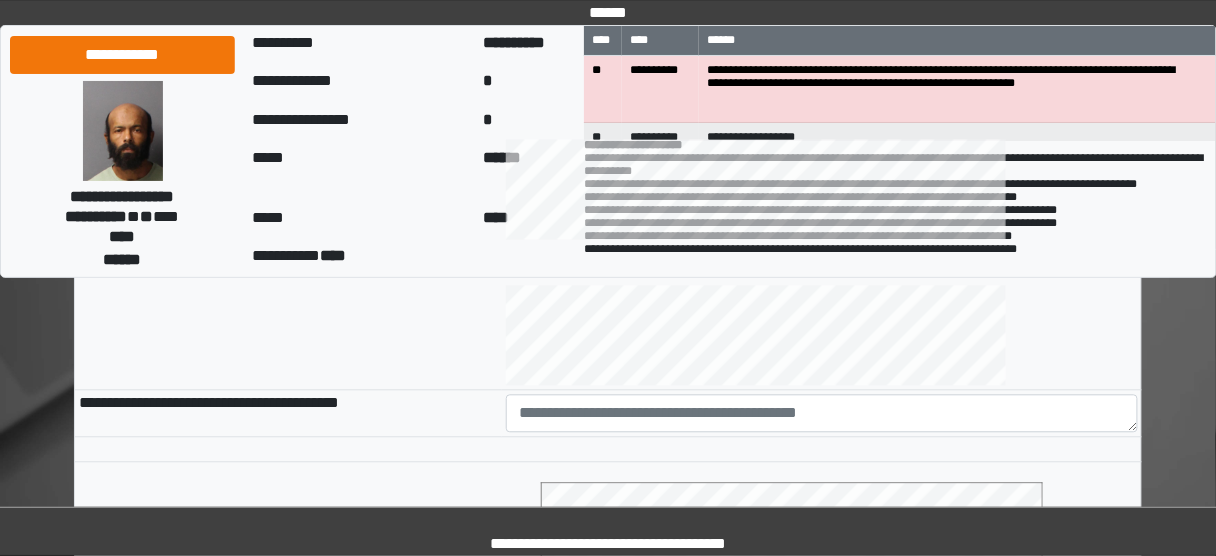scroll, scrollTop: 960, scrollLeft: 0, axis: vertical 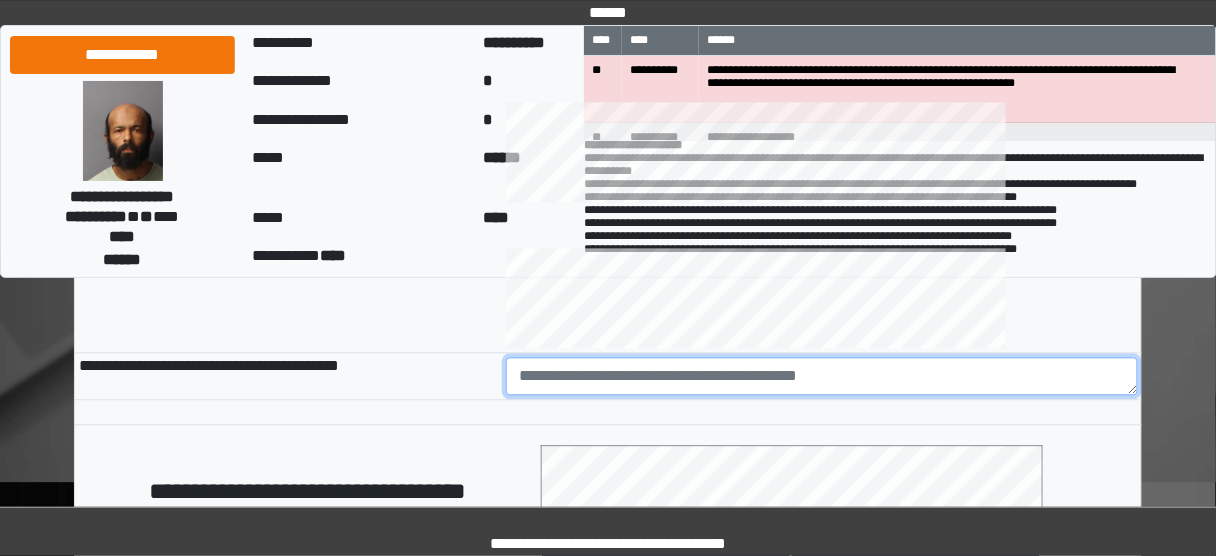 click at bounding box center [822, 376] 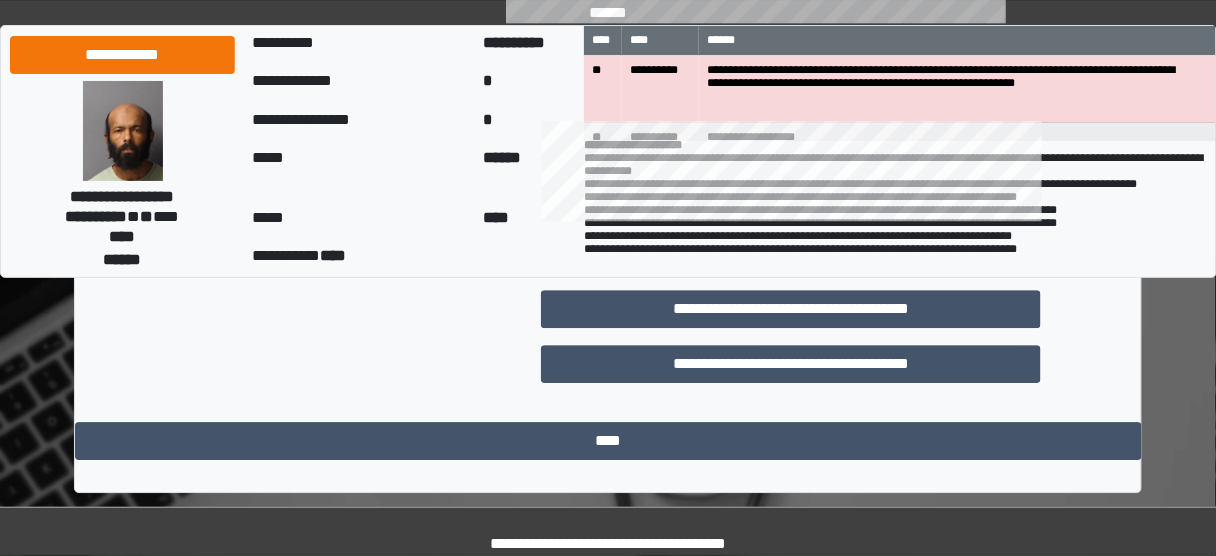 scroll, scrollTop: 1286, scrollLeft: 0, axis: vertical 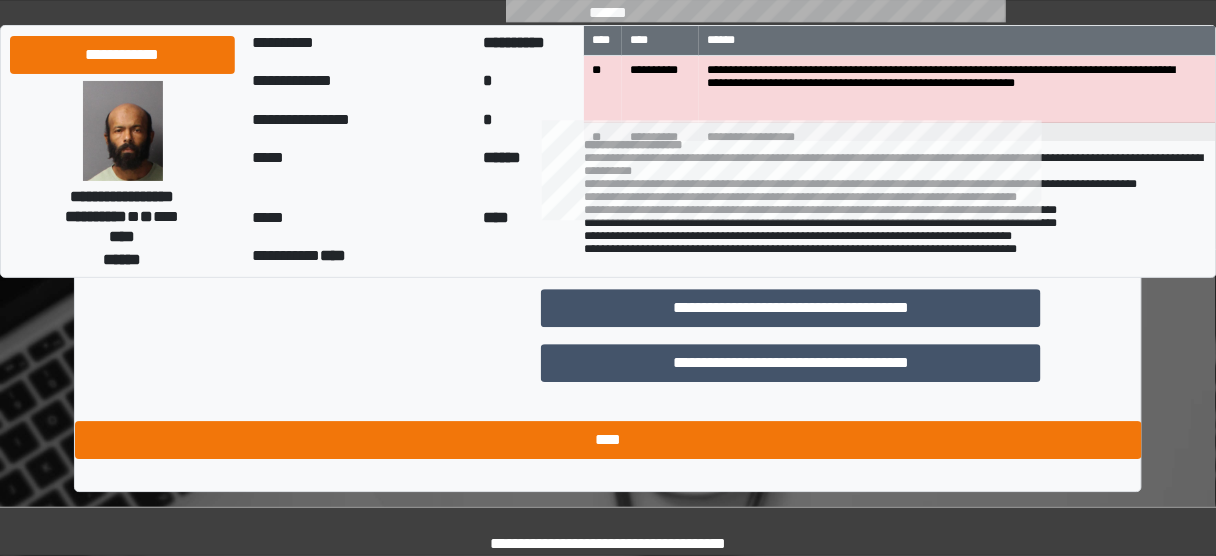 type on "**********" 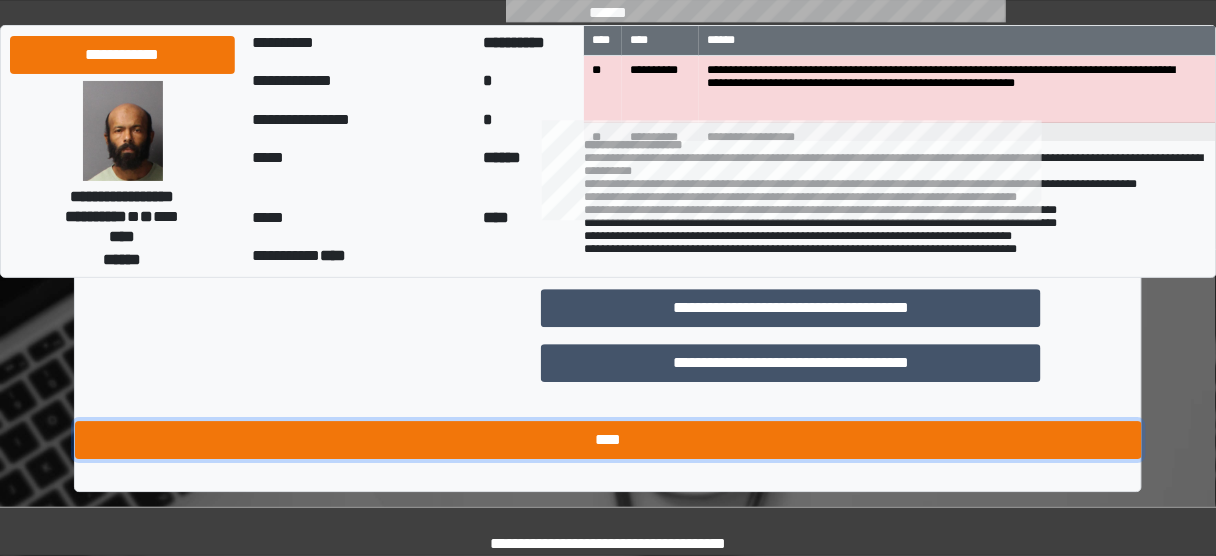 click on "****" at bounding box center (608, 440) 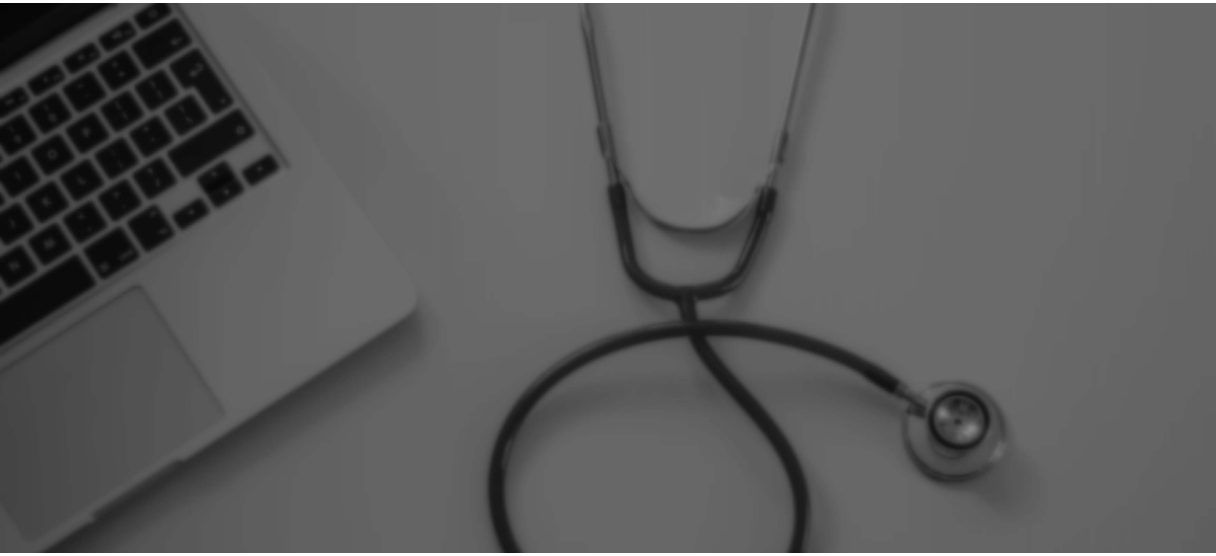 scroll, scrollTop: 0, scrollLeft: 0, axis: both 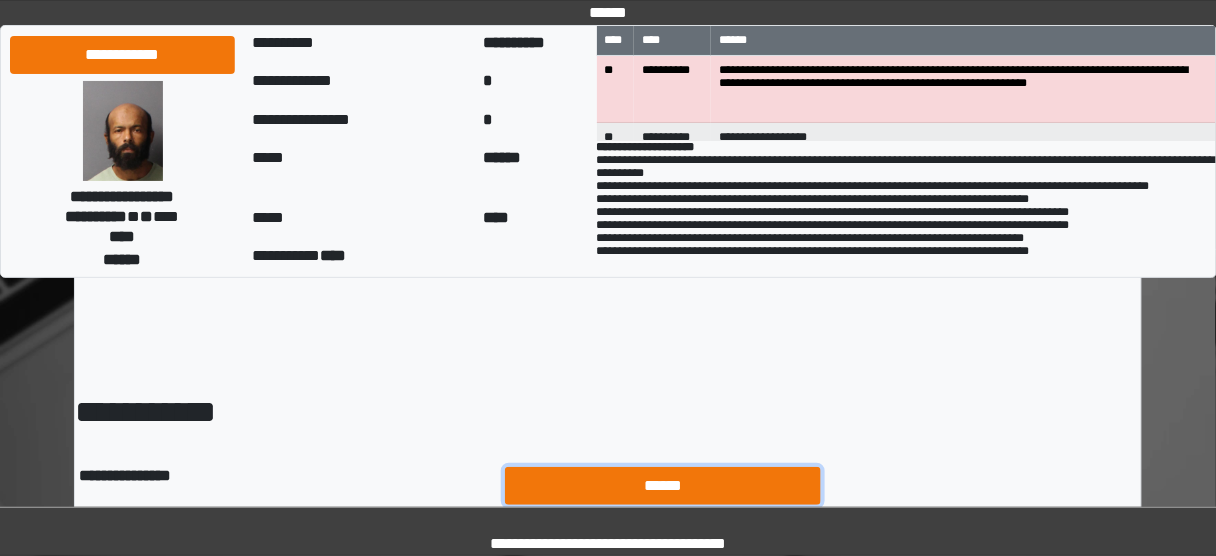 click on "******" at bounding box center (663, 485) 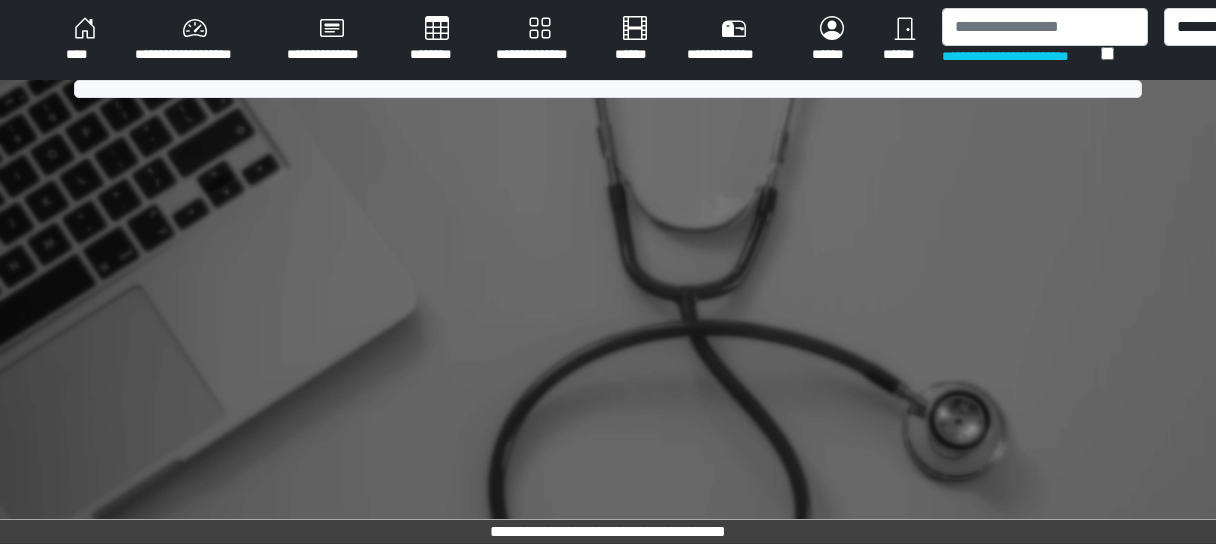 scroll, scrollTop: 0, scrollLeft: 0, axis: both 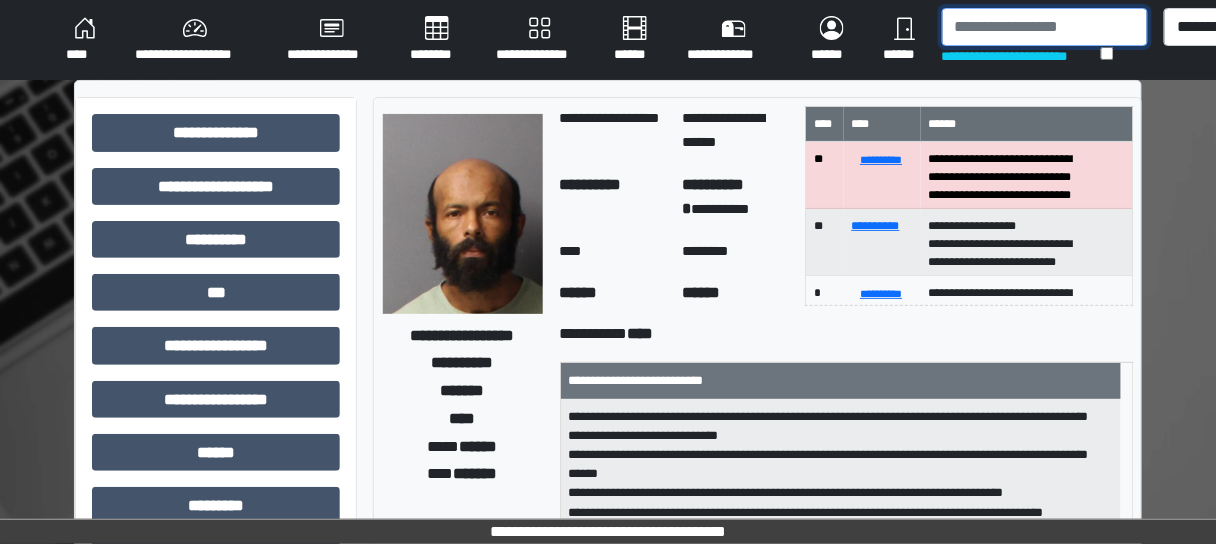 click at bounding box center [1045, 27] 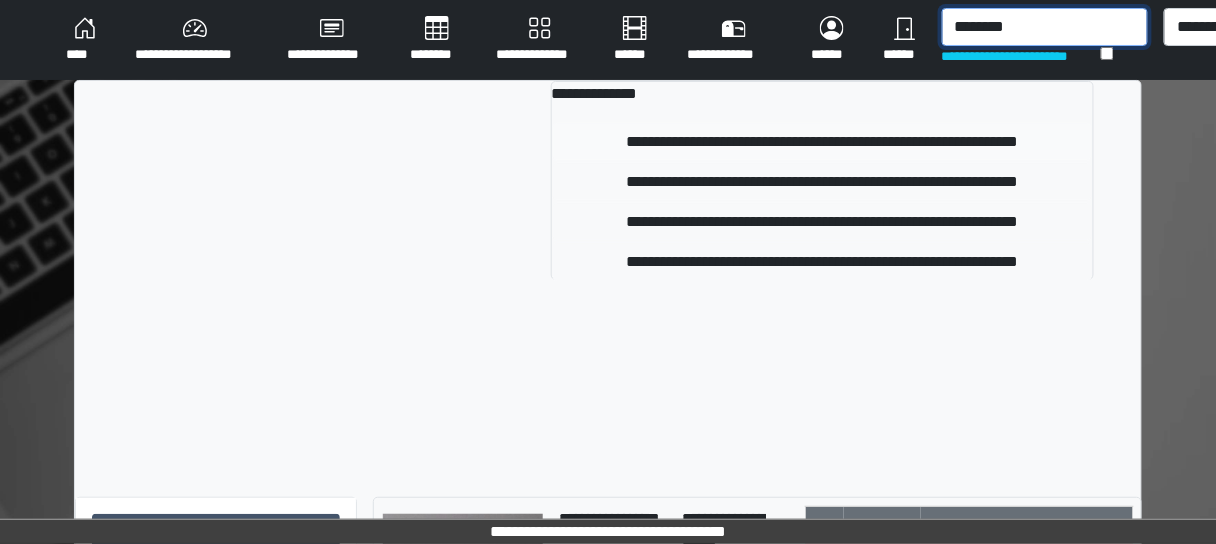 type on "********" 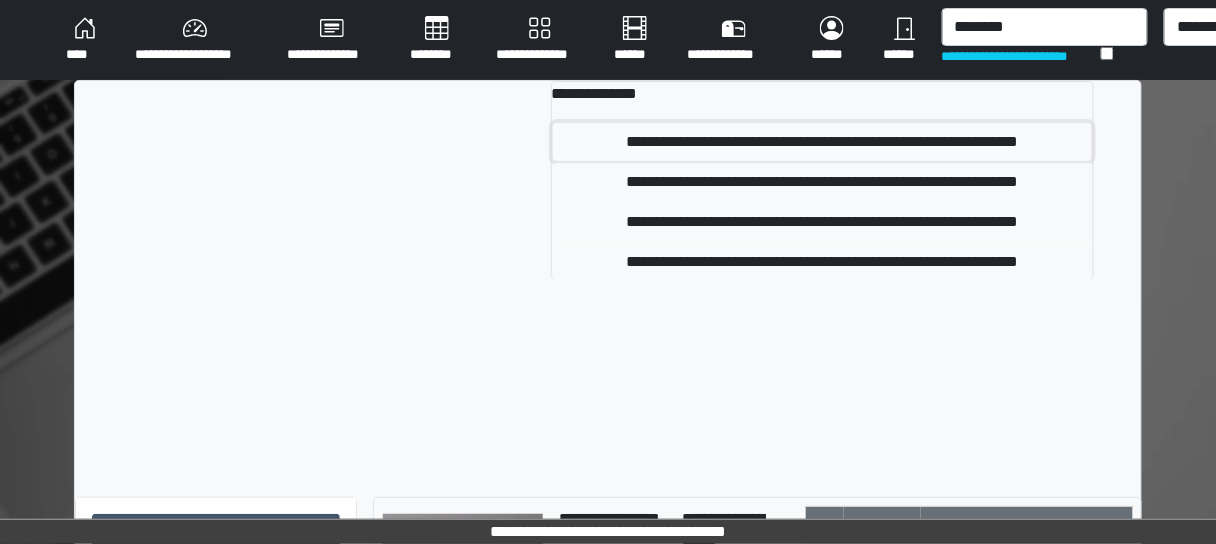 click on "**********" at bounding box center (822, 142) 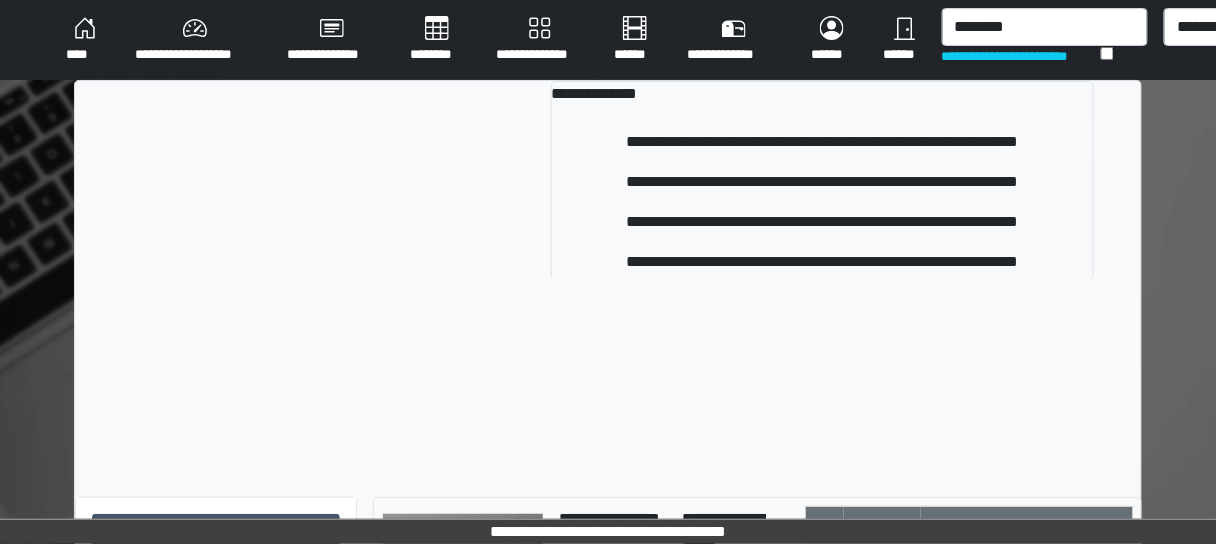type 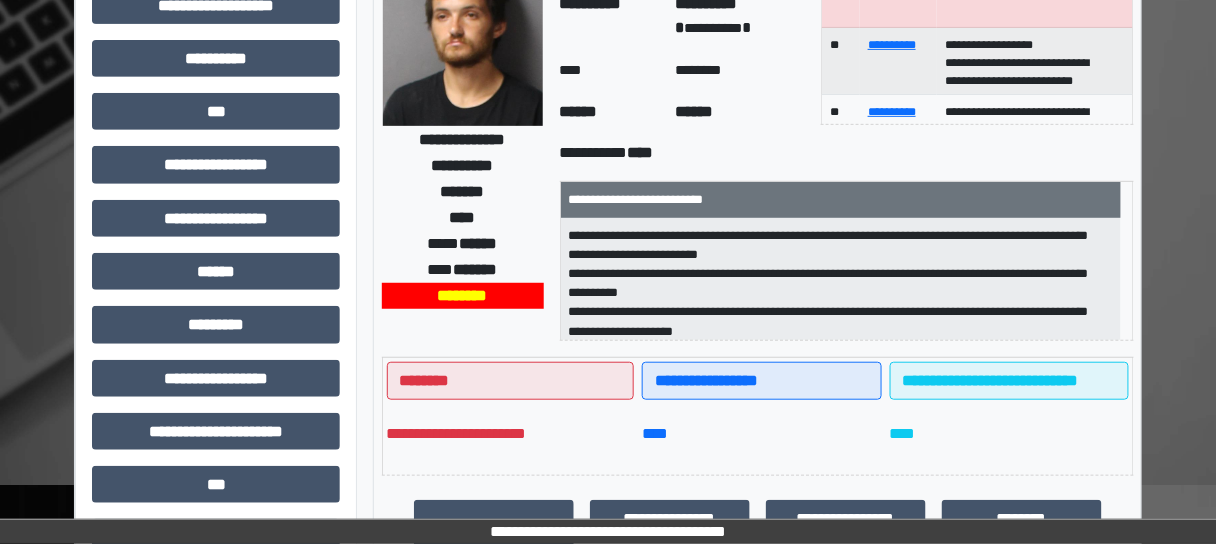 scroll, scrollTop: 240, scrollLeft: 0, axis: vertical 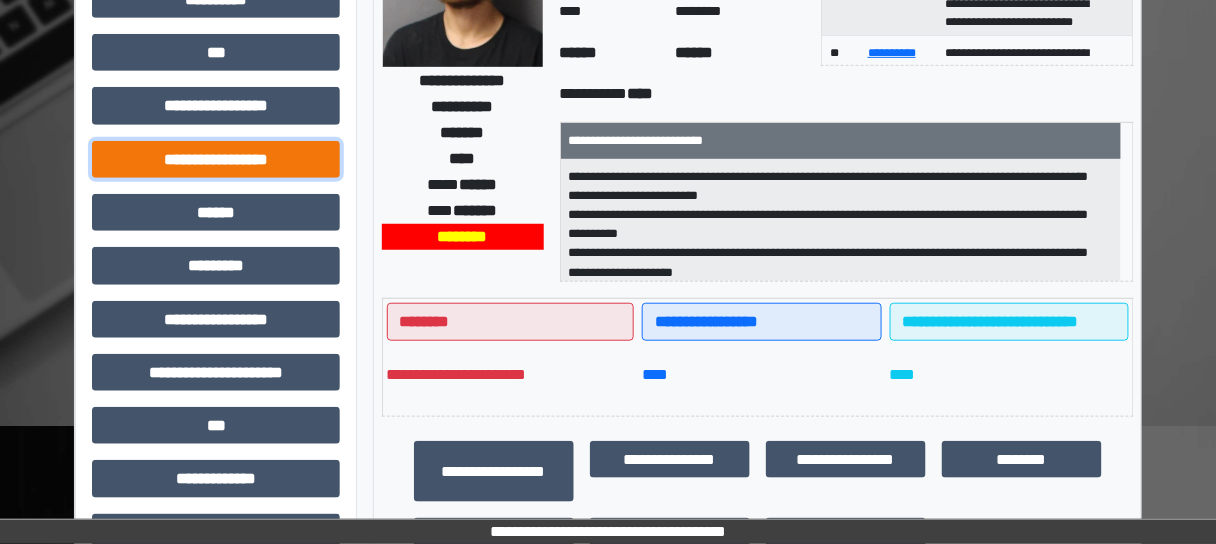 click on "**********" at bounding box center (216, 159) 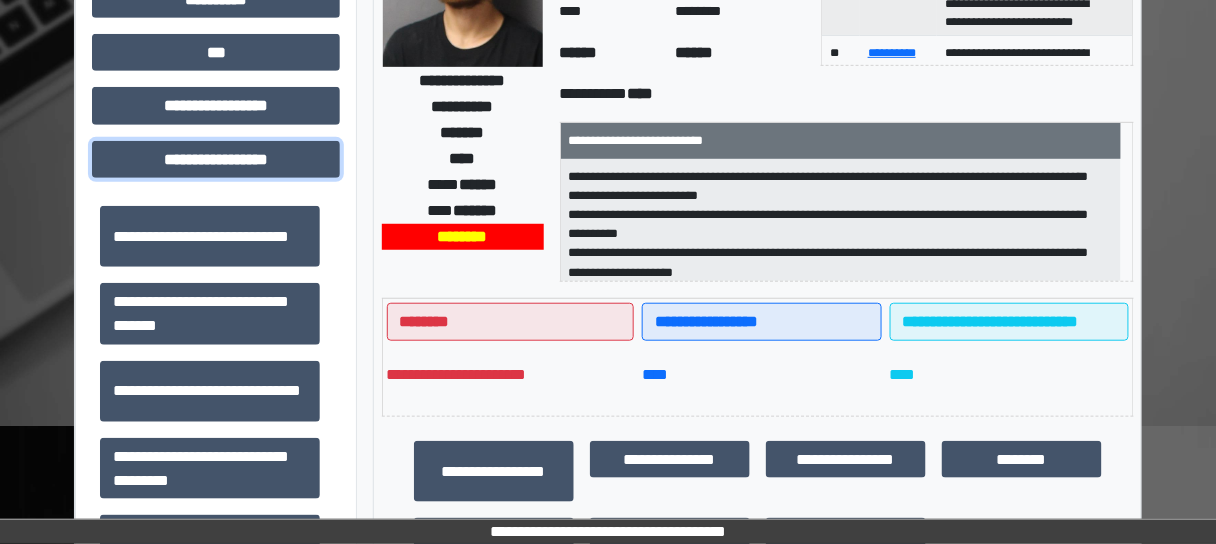 scroll, scrollTop: 1305, scrollLeft: 0, axis: vertical 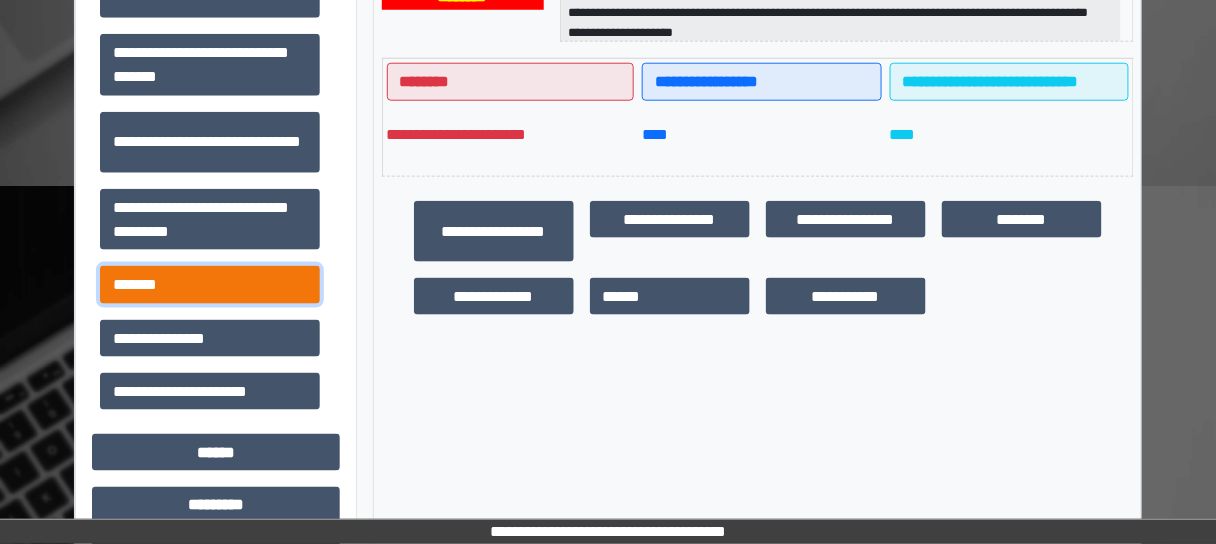 click on "*******" at bounding box center [210, 284] 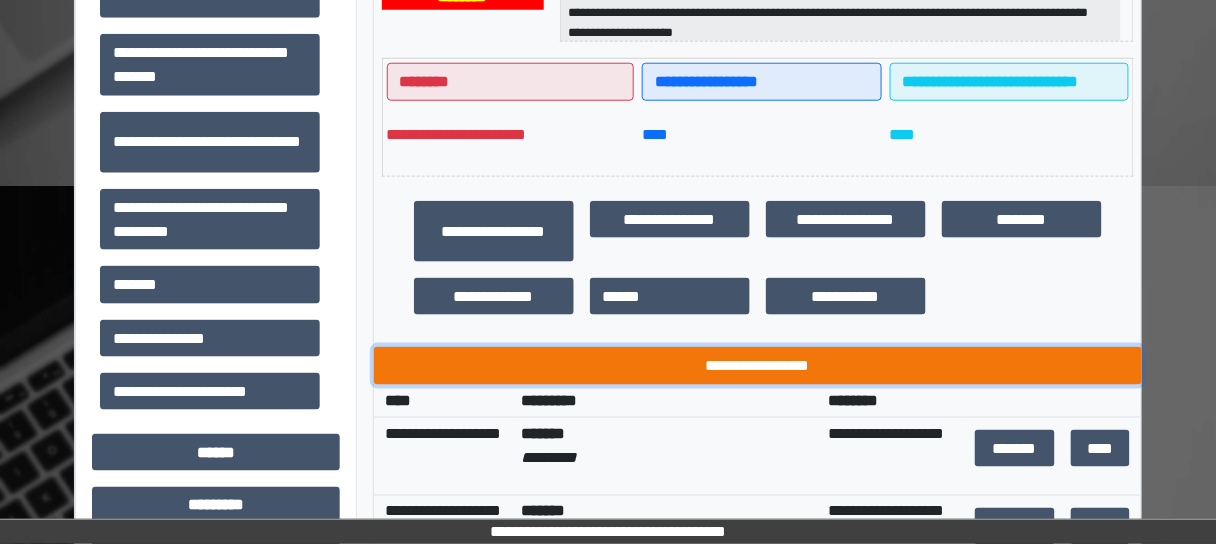 click on "**********" at bounding box center (758, 365) 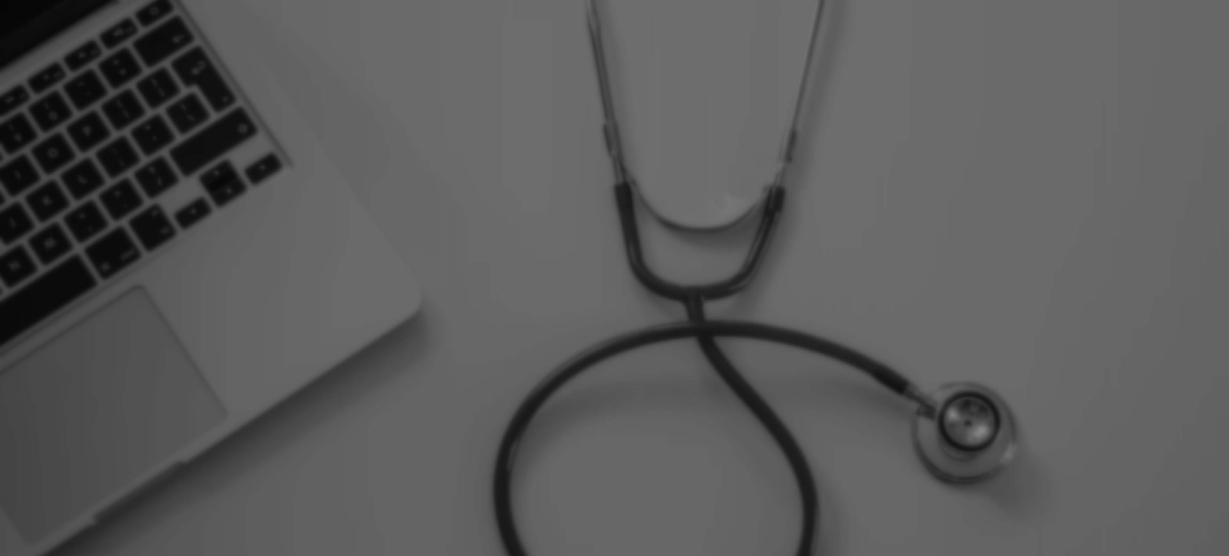 scroll, scrollTop: 0, scrollLeft: 0, axis: both 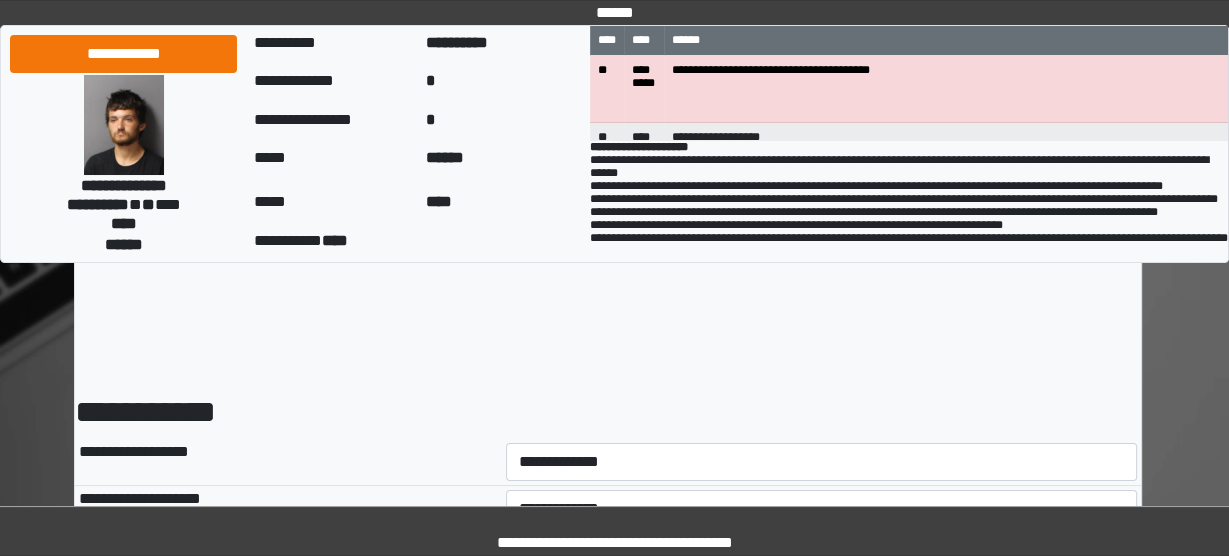 click on "**********" at bounding box center [608, 929] 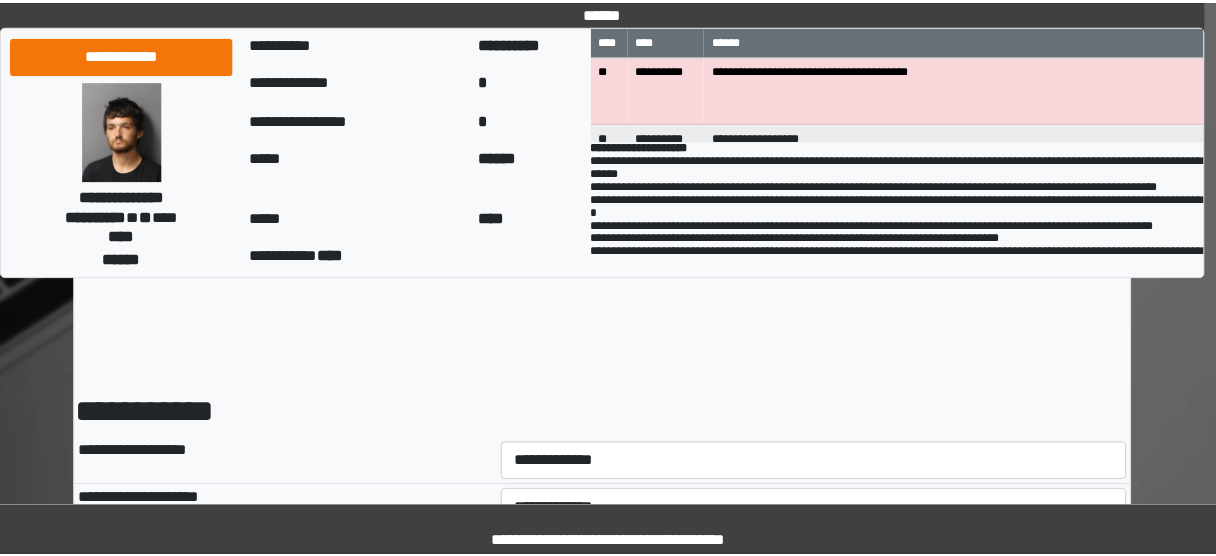 scroll, scrollTop: 80, scrollLeft: 0, axis: vertical 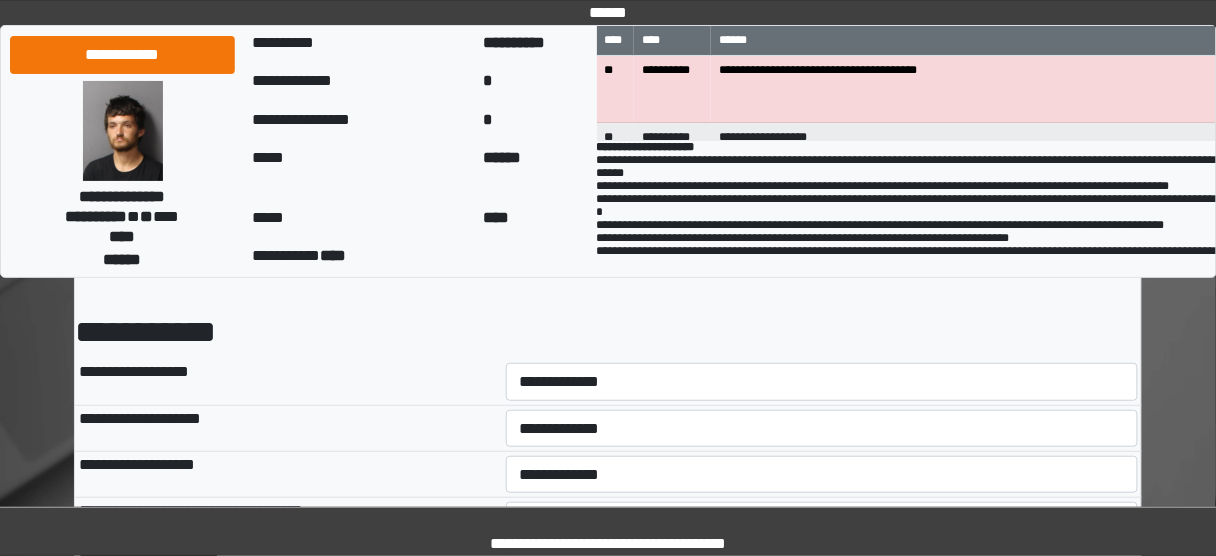 click on "**********" at bounding box center [822, 382] 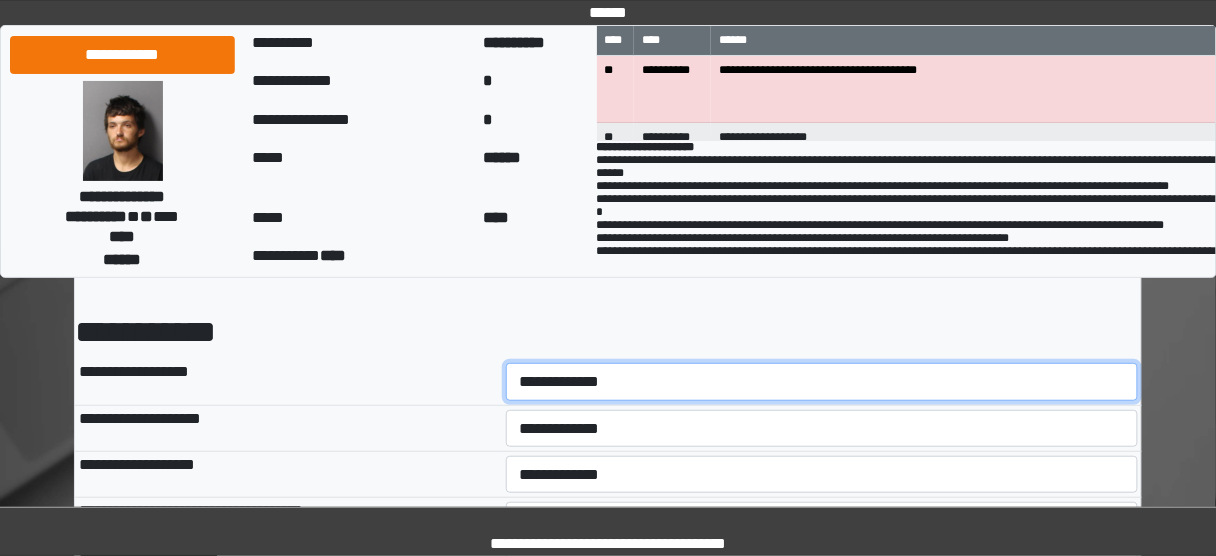 click on "**********" at bounding box center [822, 381] 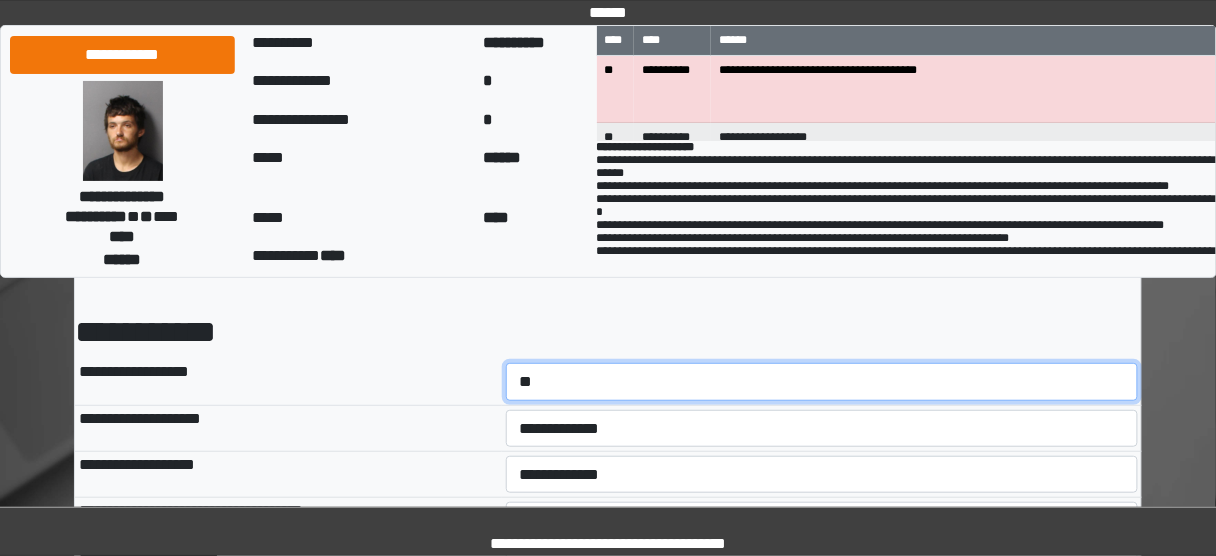 click on "**********" at bounding box center (822, 381) 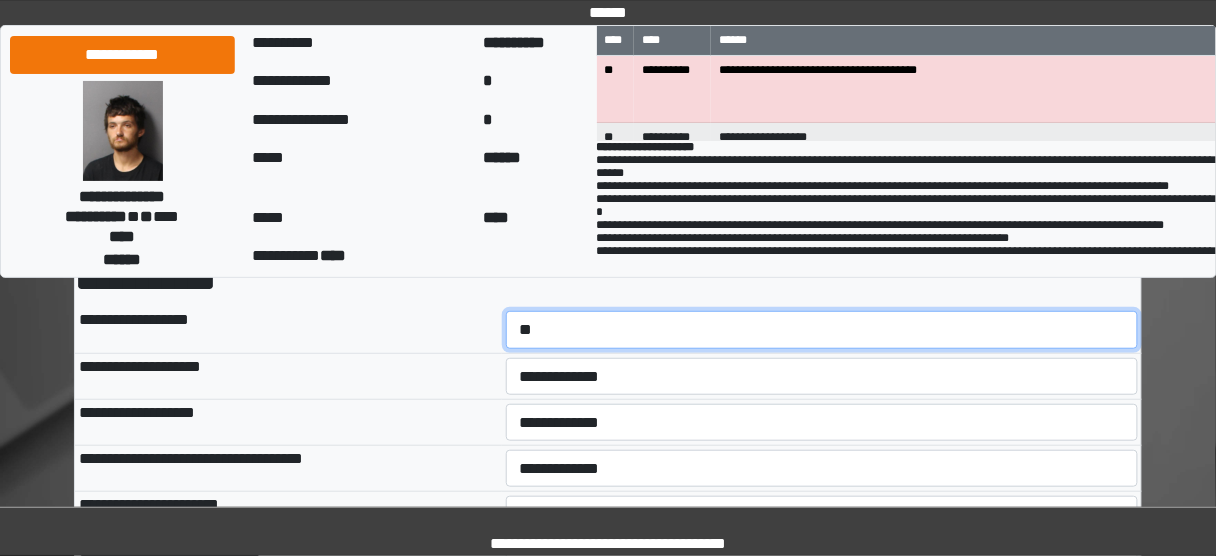 scroll, scrollTop: 160, scrollLeft: 0, axis: vertical 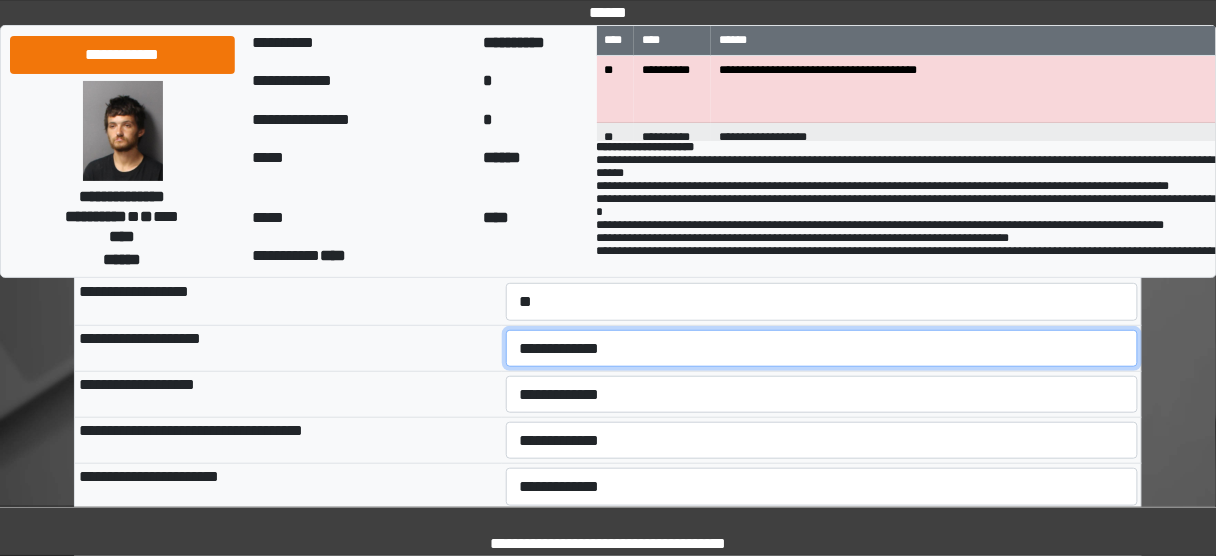 click on "**********" at bounding box center [822, 348] 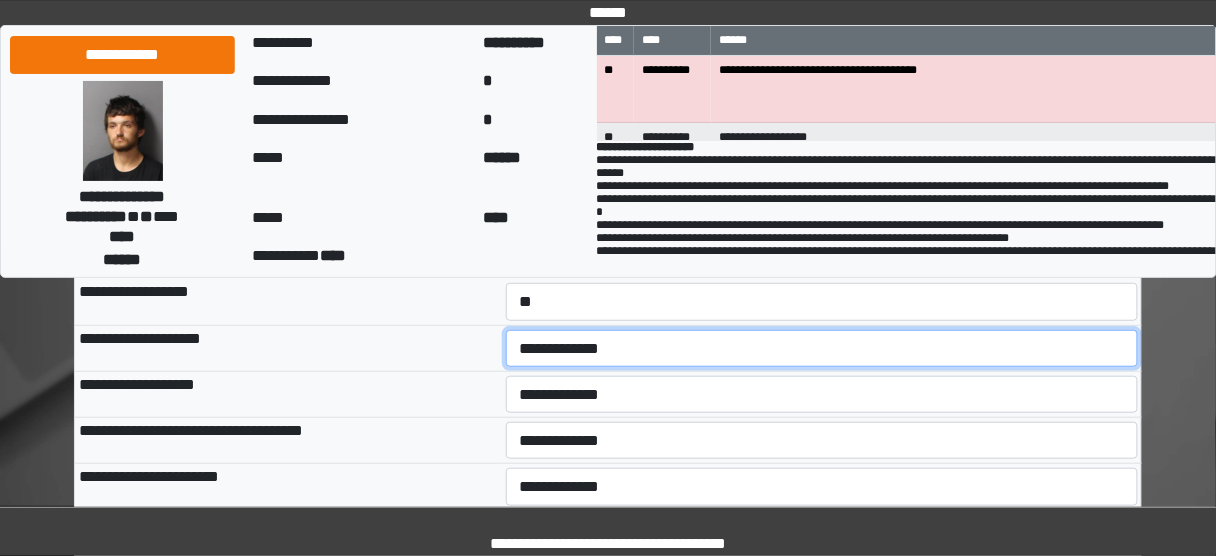select on "*" 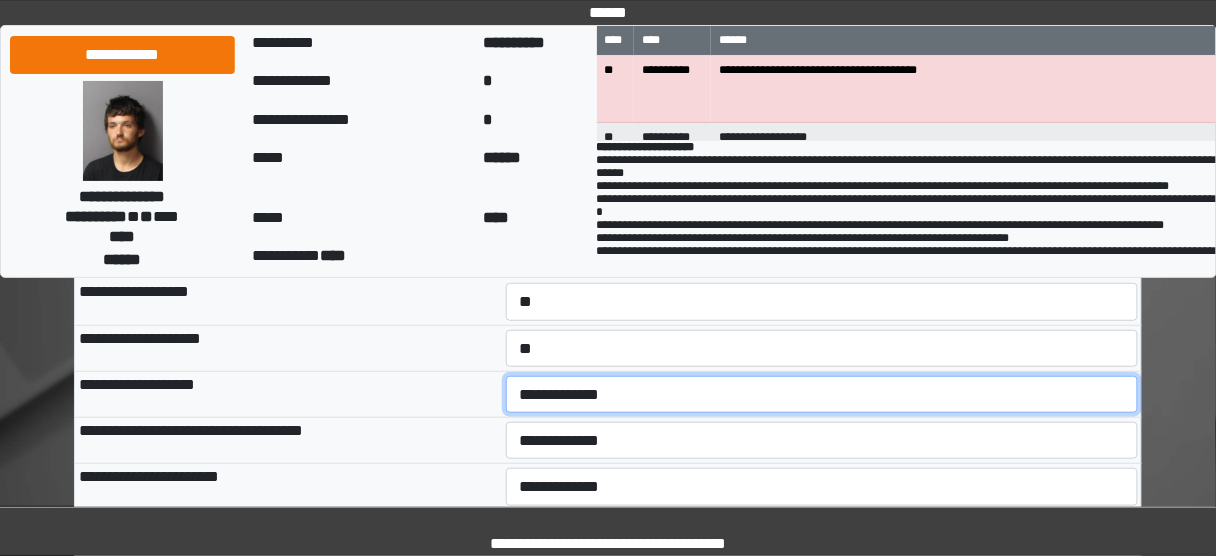 click on "**********" at bounding box center [822, 394] 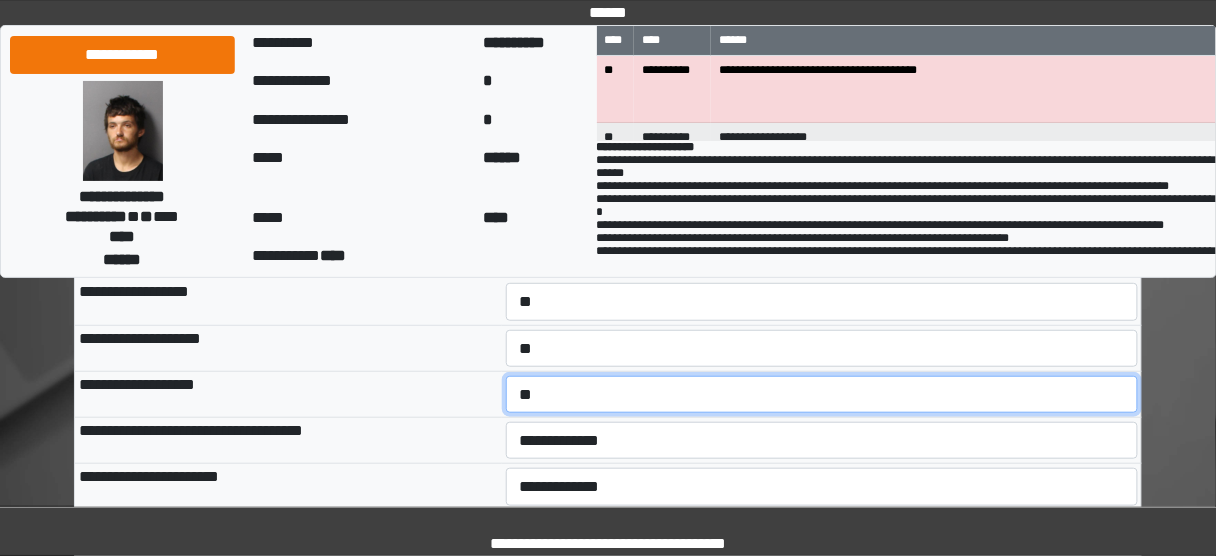 click on "**********" at bounding box center (822, 394) 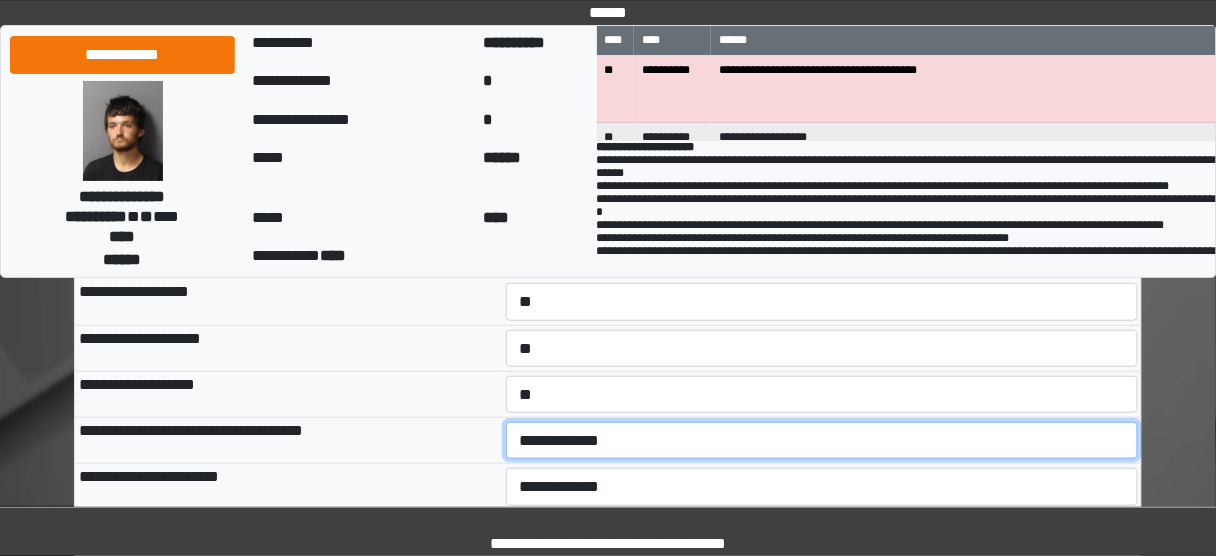 drag, startPoint x: 552, startPoint y: 420, endPoint x: 552, endPoint y: 432, distance: 12 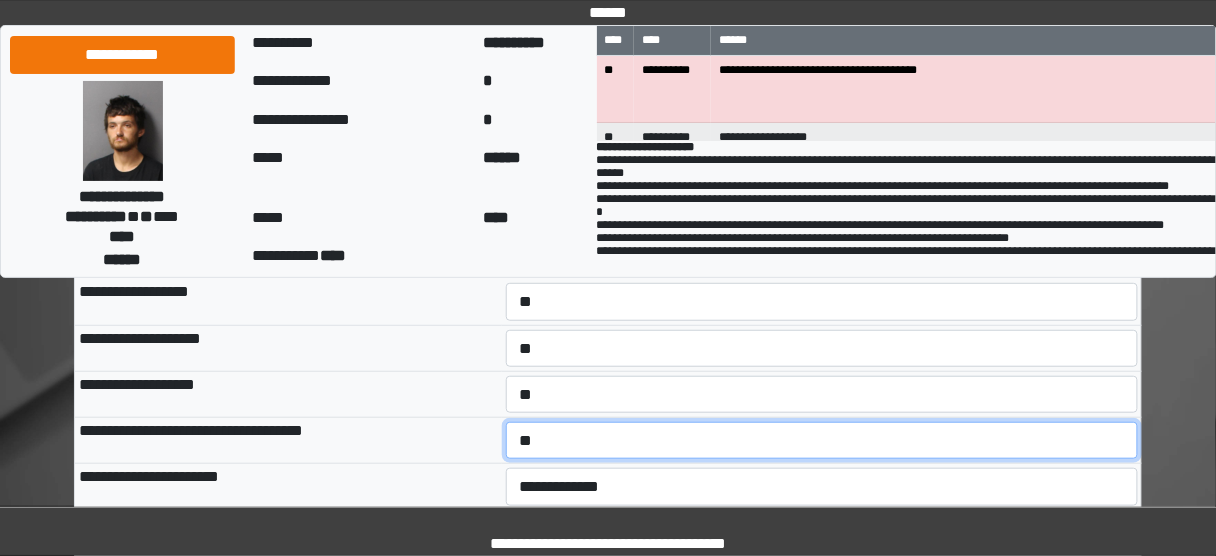 click on "**********" at bounding box center (822, 440) 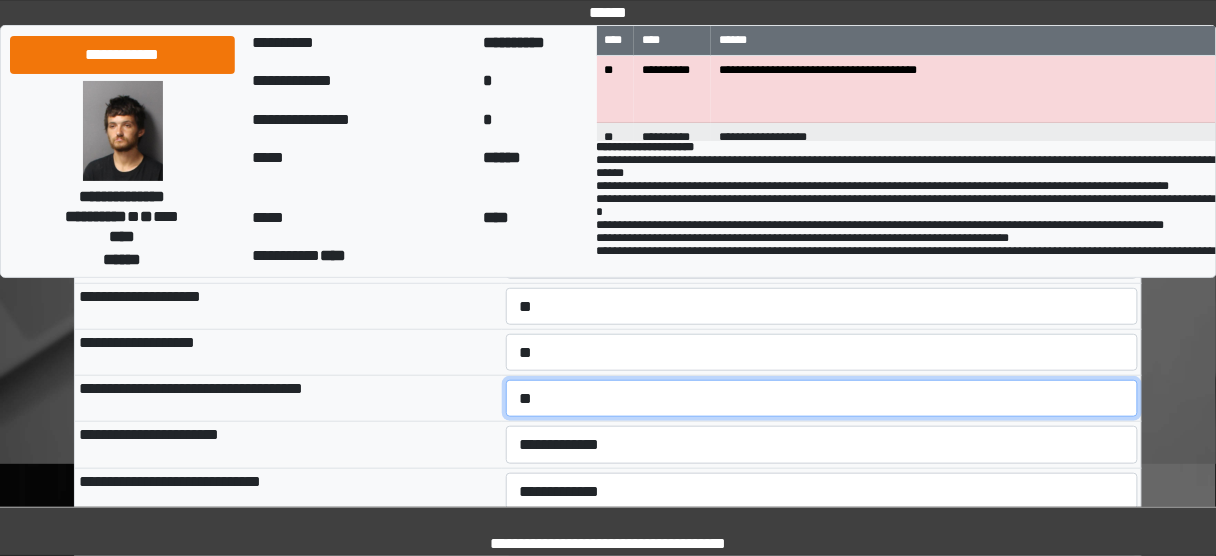 scroll, scrollTop: 240, scrollLeft: 0, axis: vertical 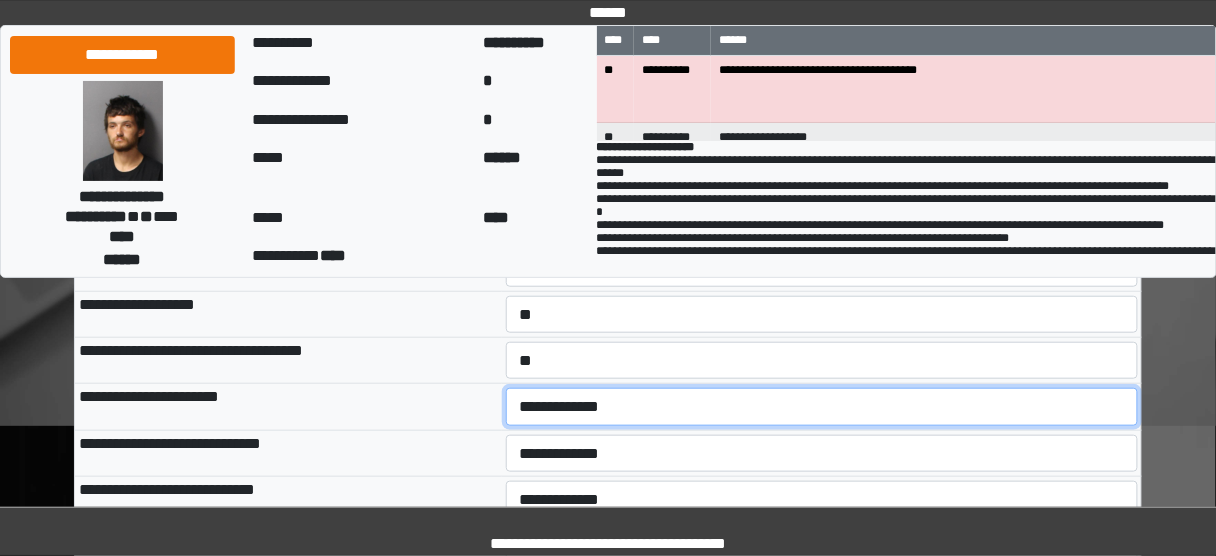 click on "**********" at bounding box center (822, 406) 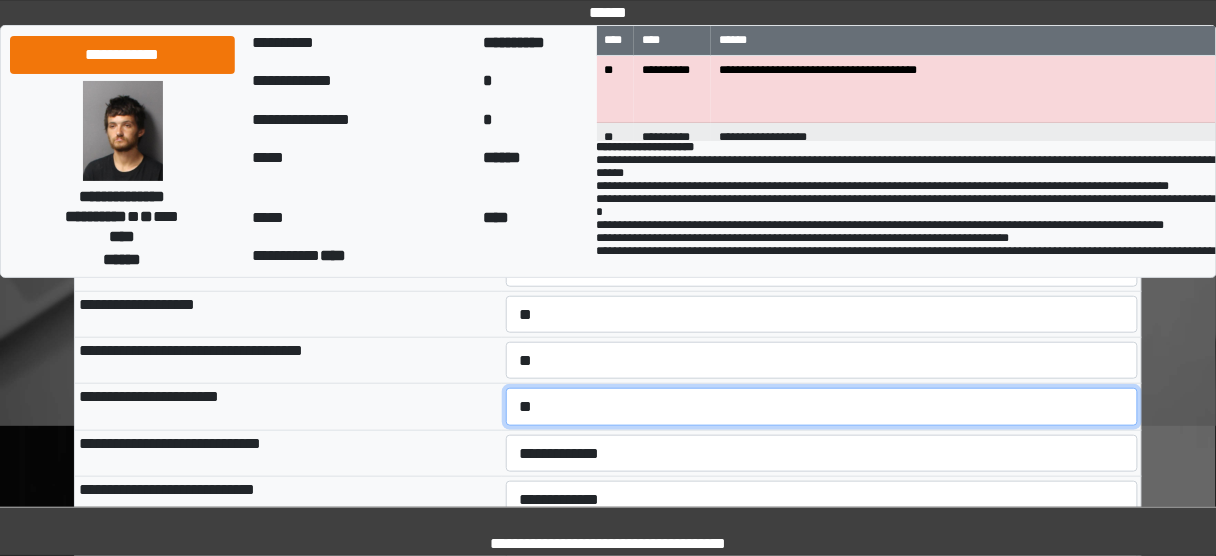 click on "**********" at bounding box center [822, 406] 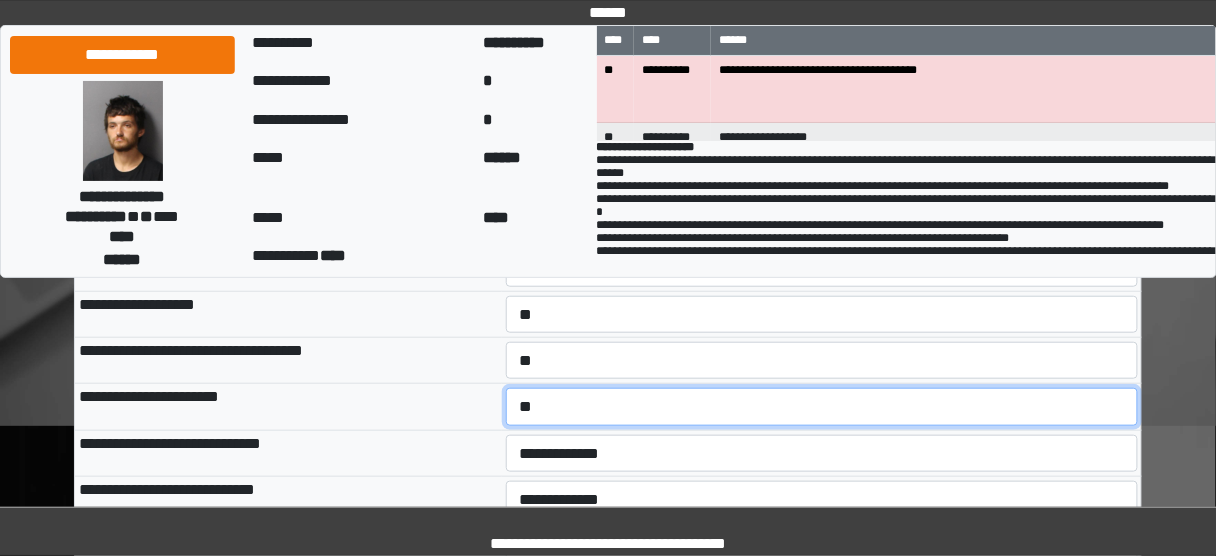 scroll, scrollTop: 320, scrollLeft: 0, axis: vertical 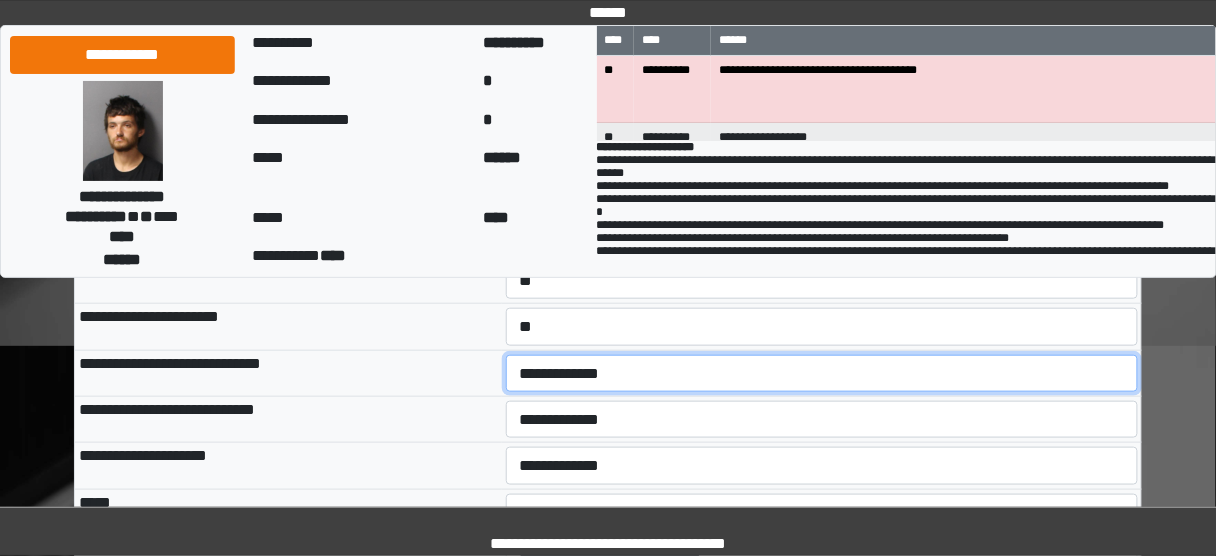 click on "**********" at bounding box center (822, 373) 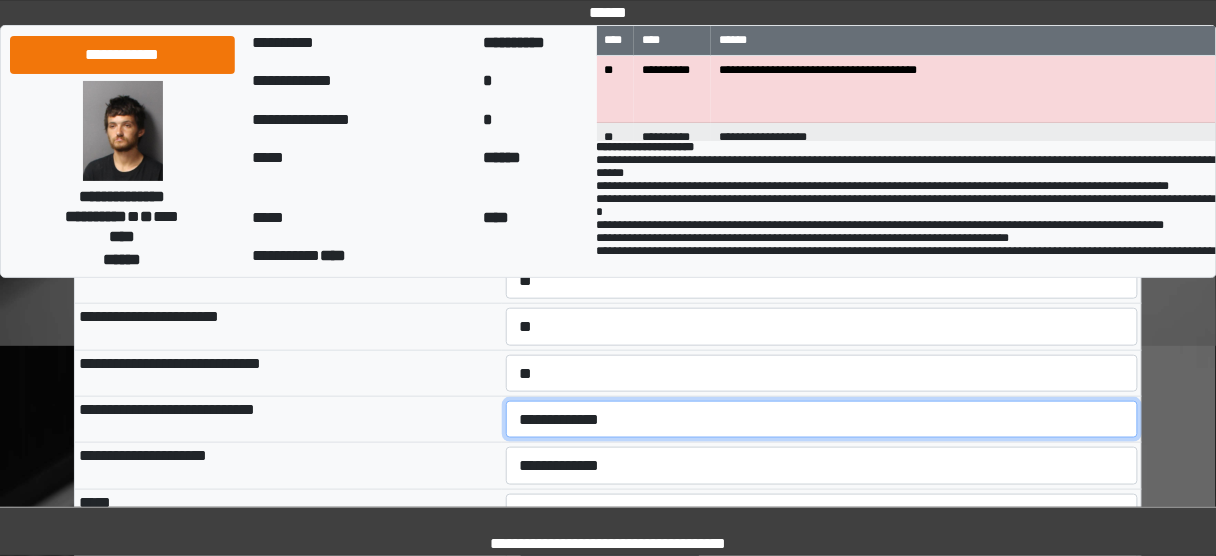 click on "**********" at bounding box center [822, 419] 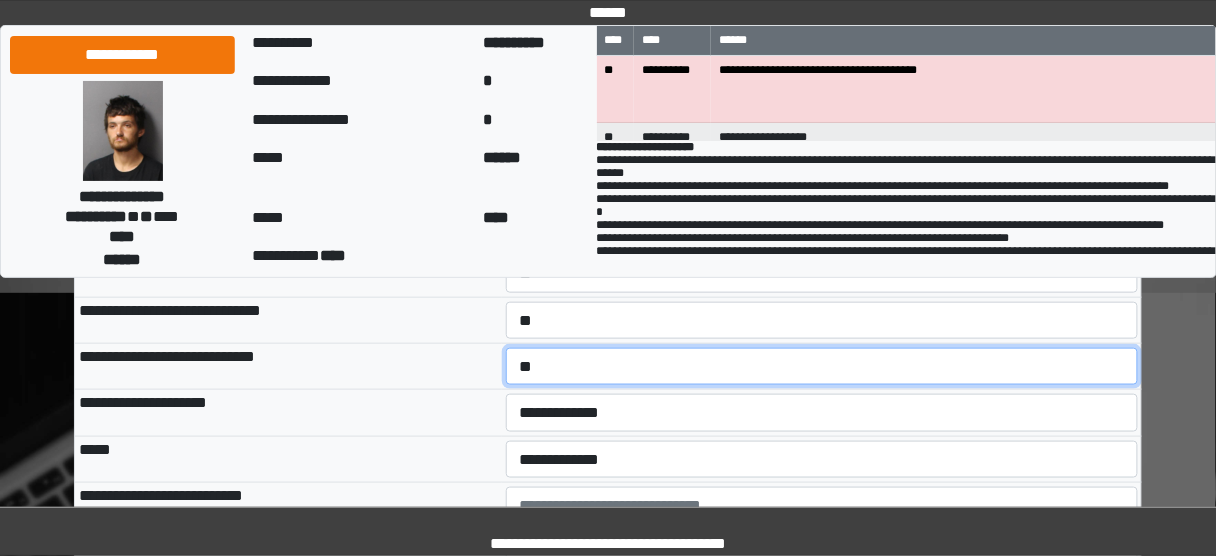 scroll, scrollTop: 400, scrollLeft: 0, axis: vertical 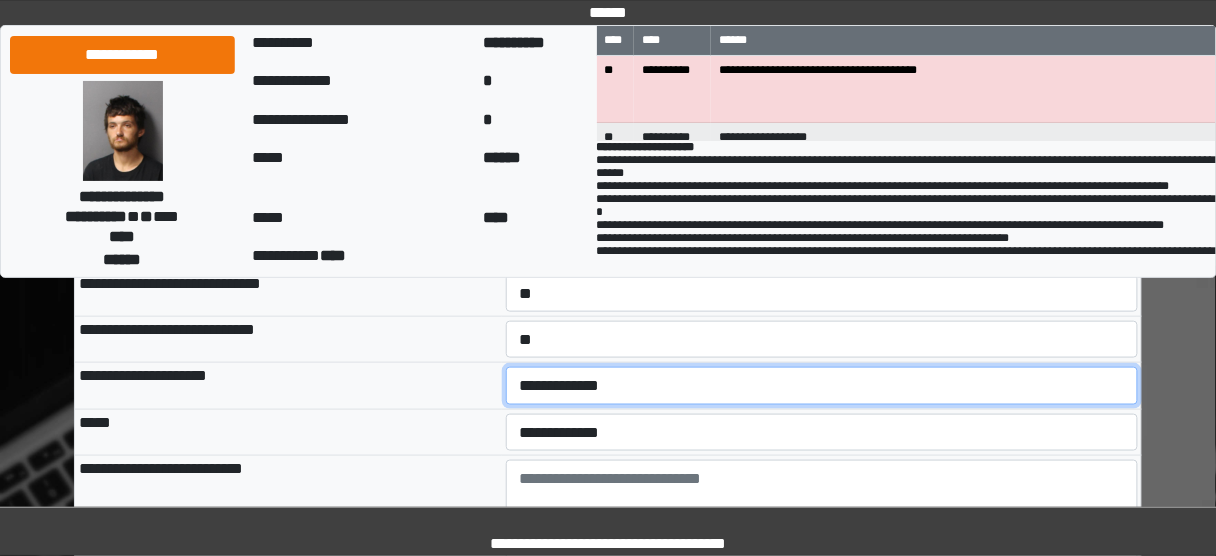 click on "**********" at bounding box center (822, 385) 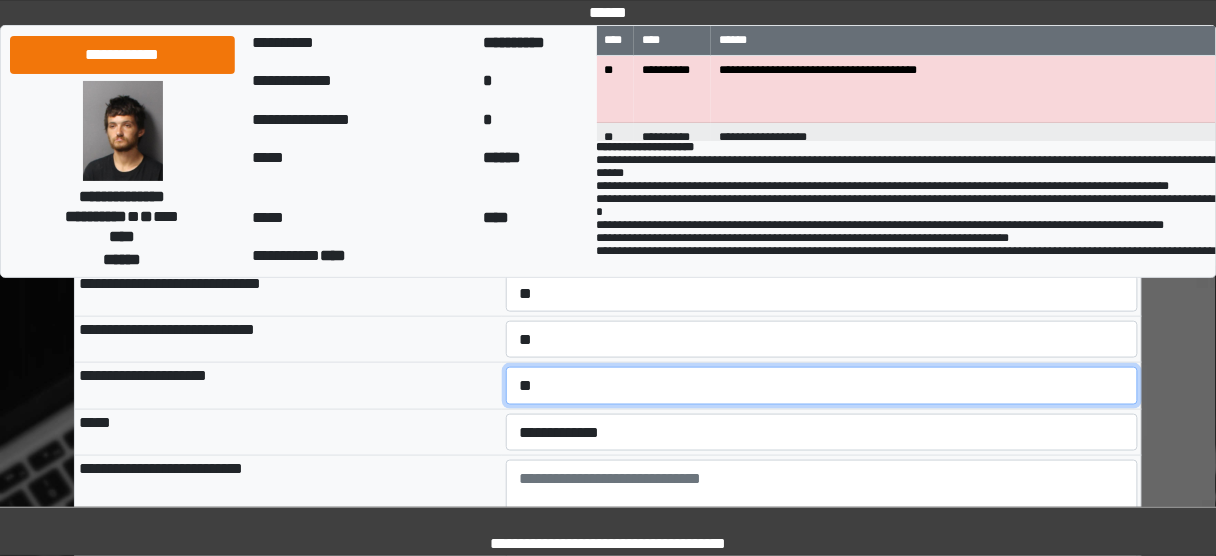 click on "**********" at bounding box center [822, 385] 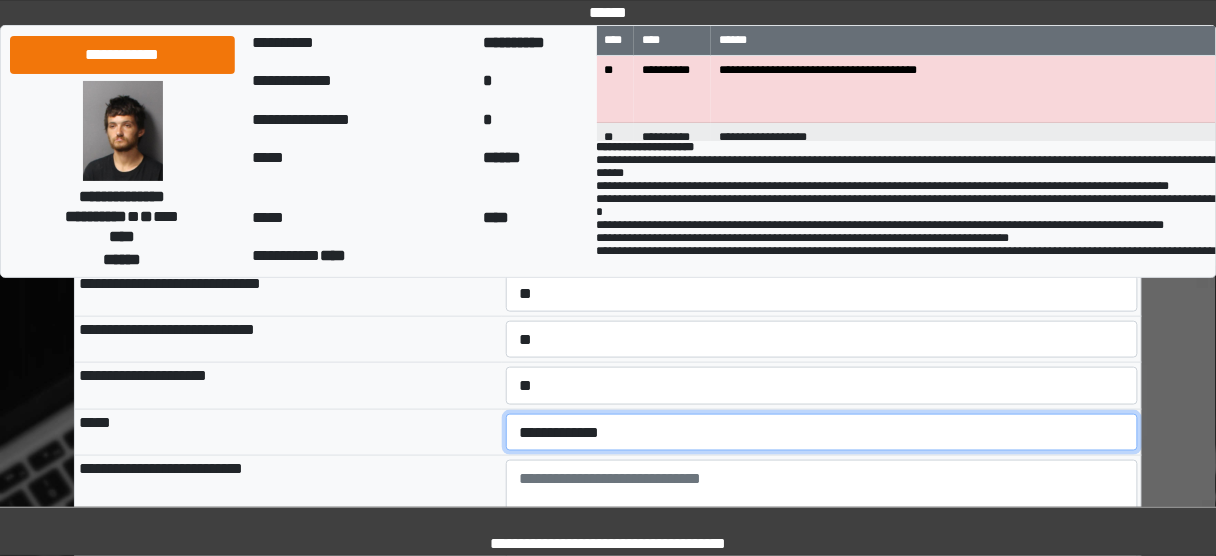 drag, startPoint x: 554, startPoint y: 431, endPoint x: 556, endPoint y: 444, distance: 13.152946 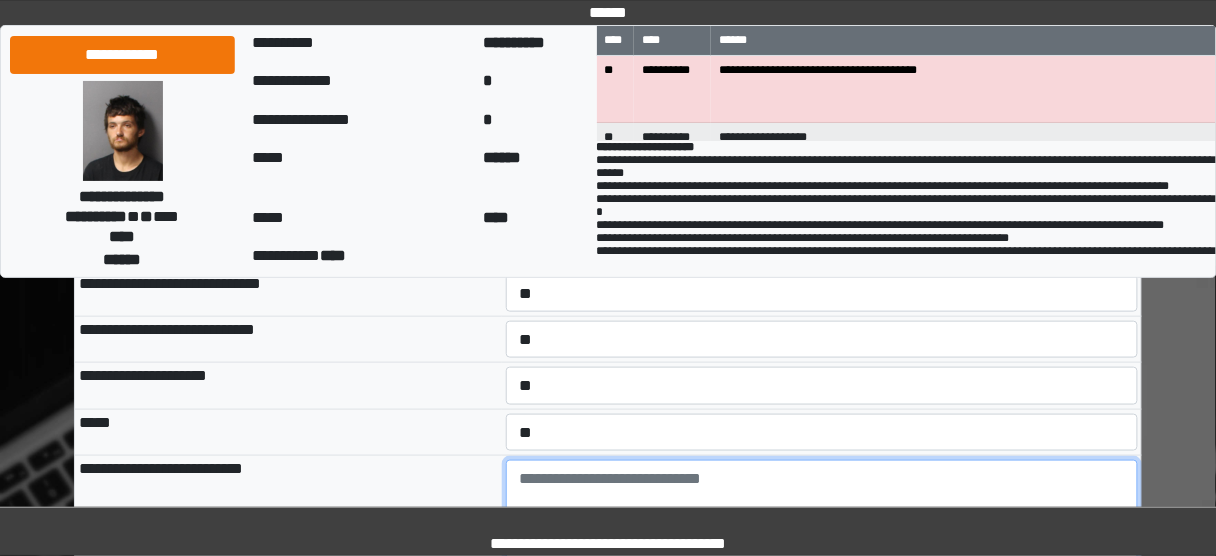 click at bounding box center [822, 515] 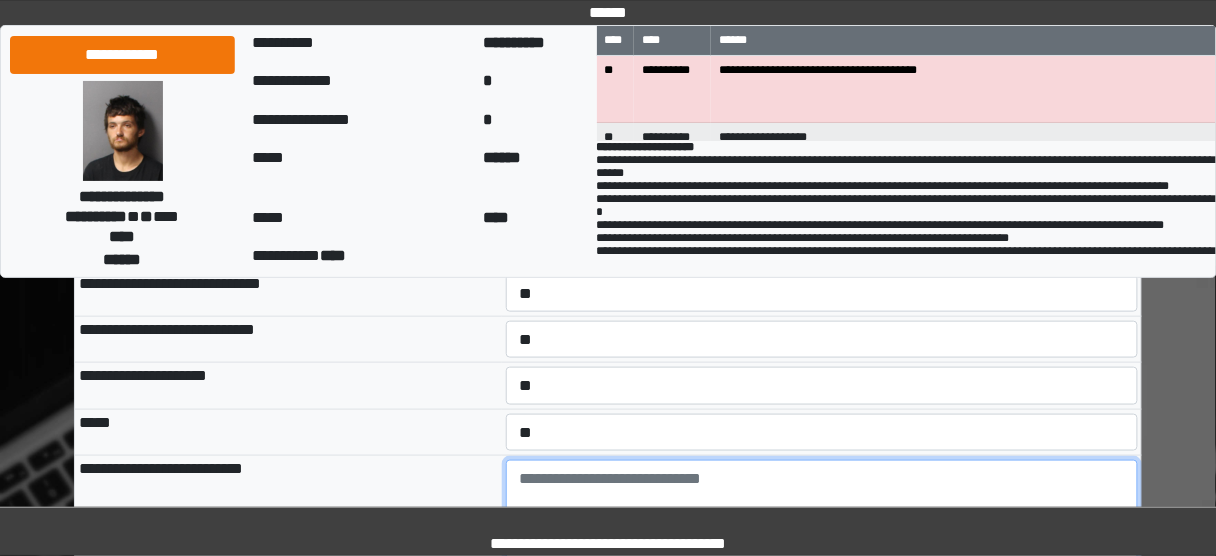 paste on "**********" 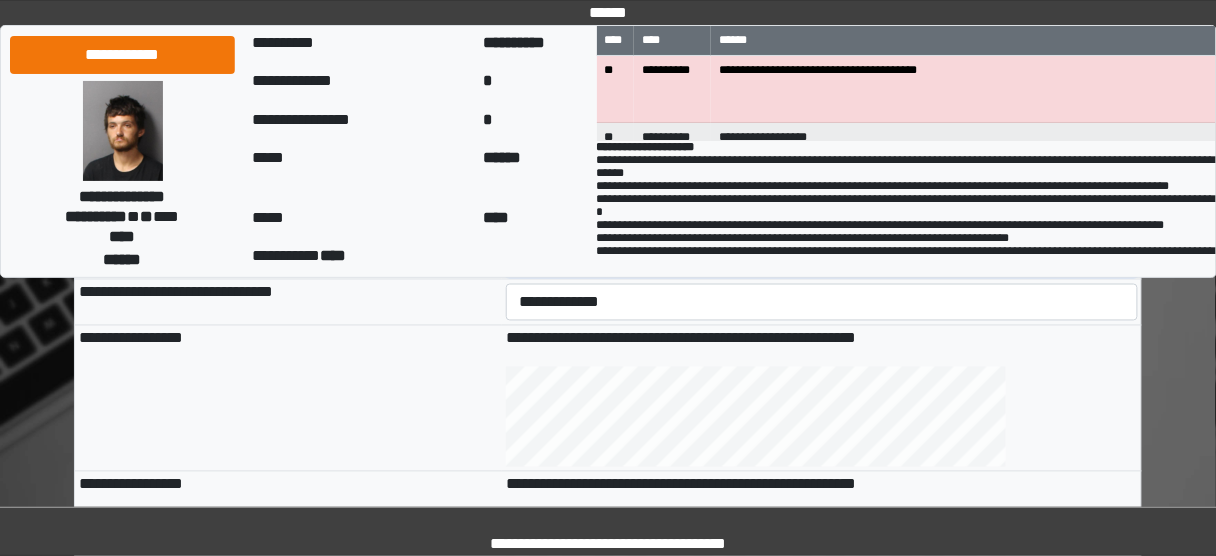 scroll, scrollTop: 720, scrollLeft: 0, axis: vertical 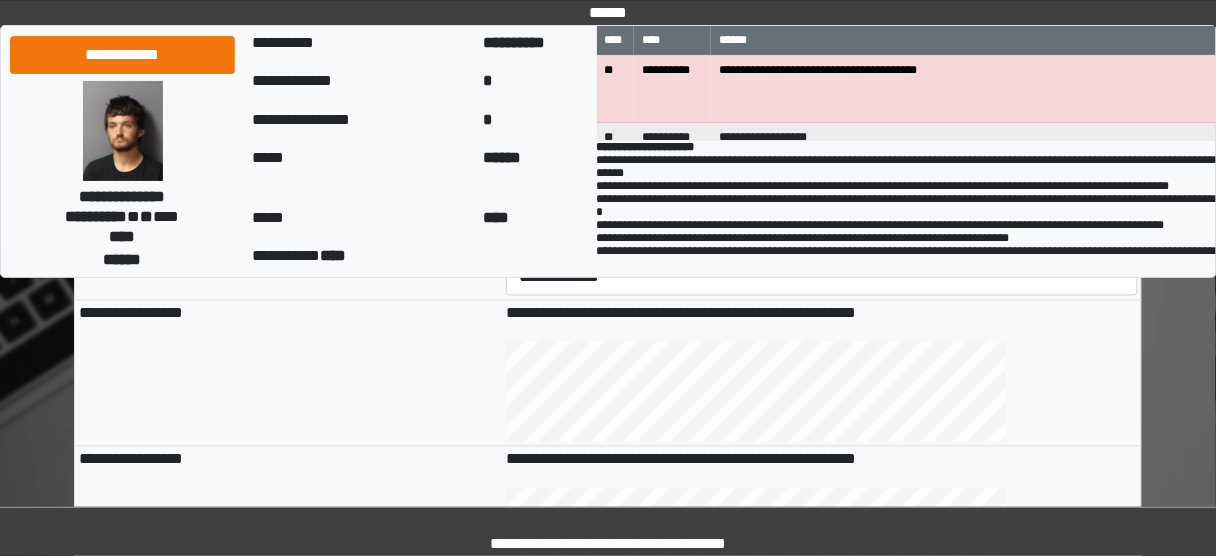 type on "**********" 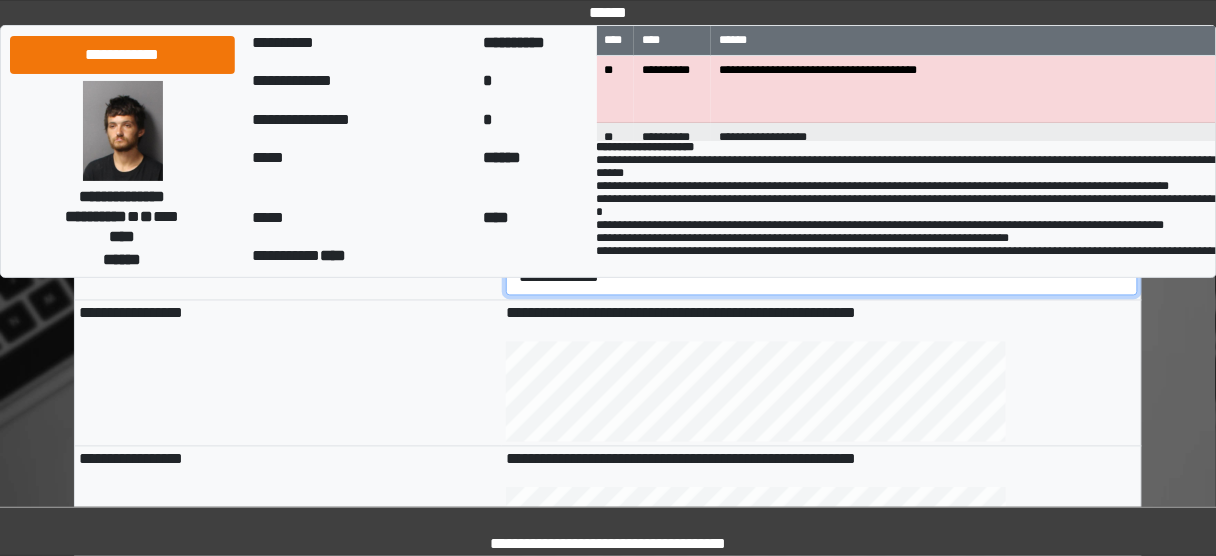 click on "**********" at bounding box center [822, 277] 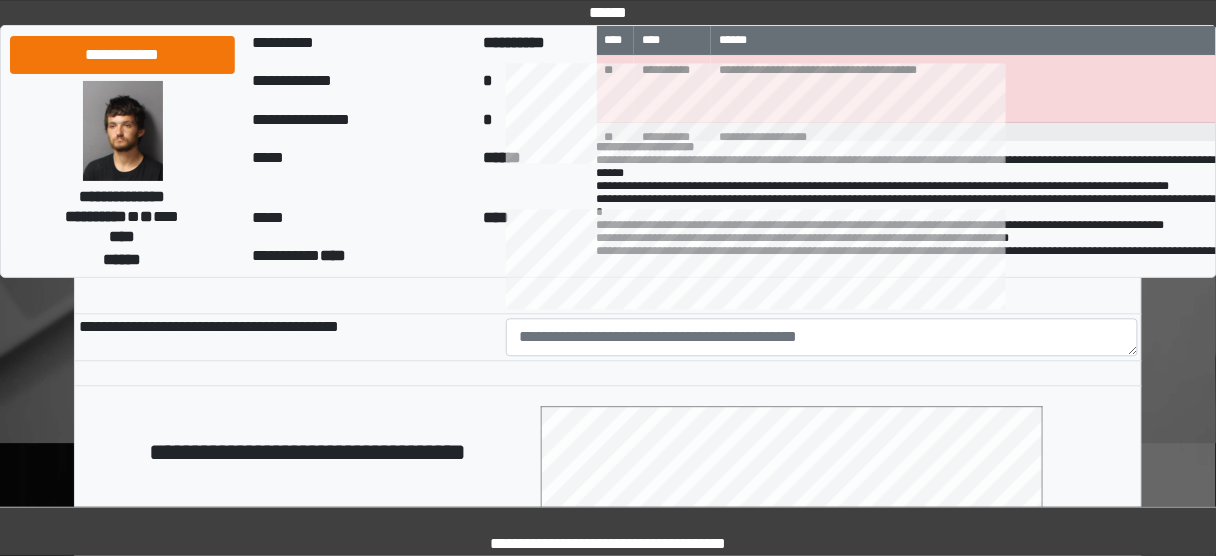 scroll, scrollTop: 1040, scrollLeft: 0, axis: vertical 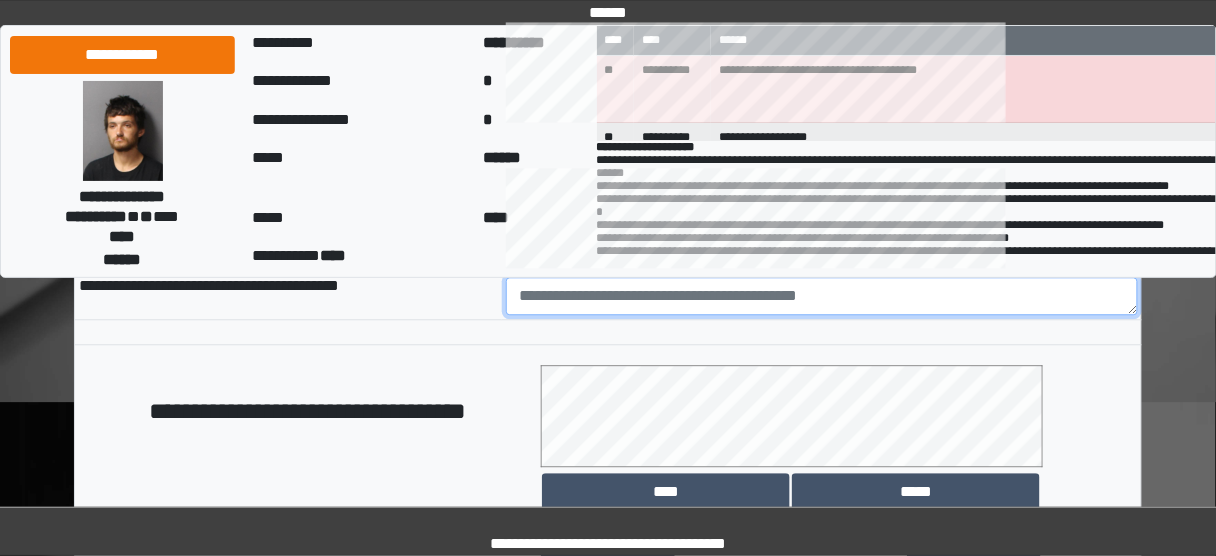 click at bounding box center (822, 296) 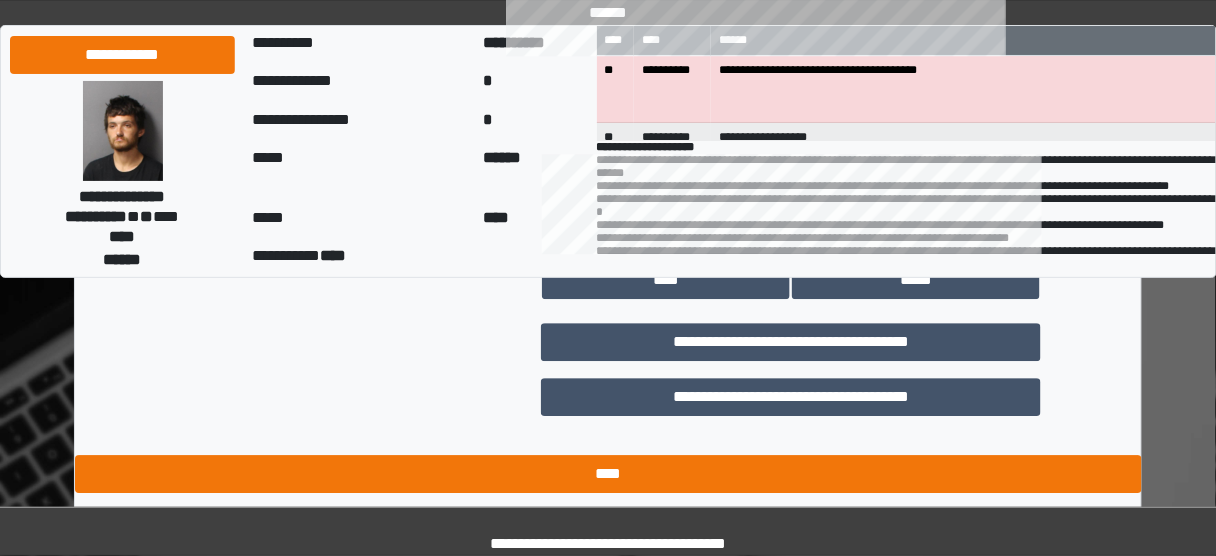 scroll, scrollTop: 1280, scrollLeft: 0, axis: vertical 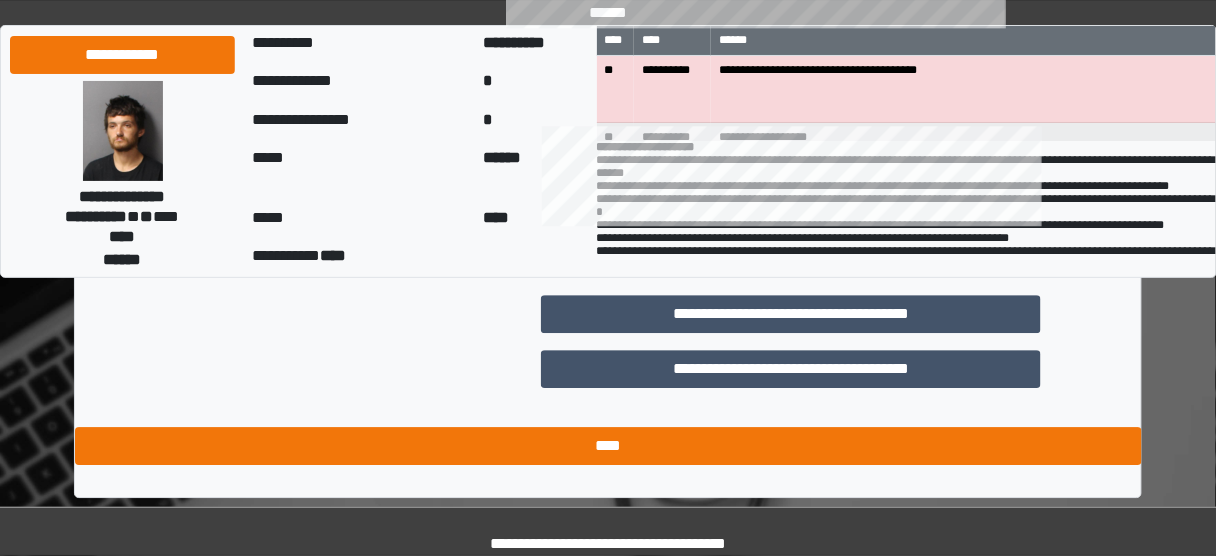 type on "**********" 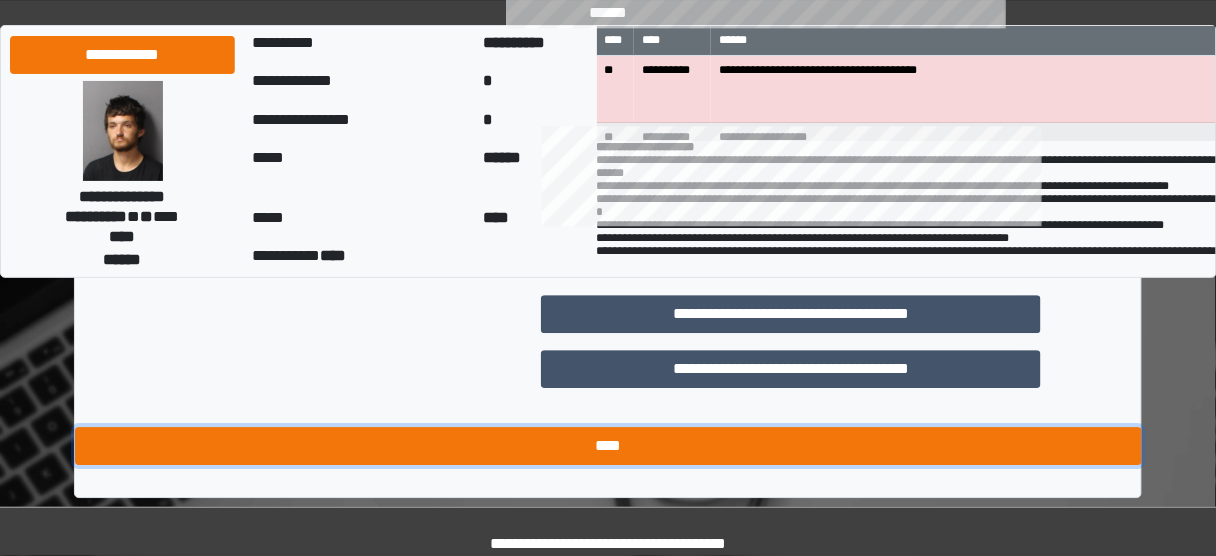 click on "****" at bounding box center [608, 446] 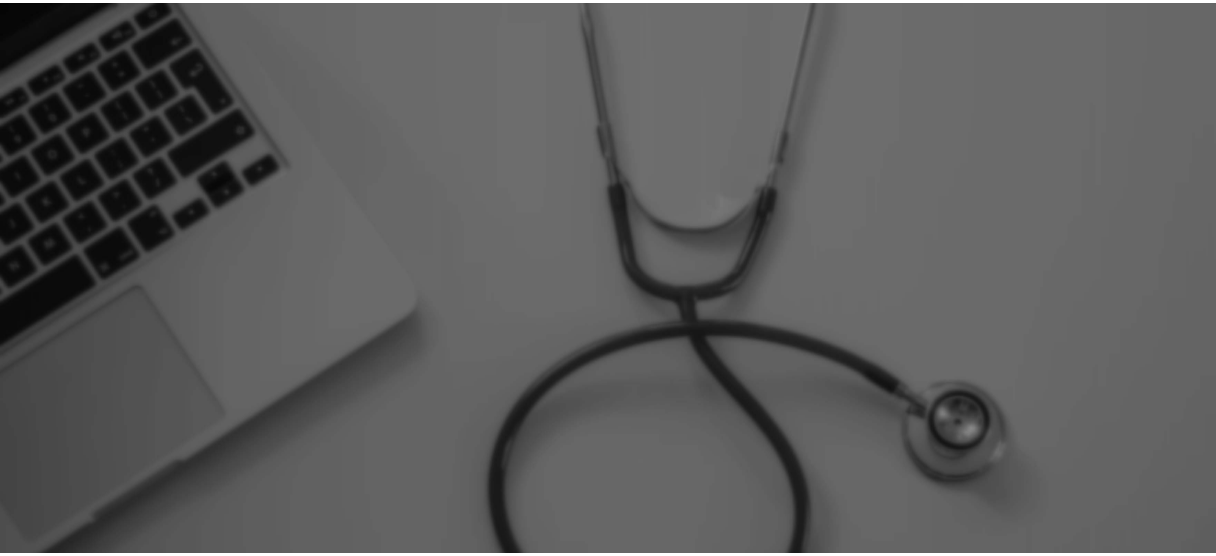 scroll, scrollTop: 0, scrollLeft: 0, axis: both 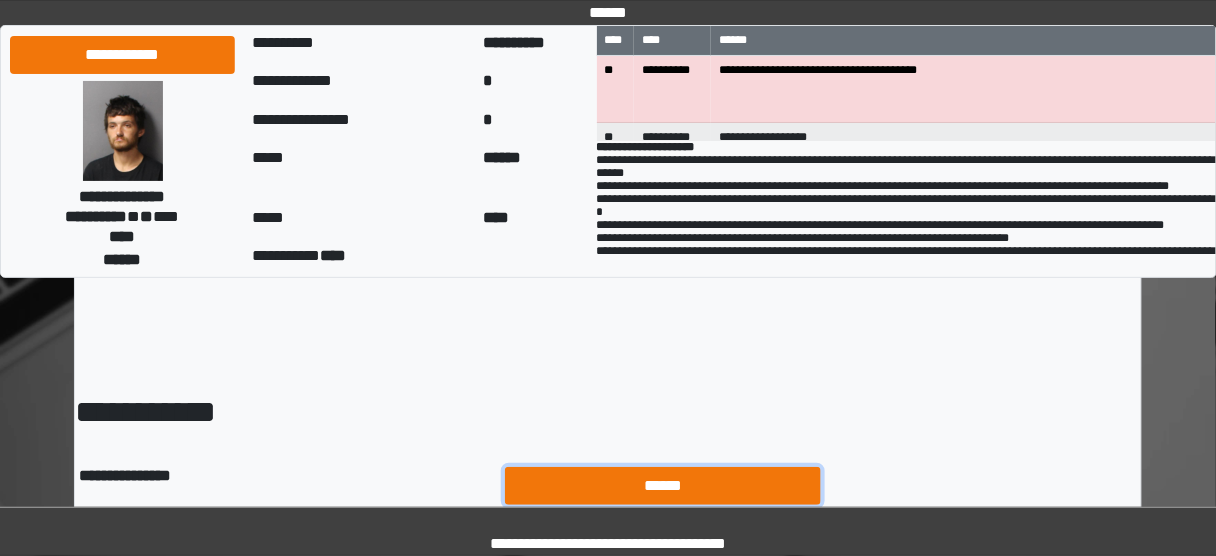 click on "******" at bounding box center [663, 485] 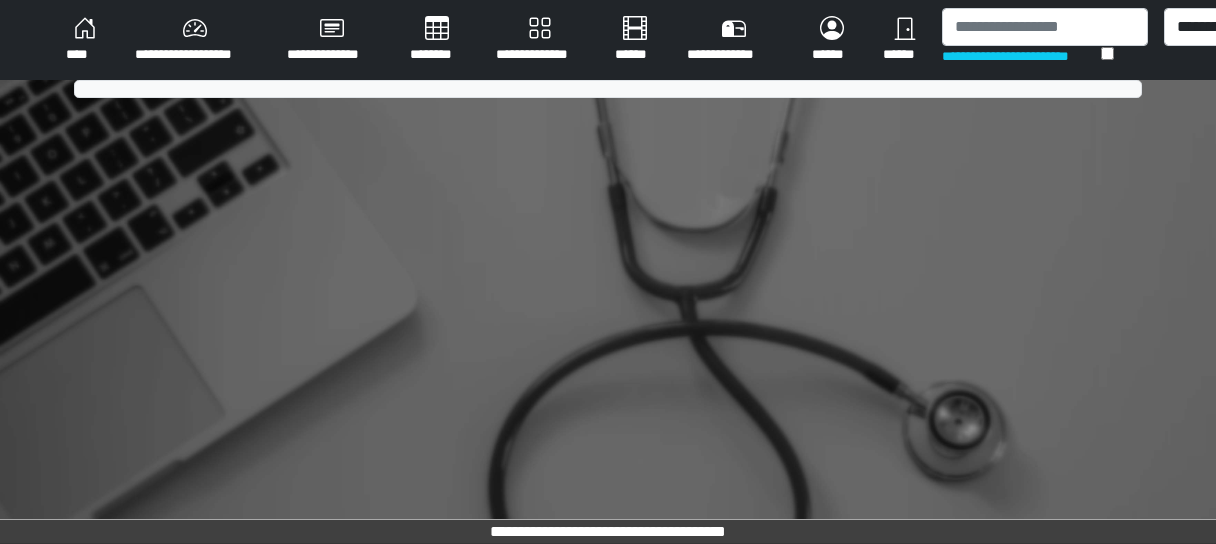 scroll, scrollTop: 0, scrollLeft: 0, axis: both 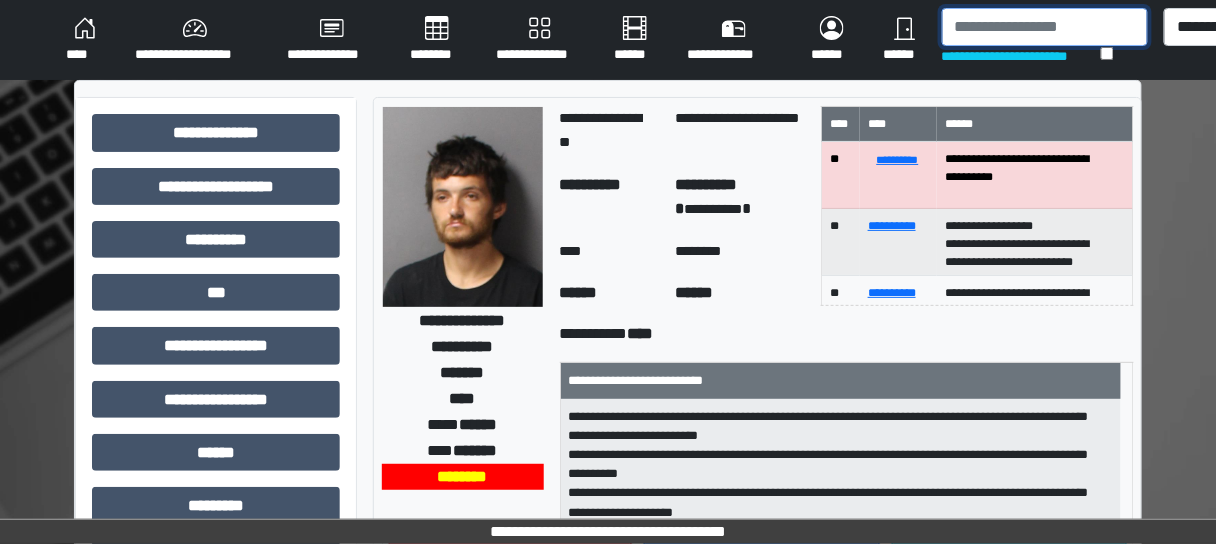 click at bounding box center (1045, 27) 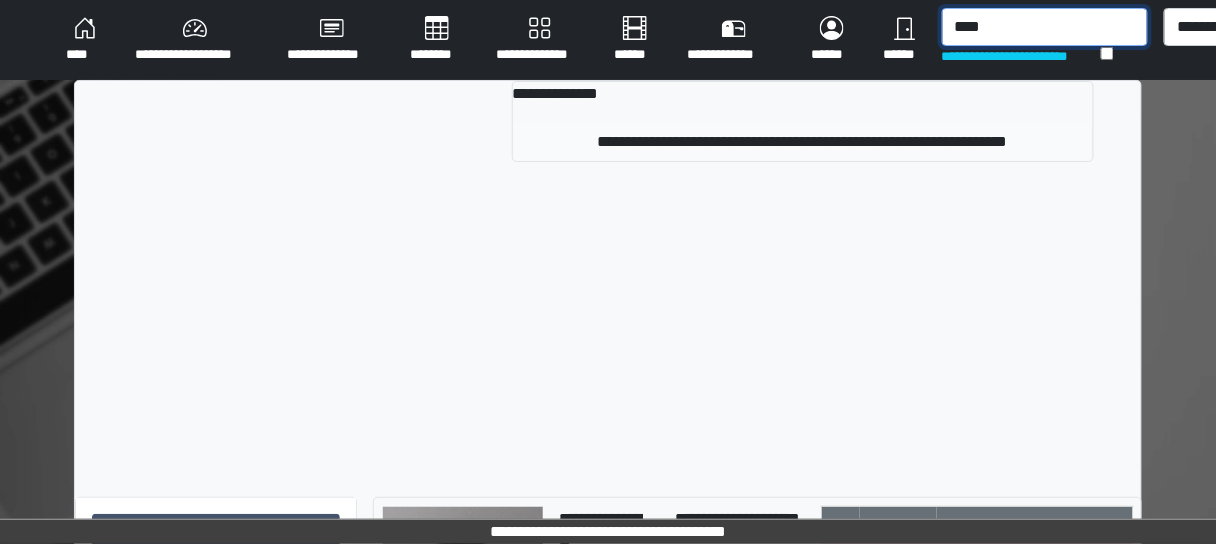 type on "****" 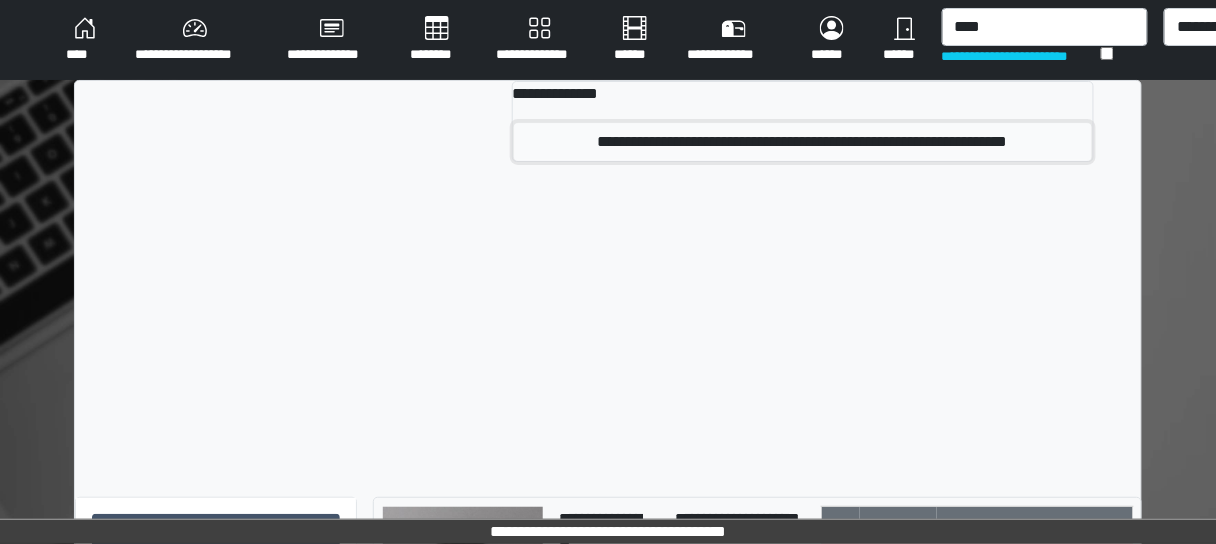 click on "**********" at bounding box center [803, 142] 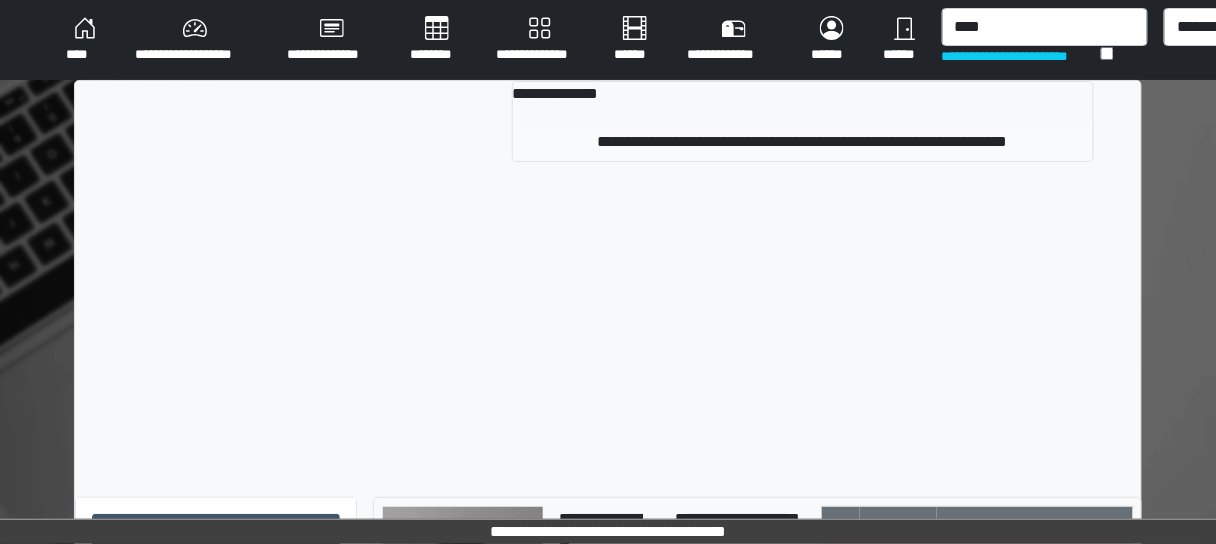 type 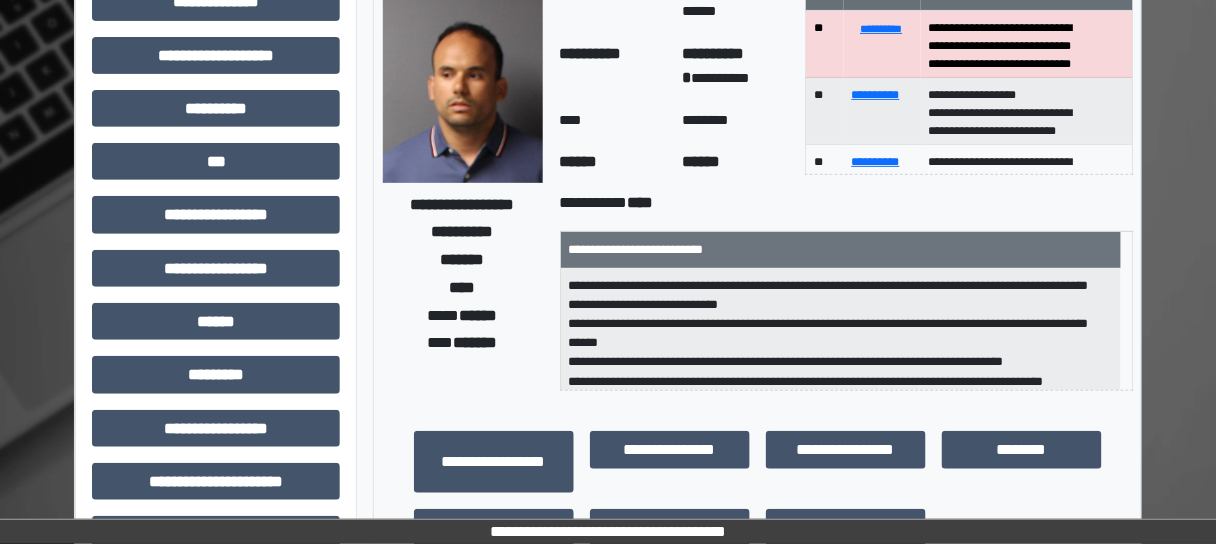 scroll, scrollTop: 160, scrollLeft: 0, axis: vertical 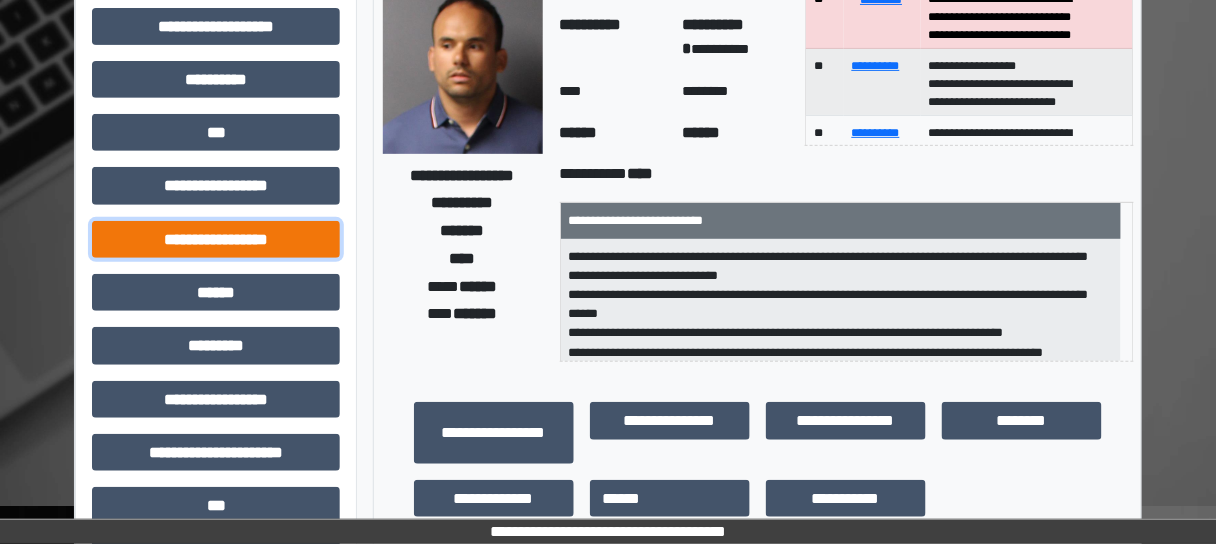 click on "**********" at bounding box center [216, 239] 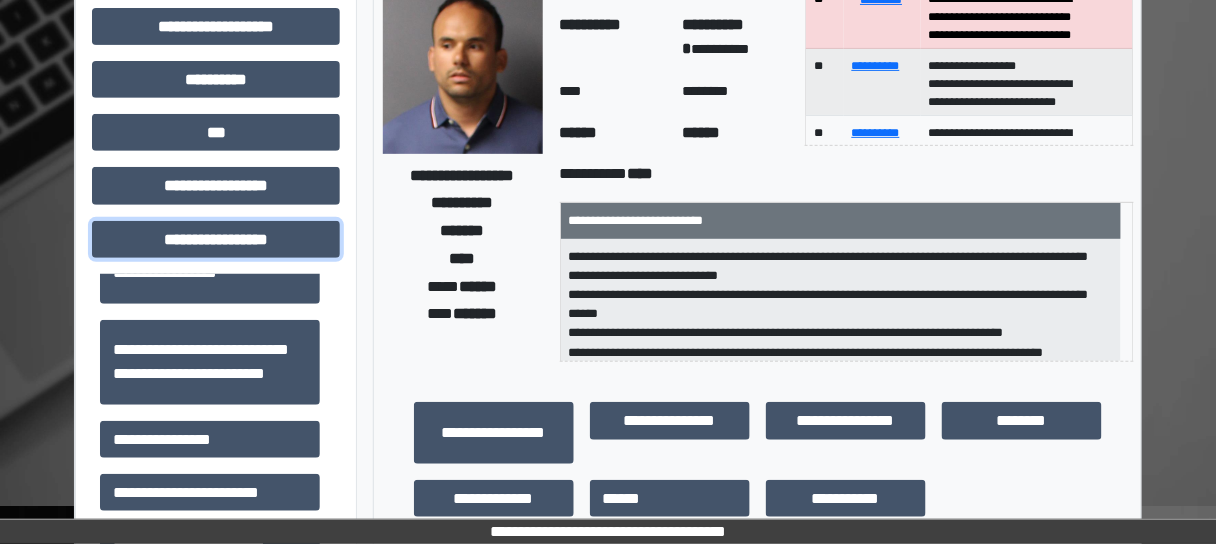 scroll, scrollTop: 640, scrollLeft: 0, axis: vertical 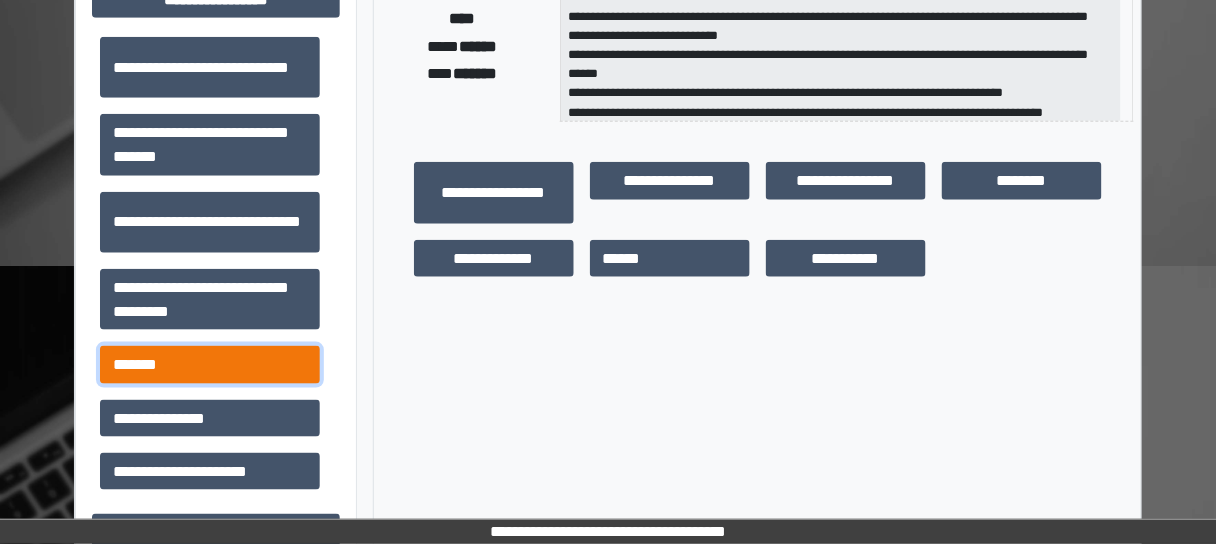 click on "*******" at bounding box center (210, 364) 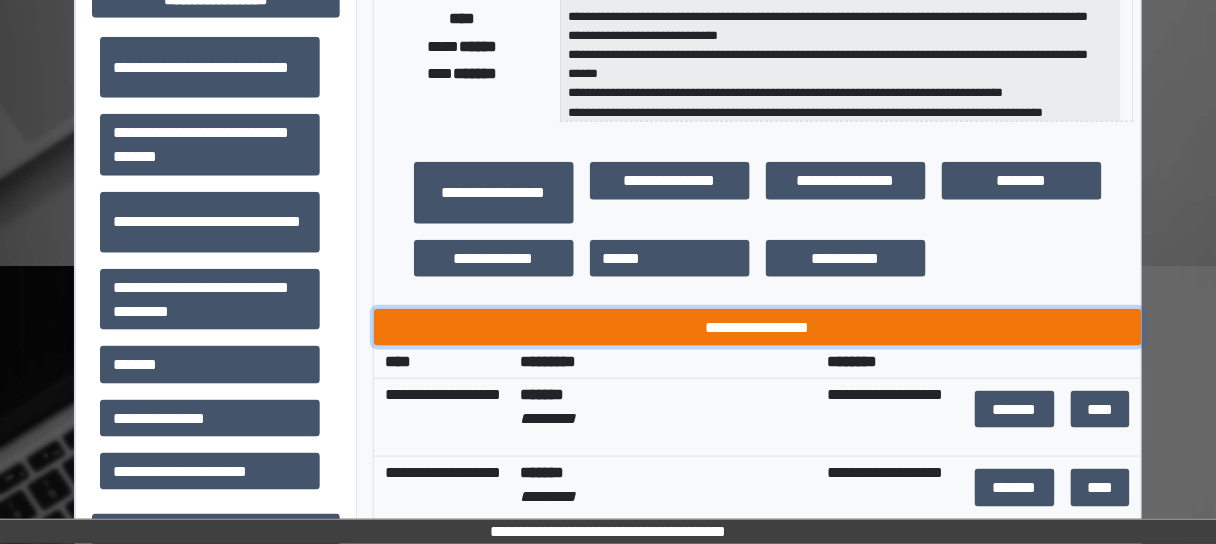 click on "**********" at bounding box center [758, 327] 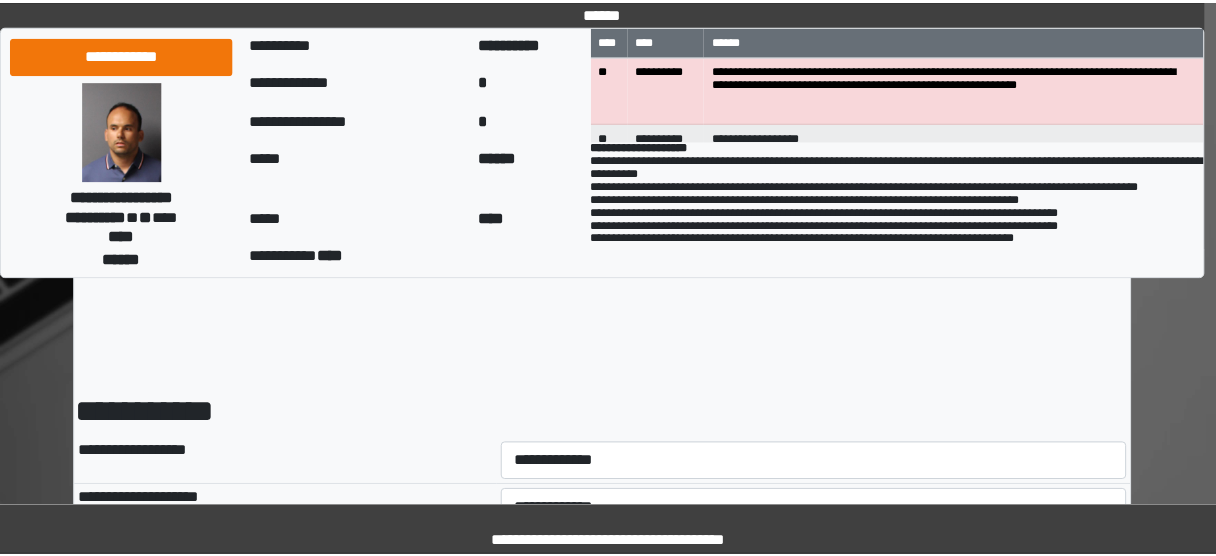 scroll, scrollTop: 160, scrollLeft: 0, axis: vertical 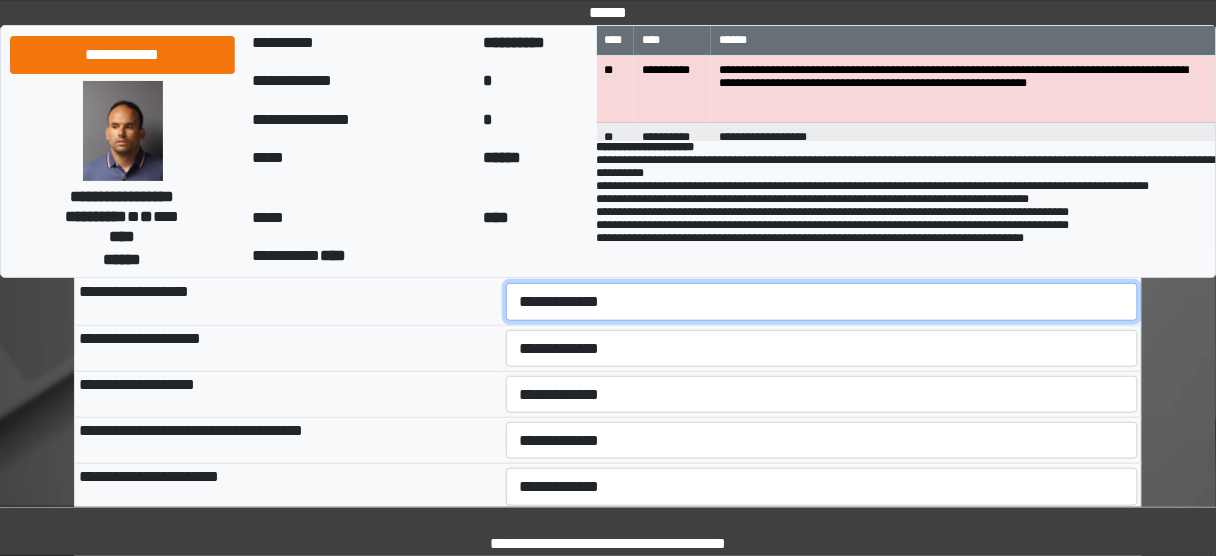 click on "**********" at bounding box center [822, 301] 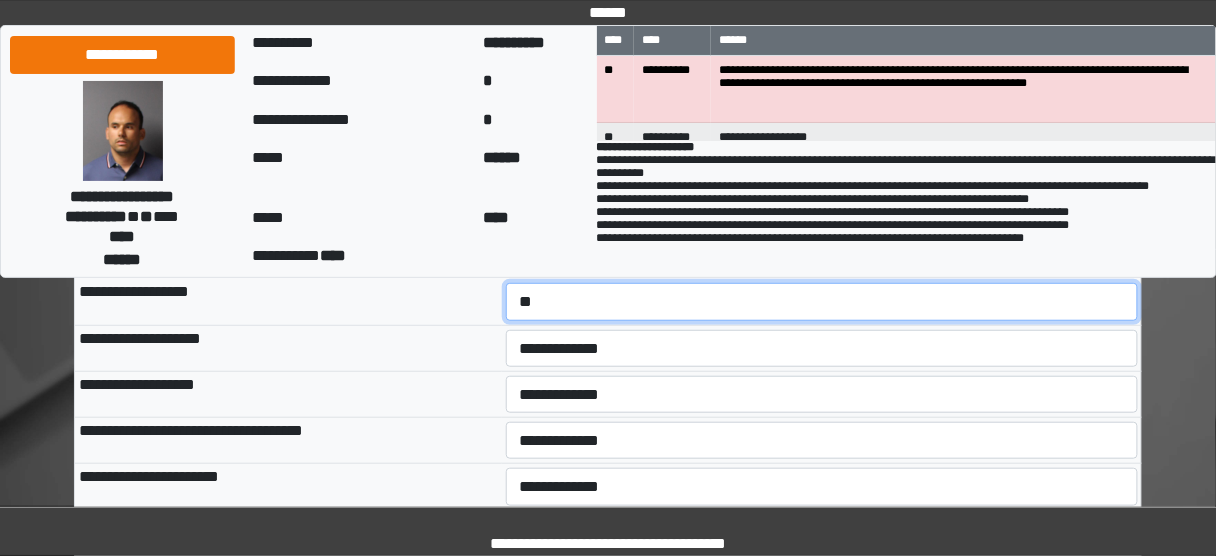 click on "**********" at bounding box center [822, 301] 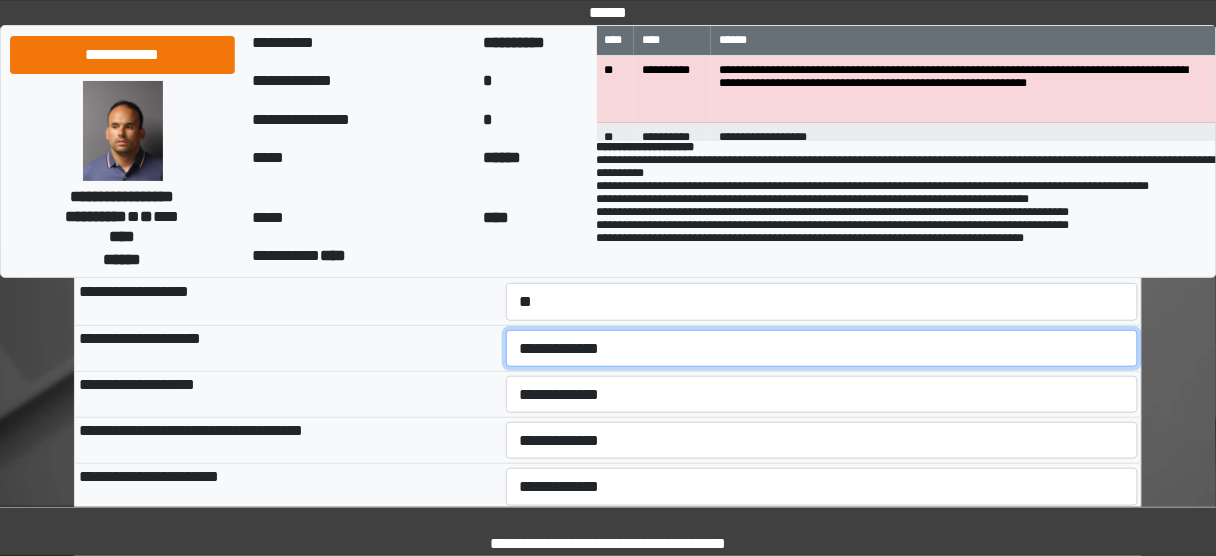 drag, startPoint x: 545, startPoint y: 342, endPoint x: 544, endPoint y: 364, distance: 22.022715 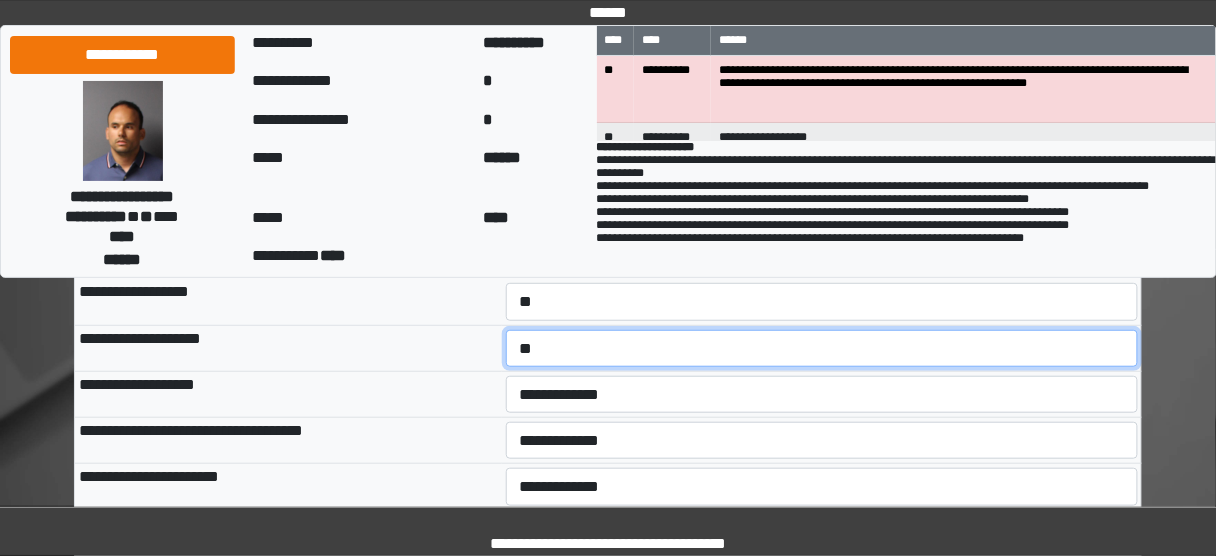 click on "**********" at bounding box center [822, 348] 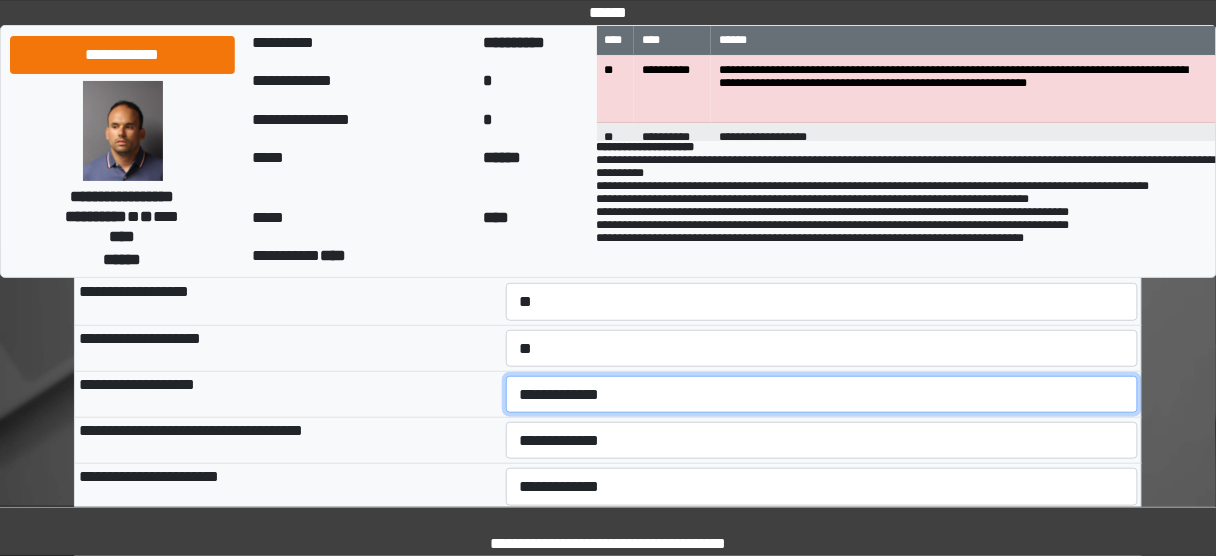 click on "**********" at bounding box center (822, 394) 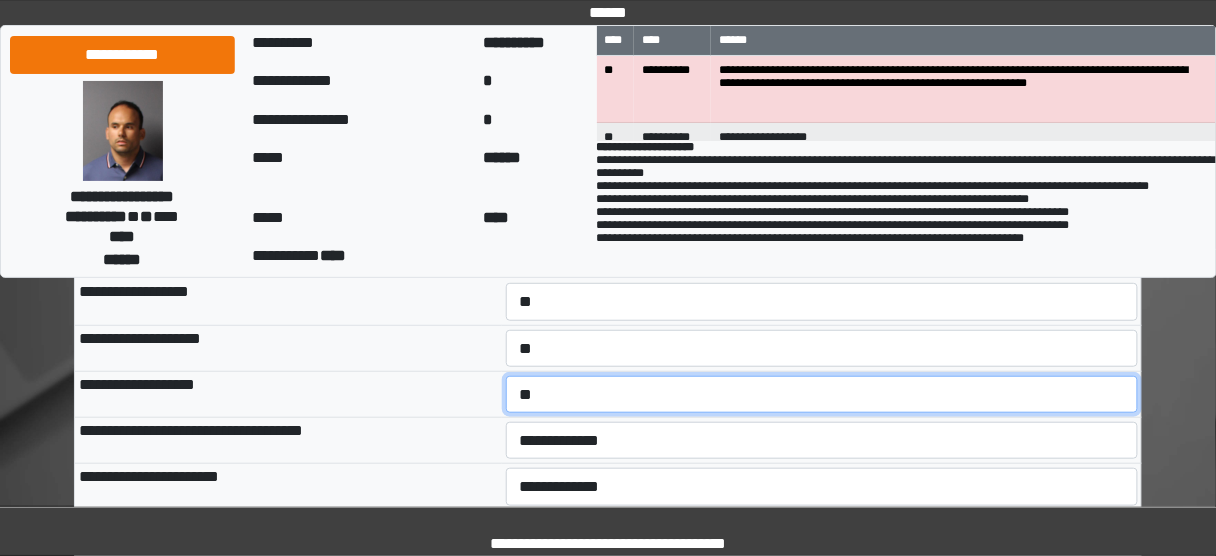 scroll, scrollTop: 240, scrollLeft: 0, axis: vertical 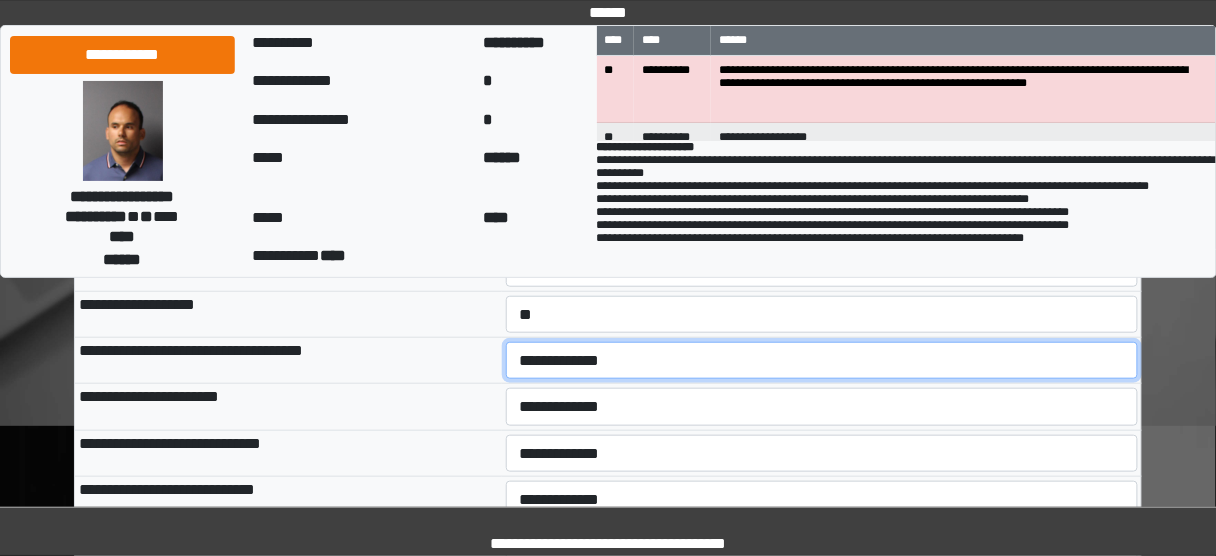 click on "**********" at bounding box center [822, 360] 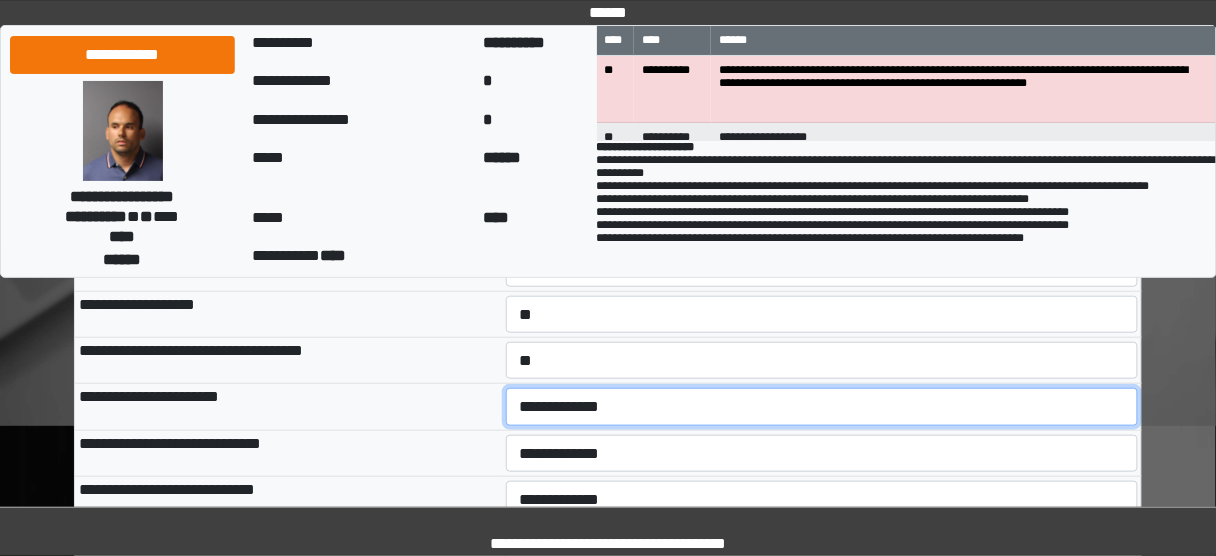 click on "**********" at bounding box center [822, 406] 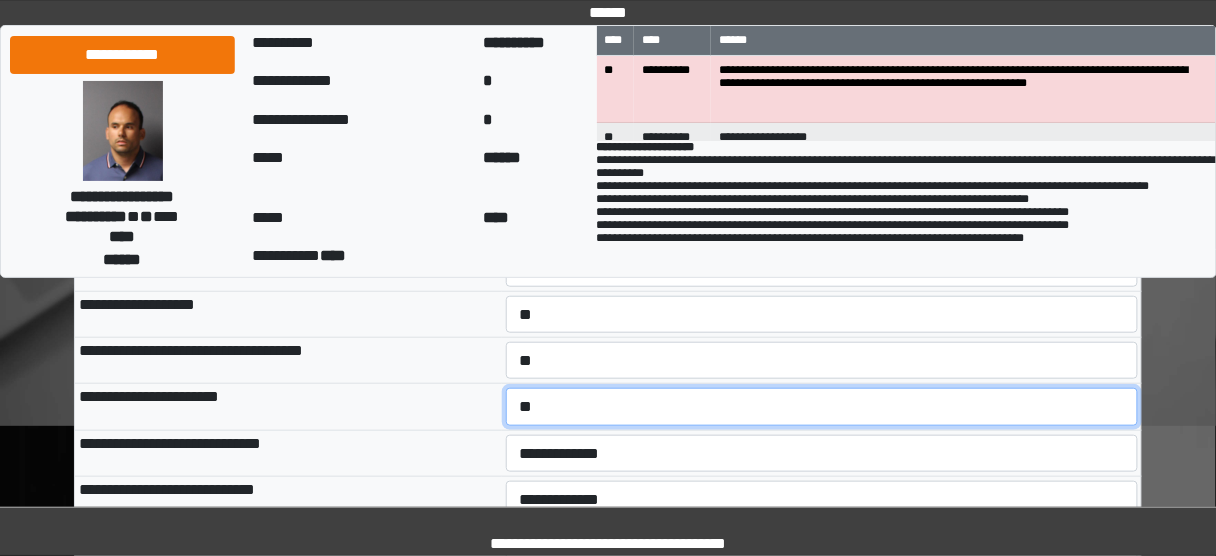 click on "**********" at bounding box center [822, 406] 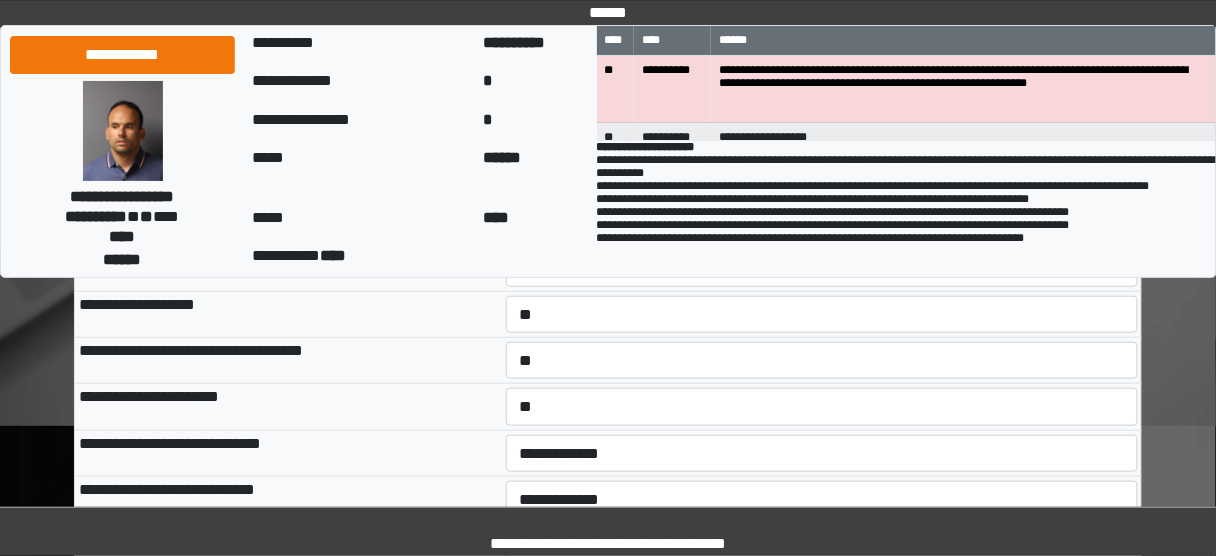 click on "**********" at bounding box center [822, 453] 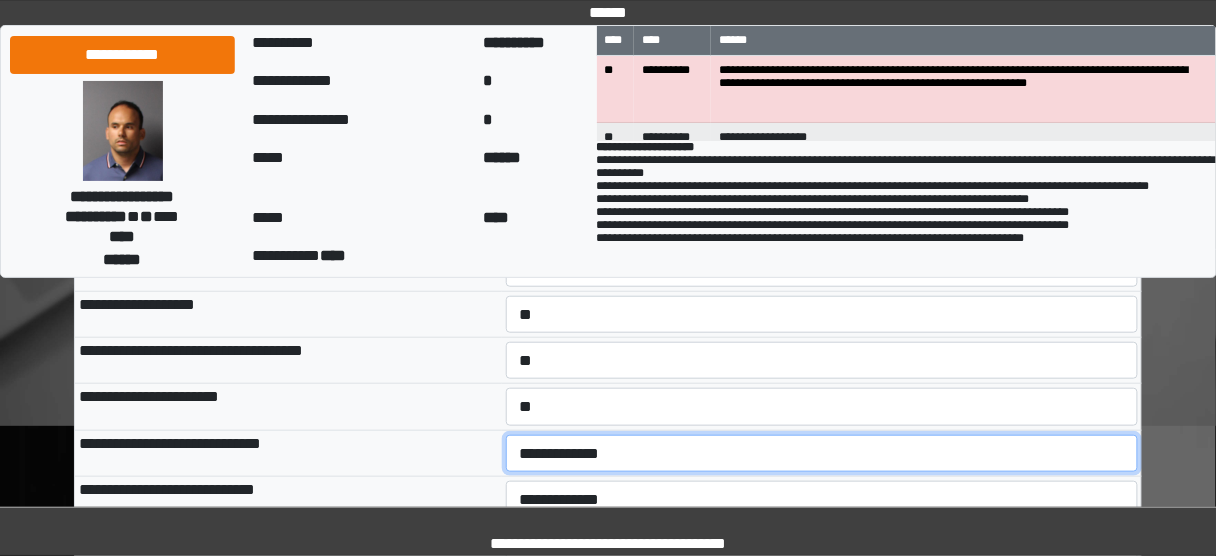 click on "**********" at bounding box center [822, 453] 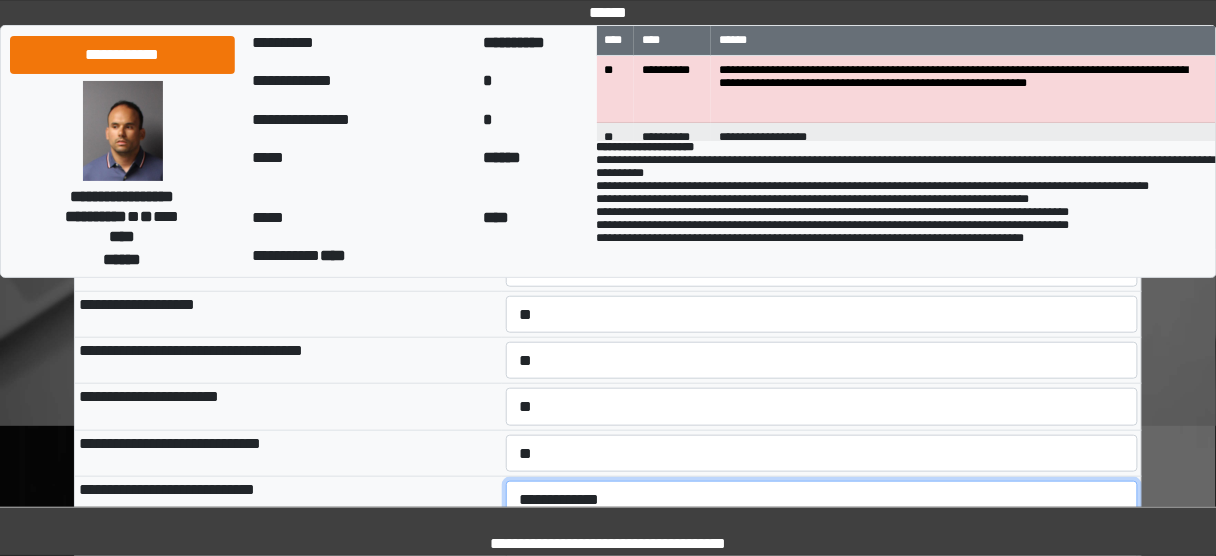 click on "**********" at bounding box center (822, 499) 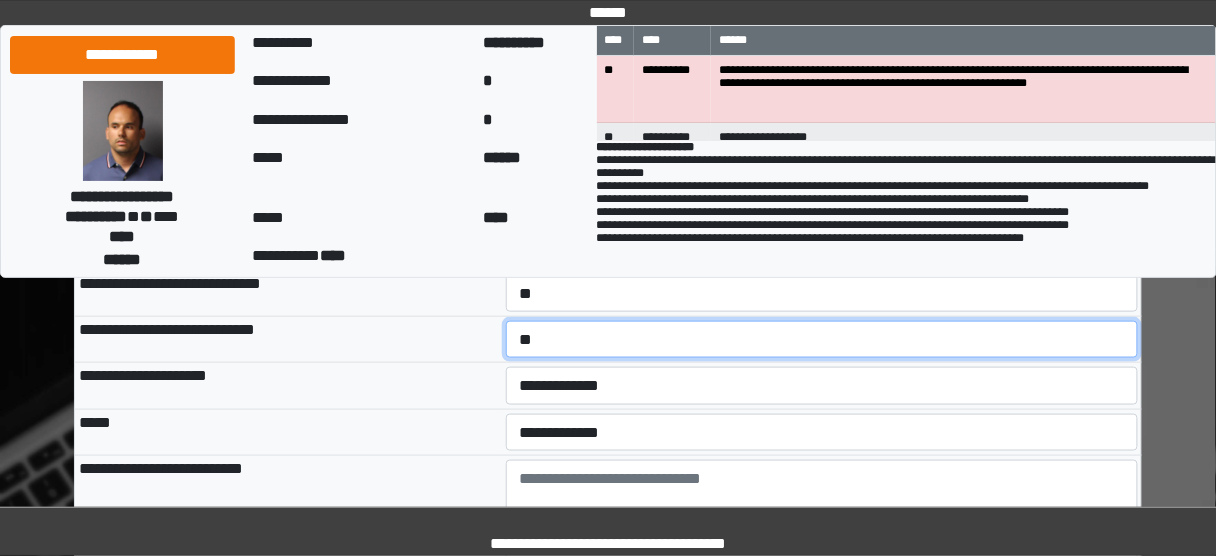 scroll, scrollTop: 480, scrollLeft: 0, axis: vertical 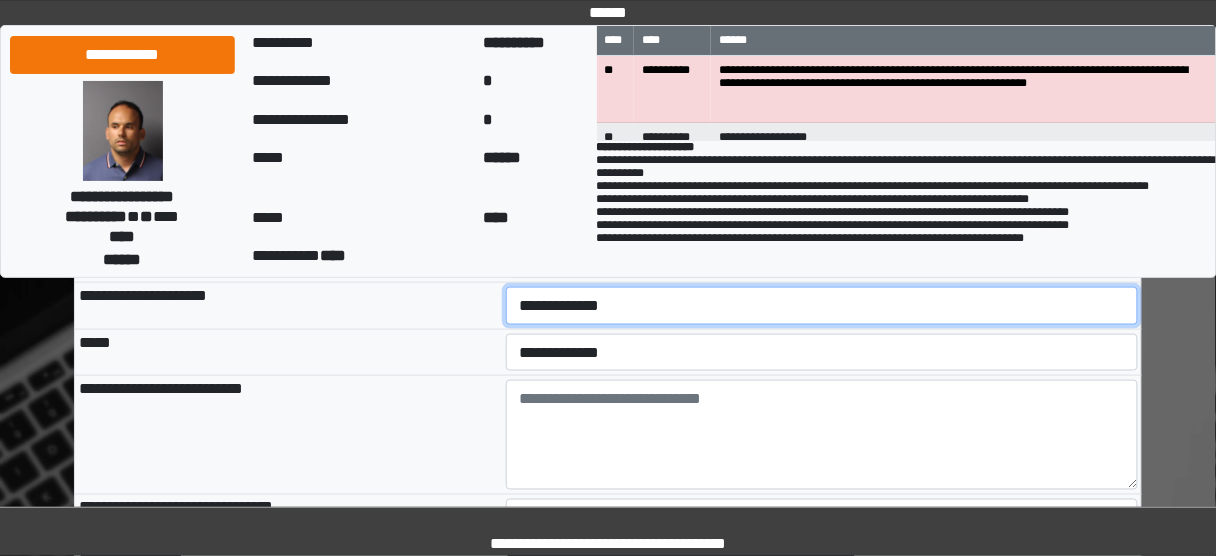 click on "**********" at bounding box center [822, 305] 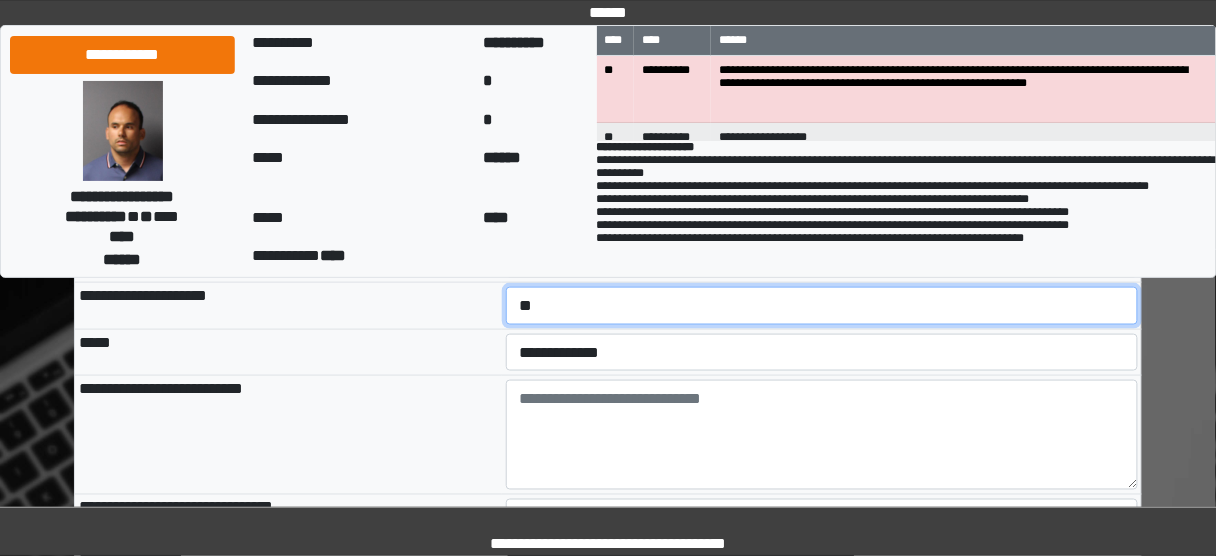 click on "**********" at bounding box center (822, 305) 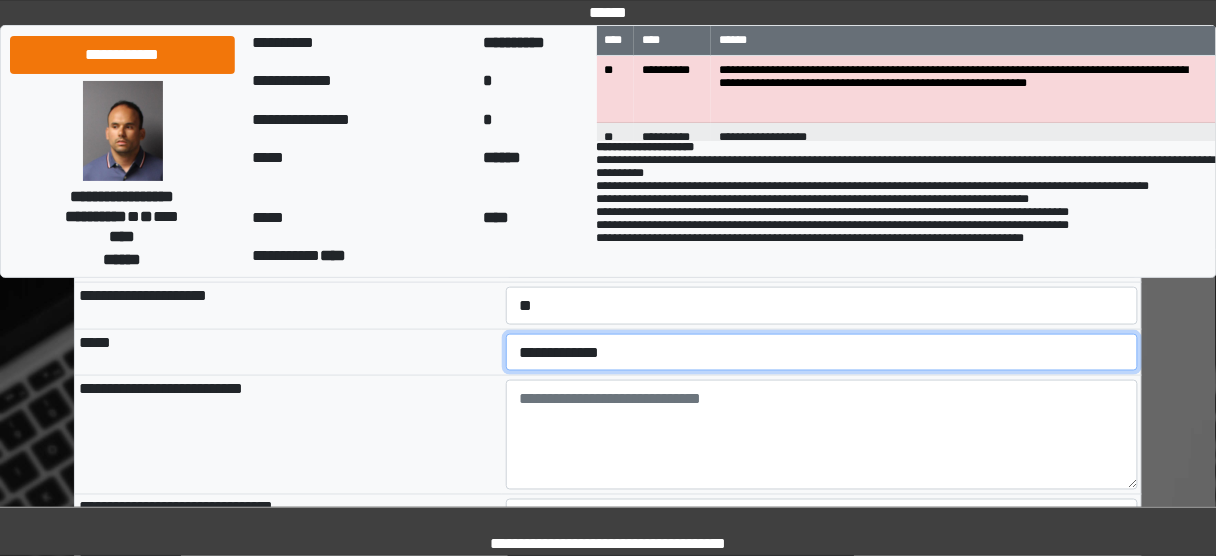 click on "**********" at bounding box center (822, 352) 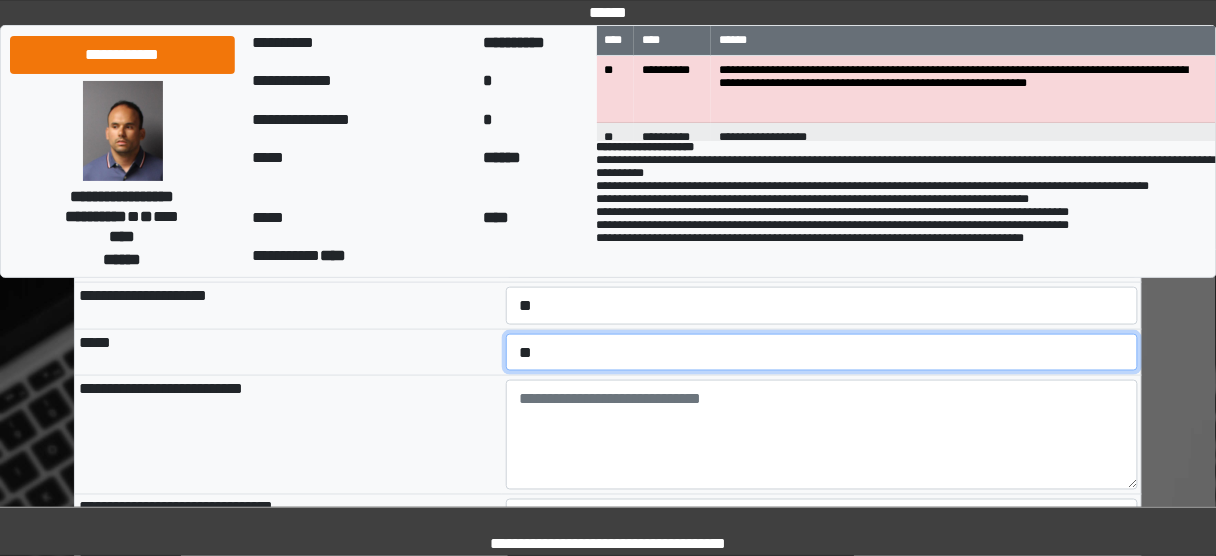 click on "**********" at bounding box center (822, 352) 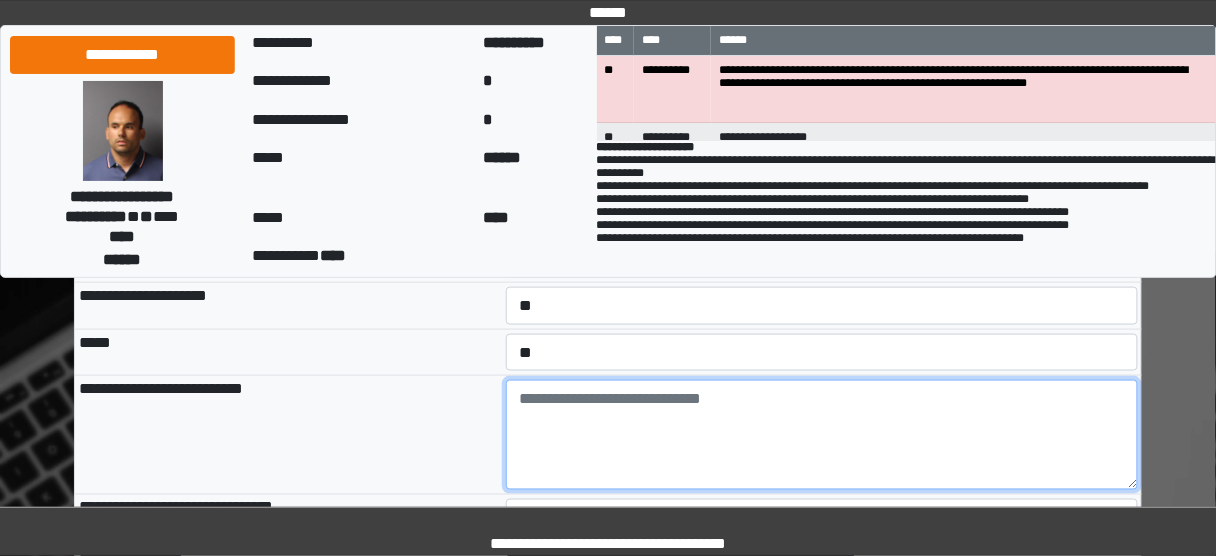 click at bounding box center [822, 435] 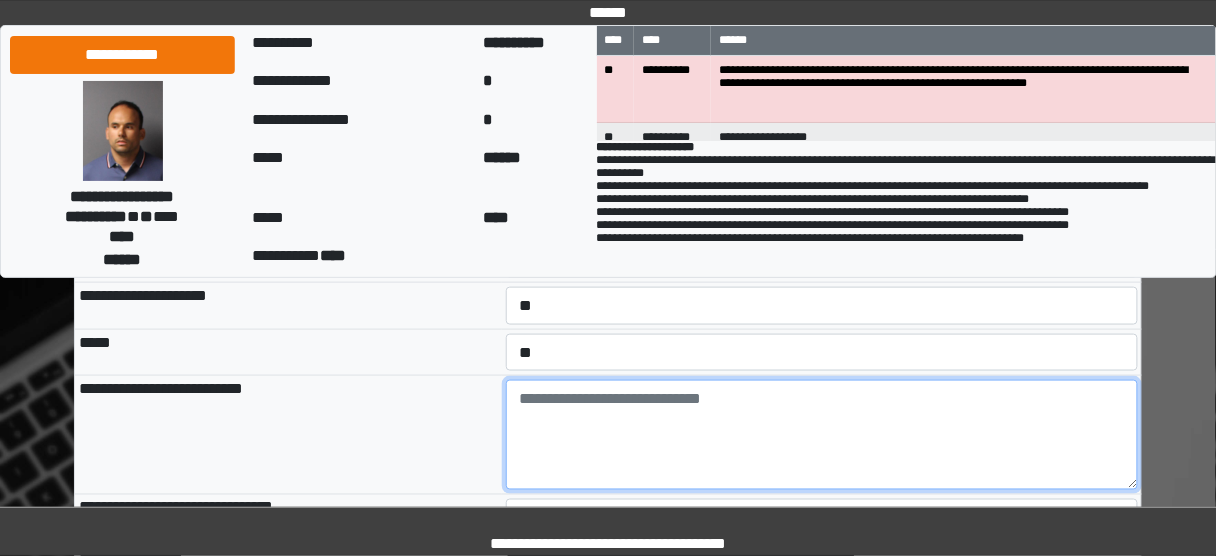 paste on "**********" 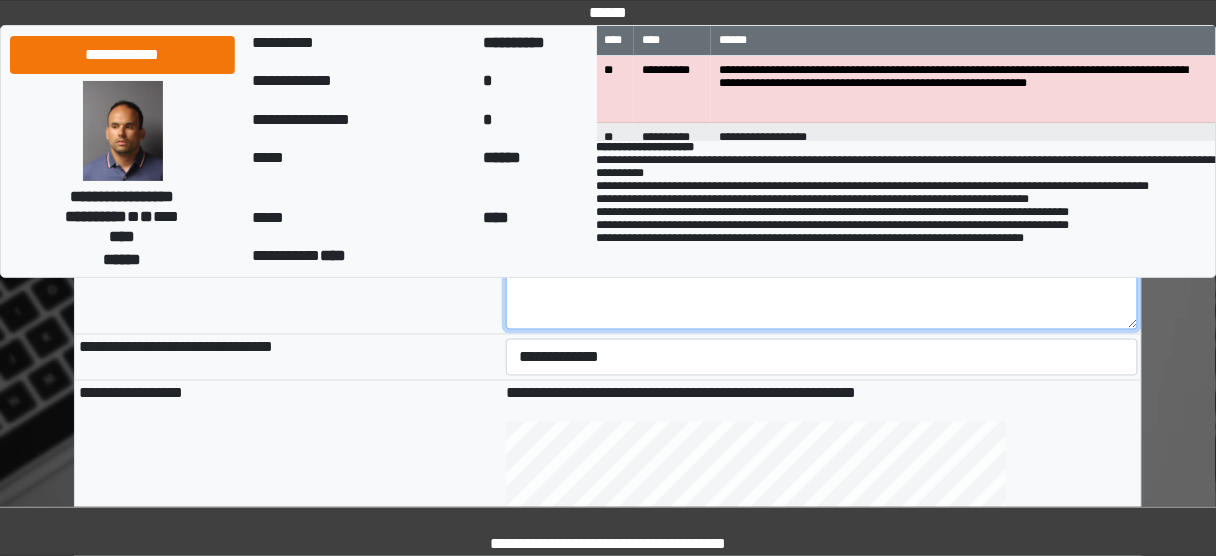 scroll, scrollTop: 720, scrollLeft: 0, axis: vertical 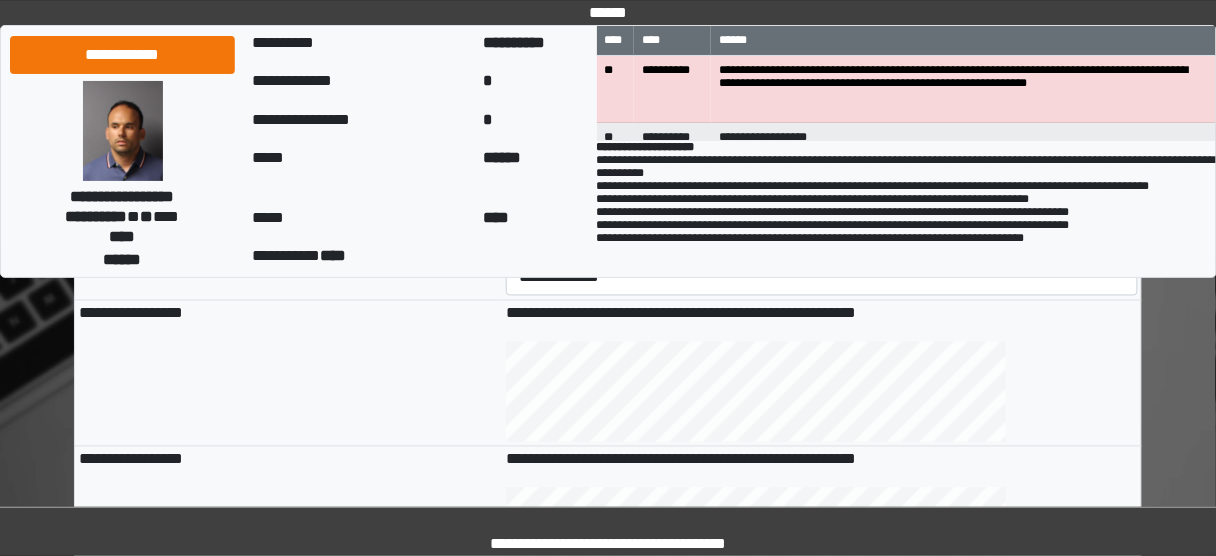 type on "**********" 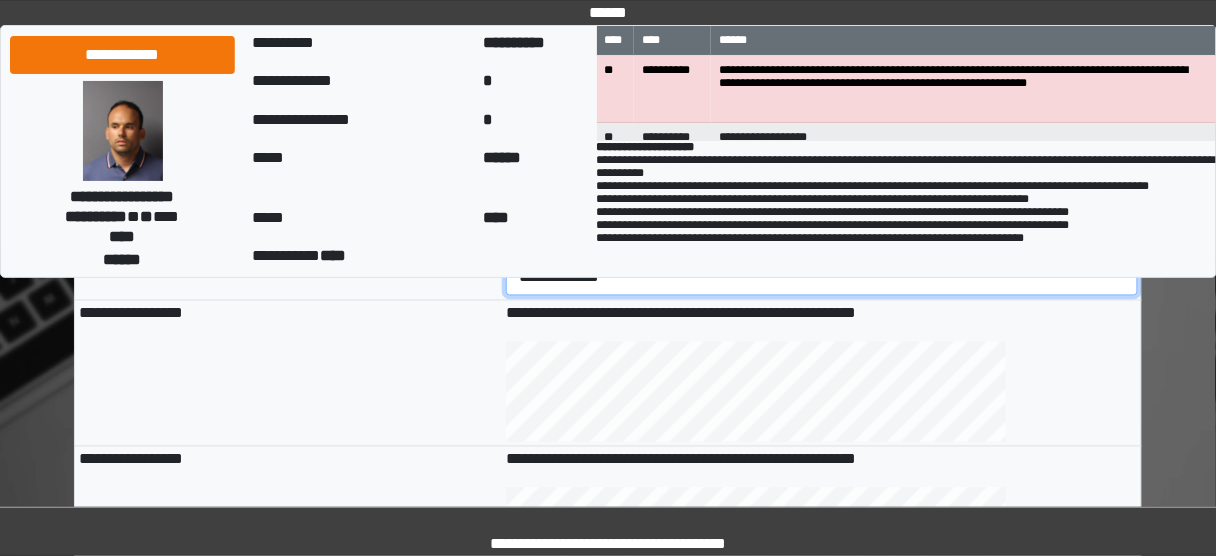 click on "**********" at bounding box center (822, 277) 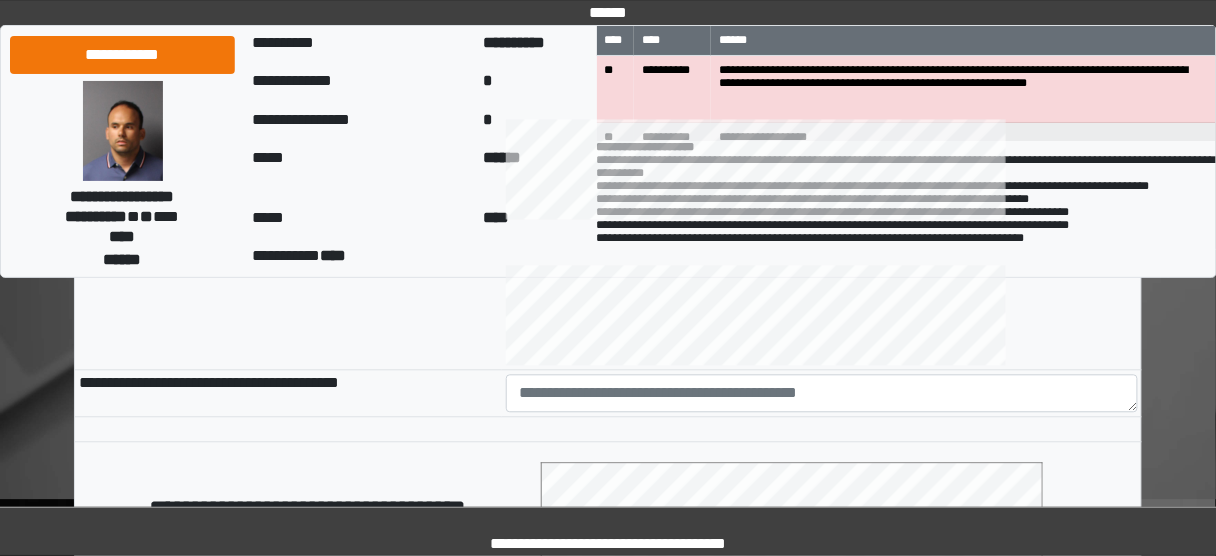 scroll, scrollTop: 960, scrollLeft: 0, axis: vertical 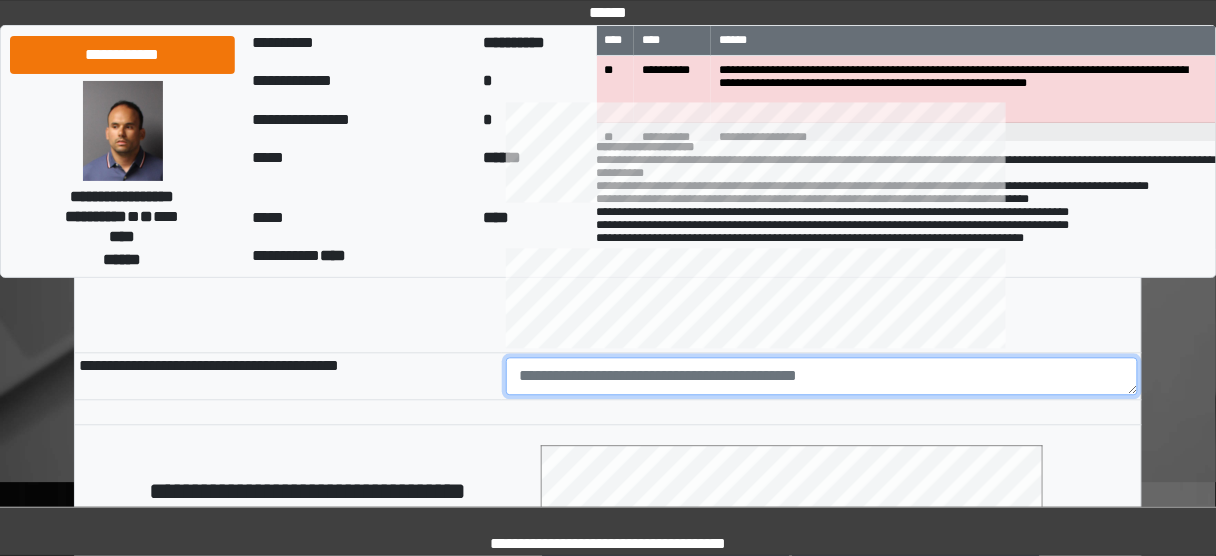click at bounding box center (822, 376) 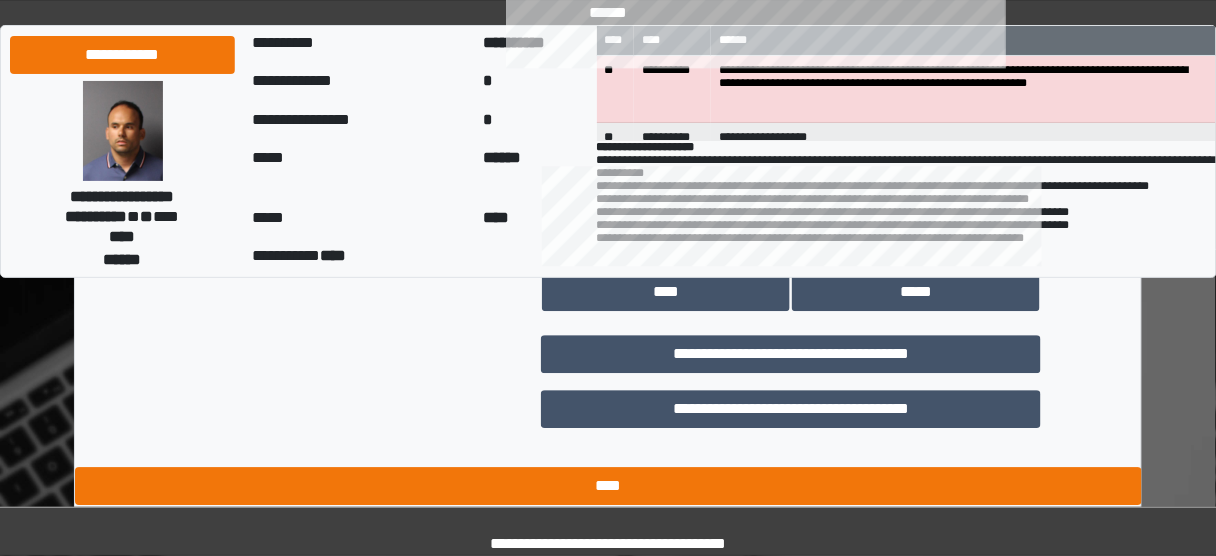 scroll, scrollTop: 1280, scrollLeft: 0, axis: vertical 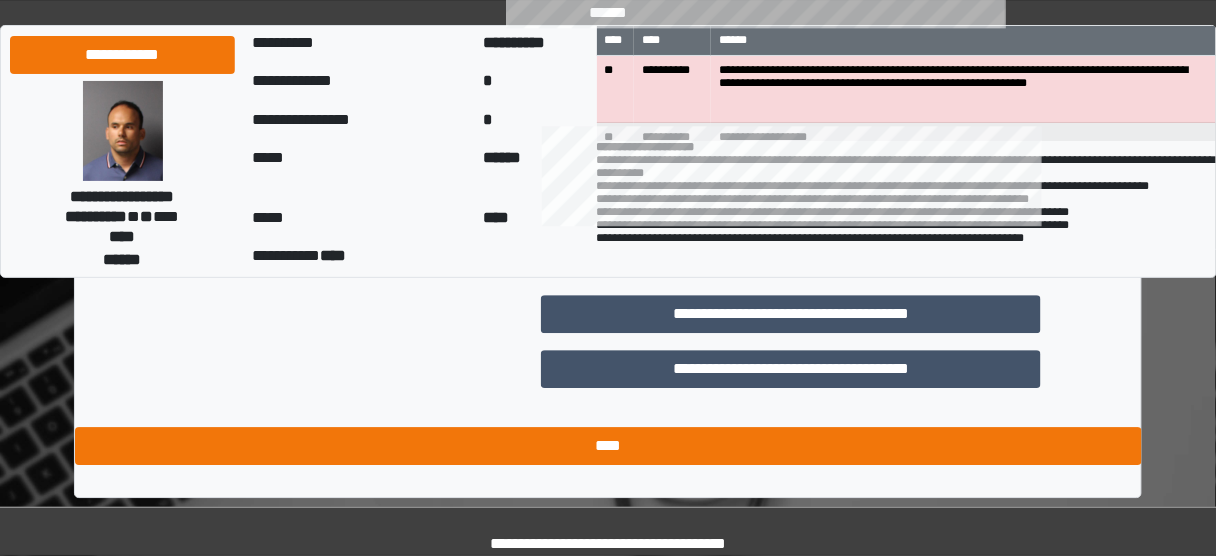 type on "**********" 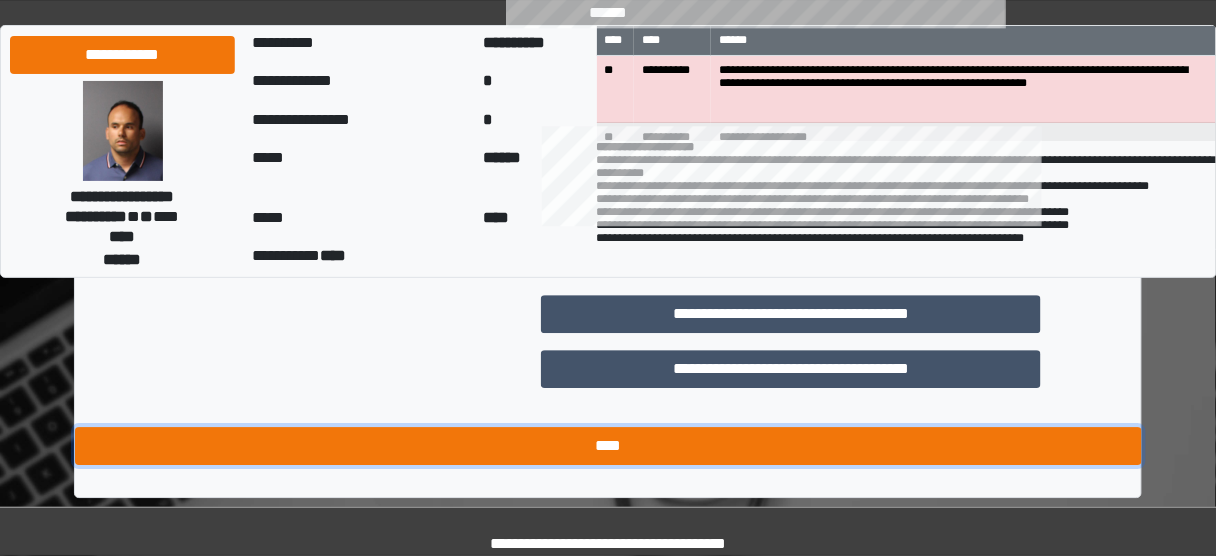click on "****" at bounding box center (608, 446) 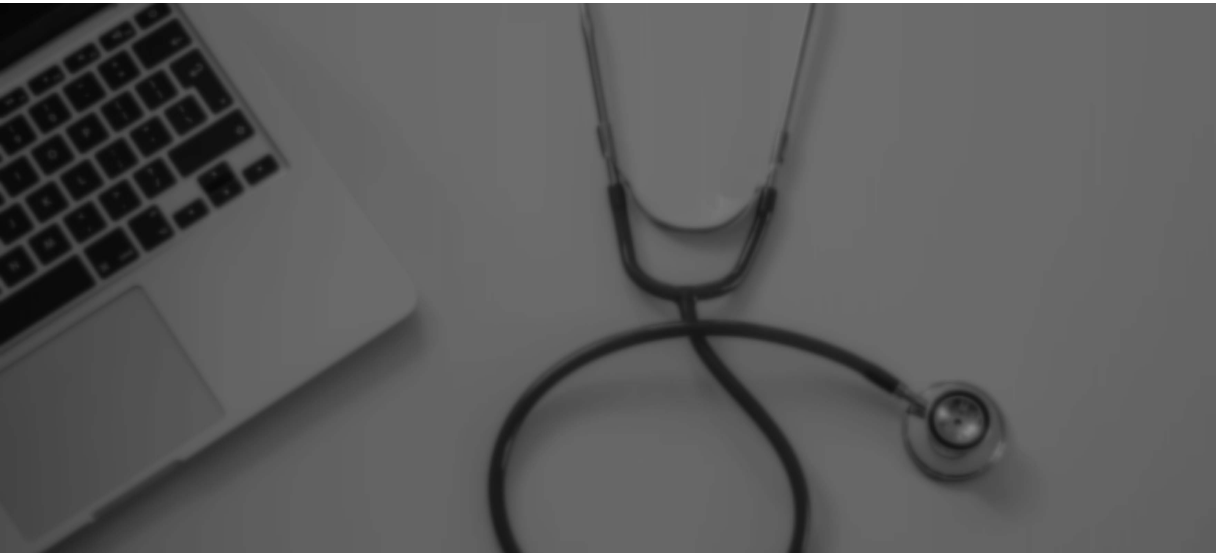 scroll, scrollTop: 0, scrollLeft: 0, axis: both 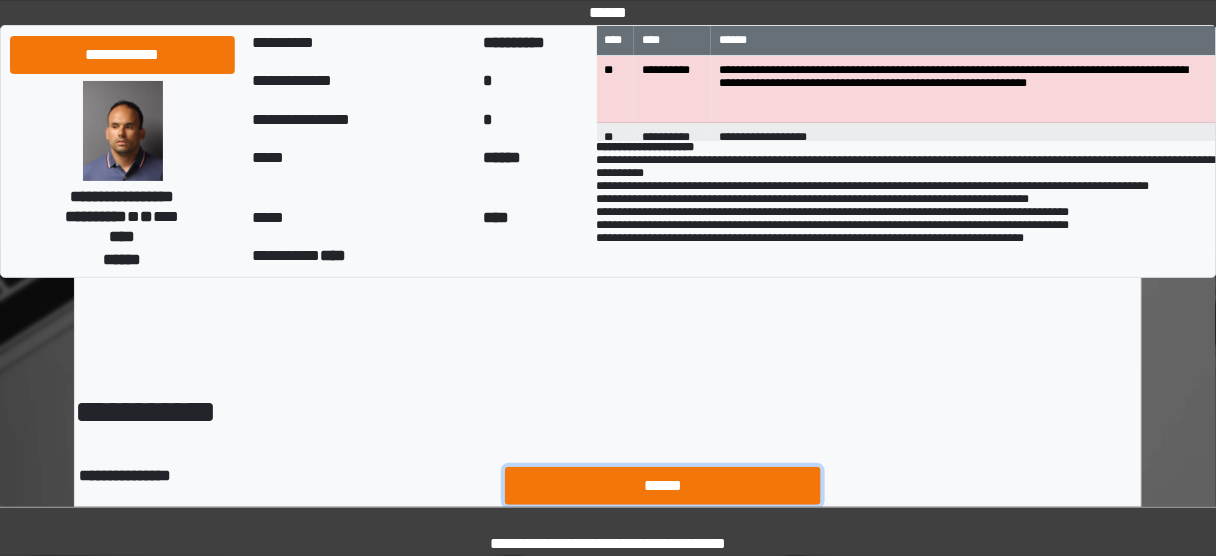 click on "******" at bounding box center (663, 485) 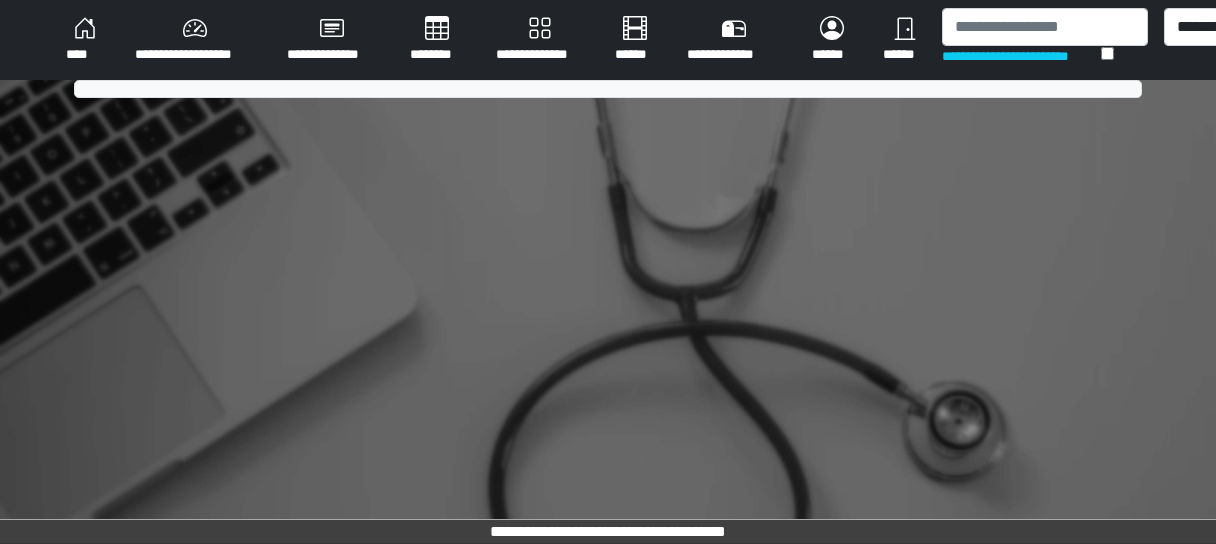 scroll, scrollTop: 0, scrollLeft: 0, axis: both 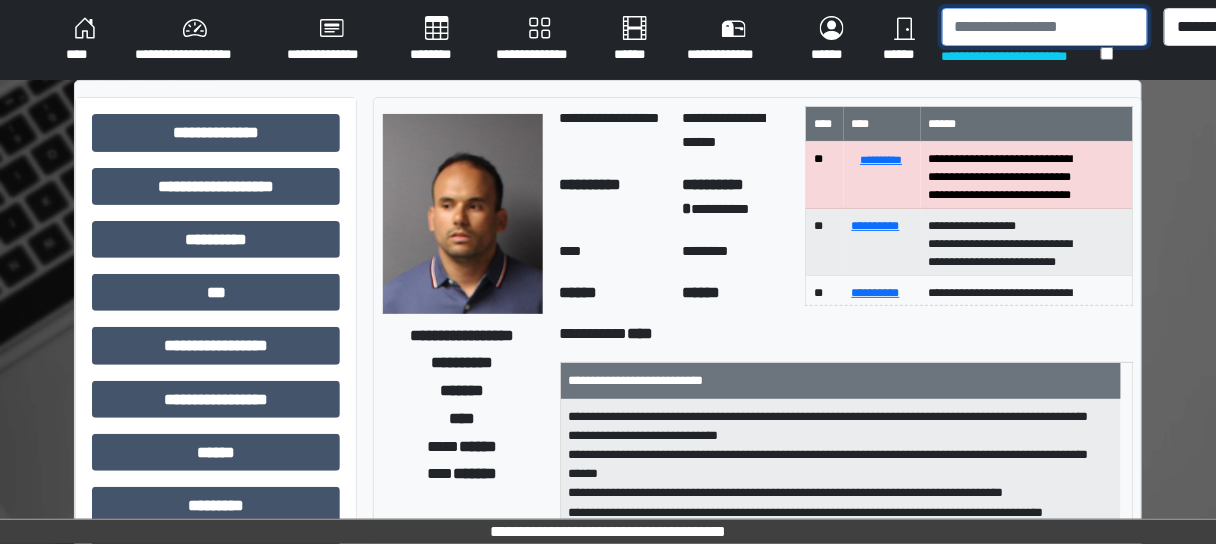 click at bounding box center [1045, 27] 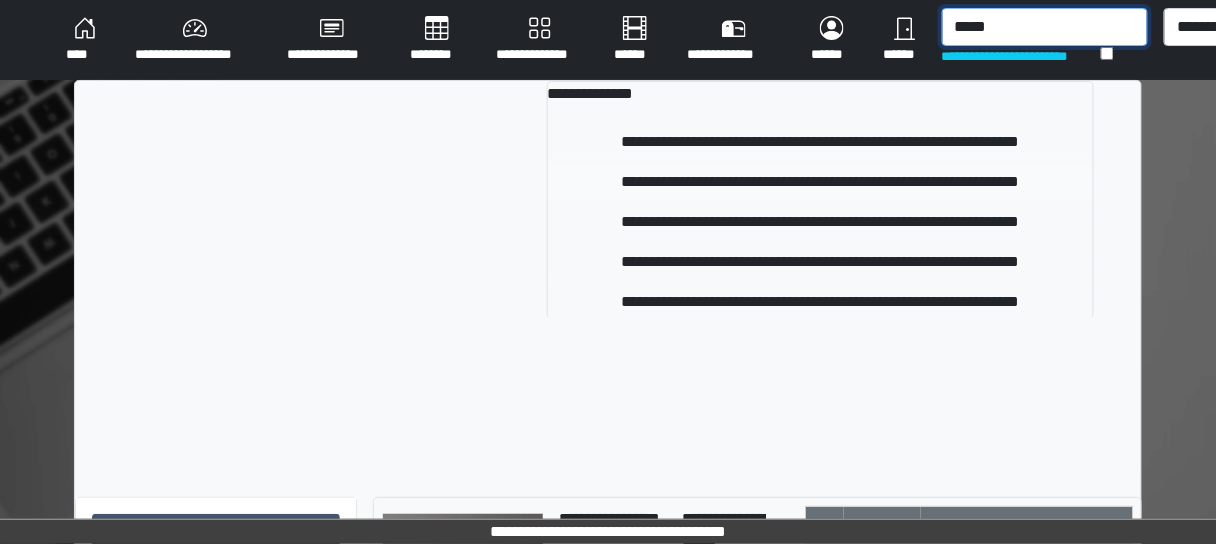 type on "*****" 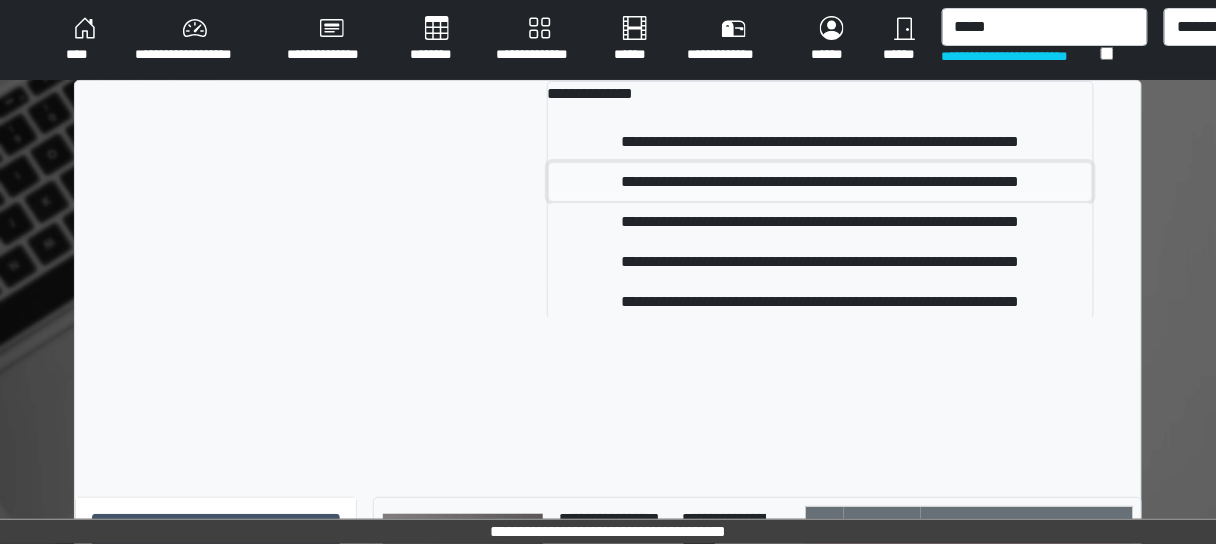 click on "**********" at bounding box center (820, 182) 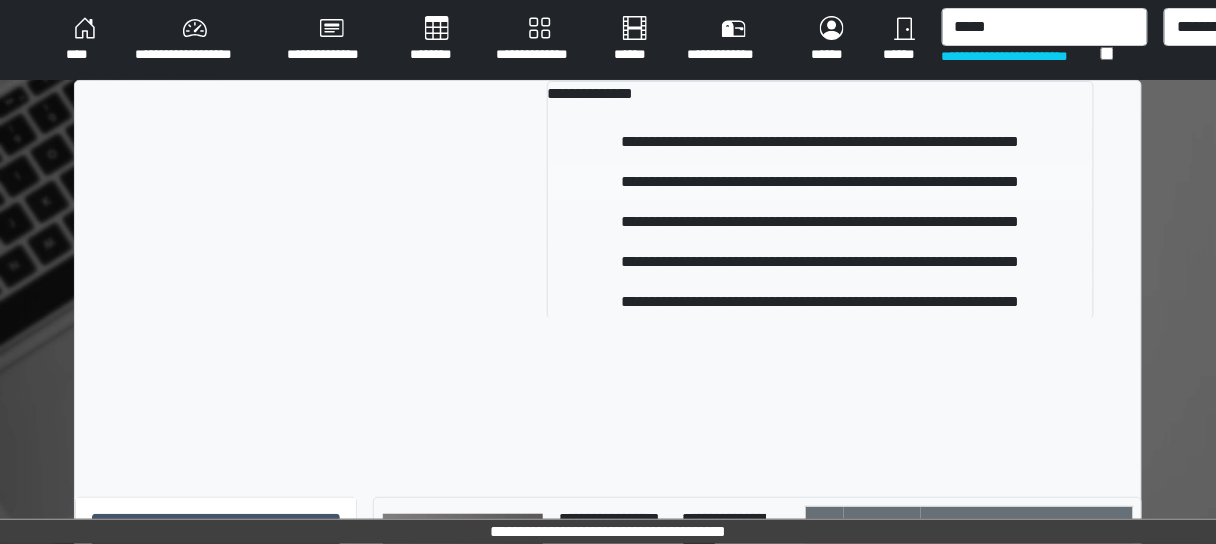 type 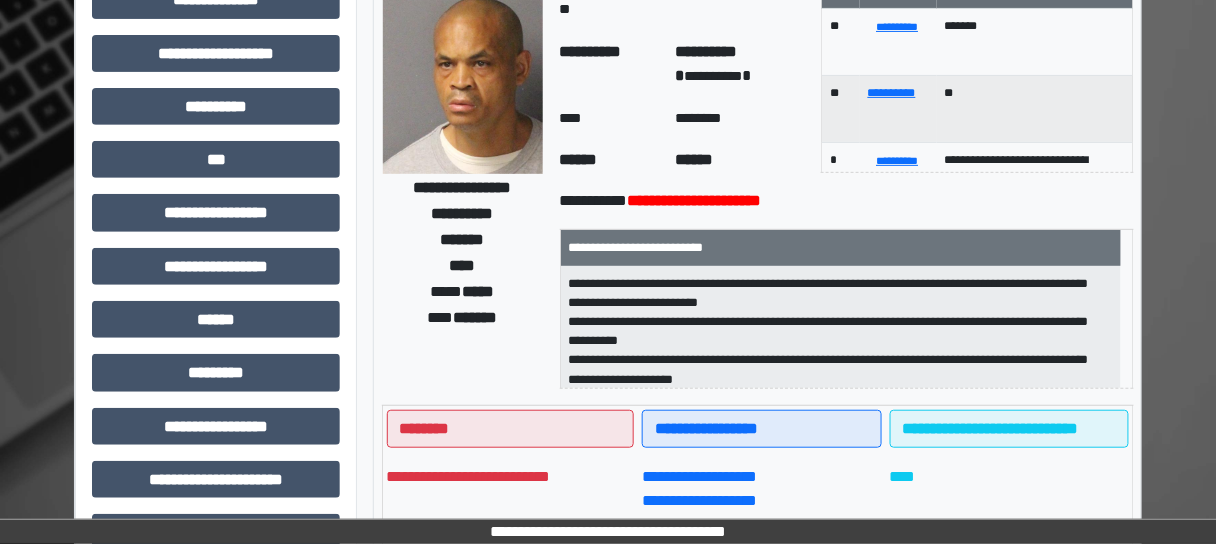 scroll, scrollTop: 160, scrollLeft: 0, axis: vertical 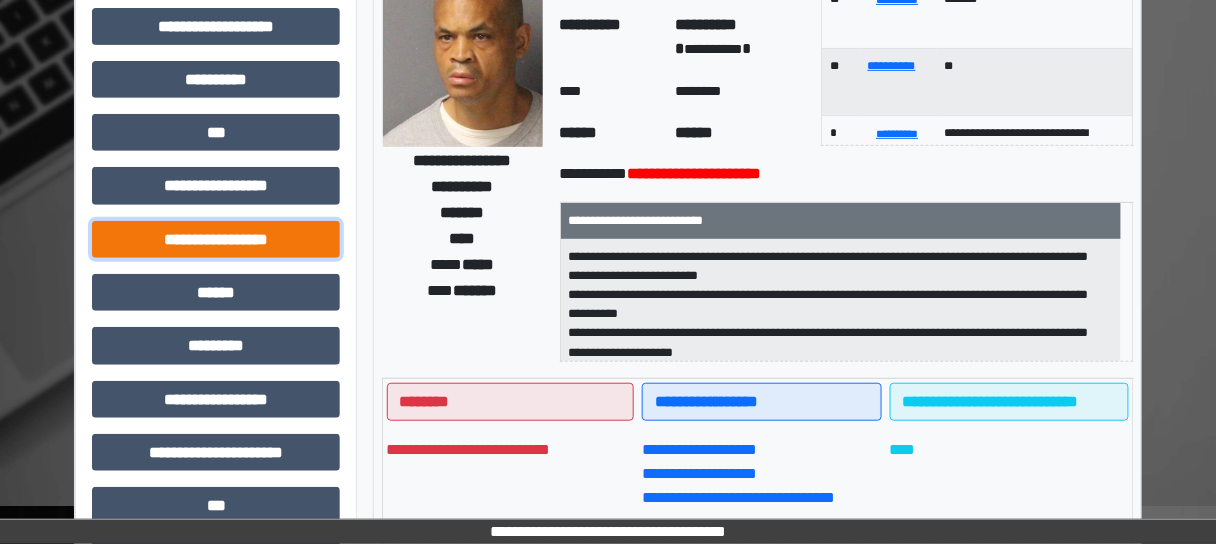 click on "**********" at bounding box center [216, 239] 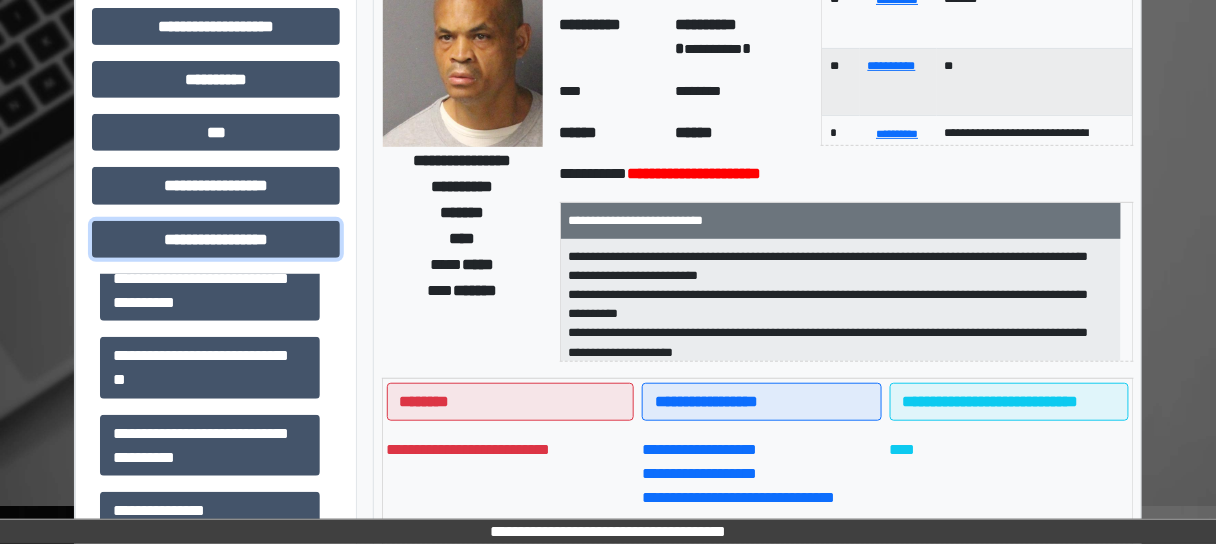 scroll, scrollTop: 640, scrollLeft: 0, axis: vertical 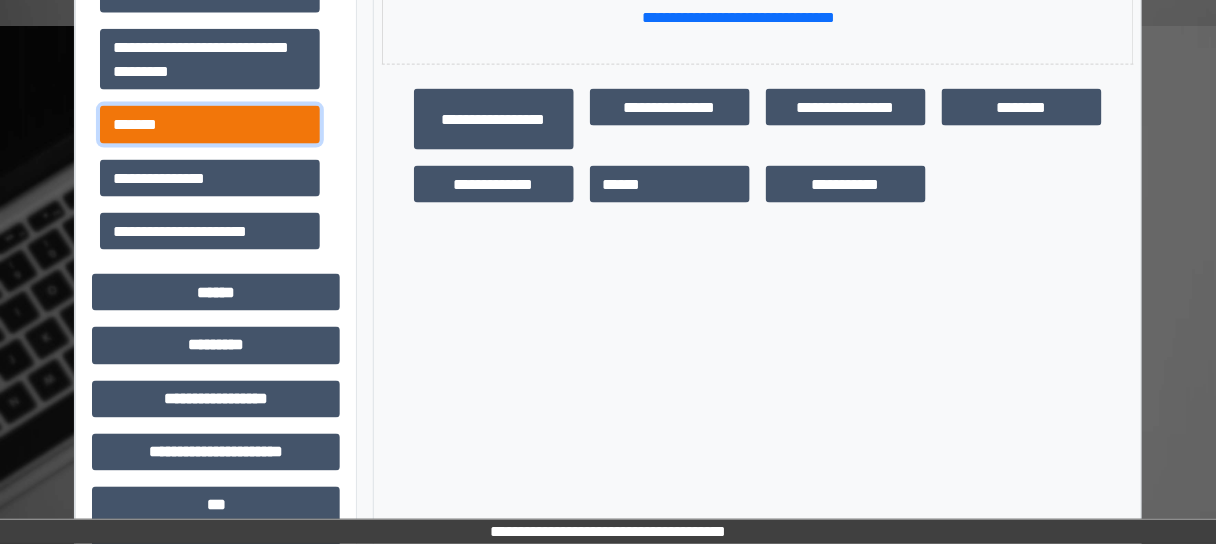 click on "*******" at bounding box center [210, 124] 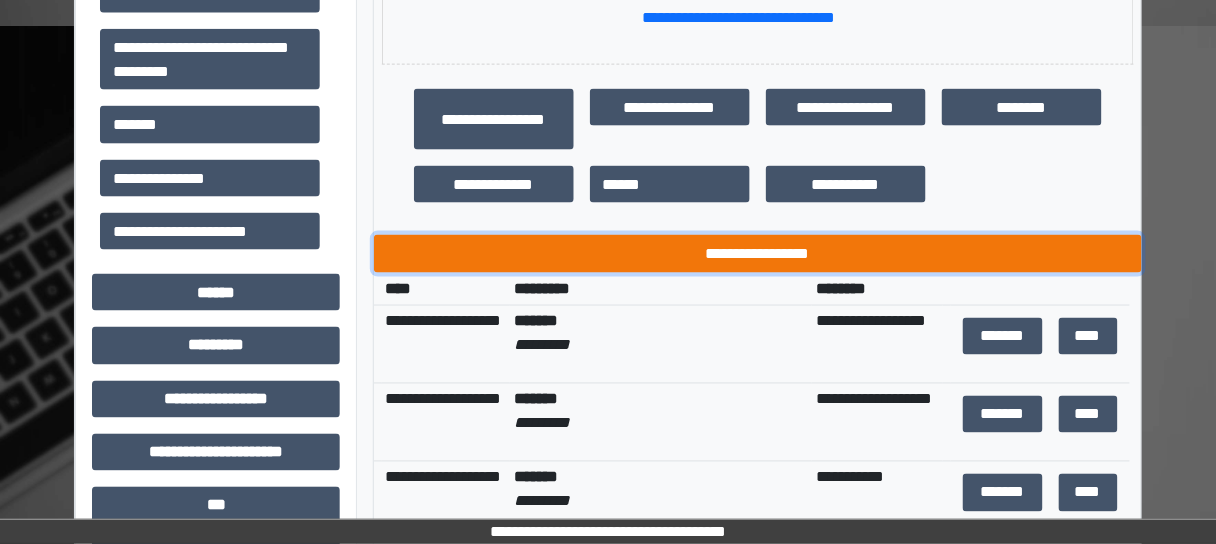 click on "**********" at bounding box center [758, 253] 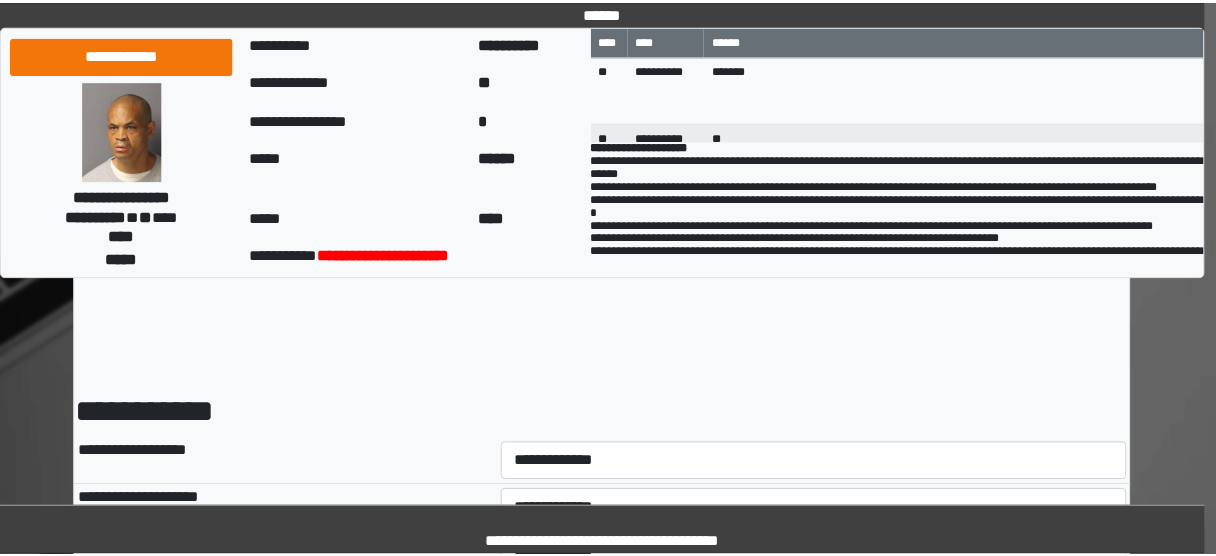 scroll, scrollTop: 80, scrollLeft: 0, axis: vertical 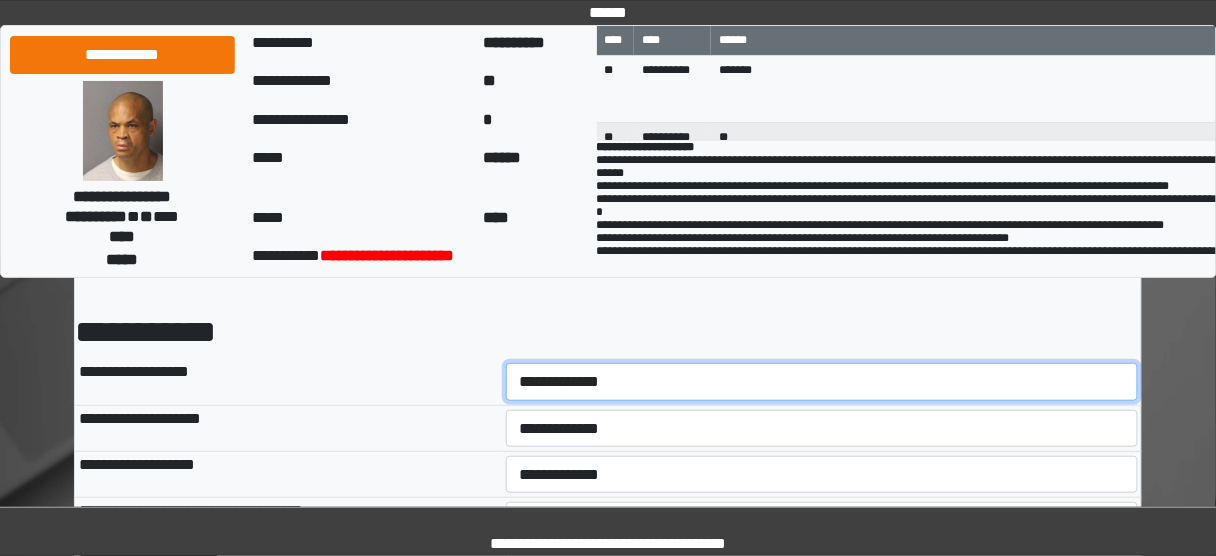 click on "**********" at bounding box center [822, 381] 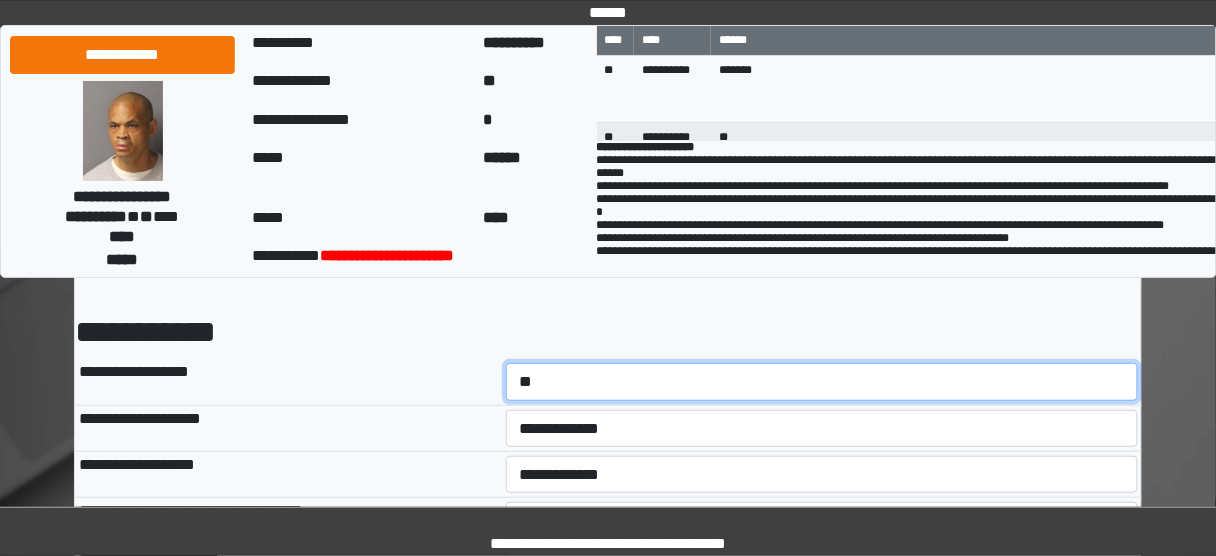 click on "**********" at bounding box center [822, 381] 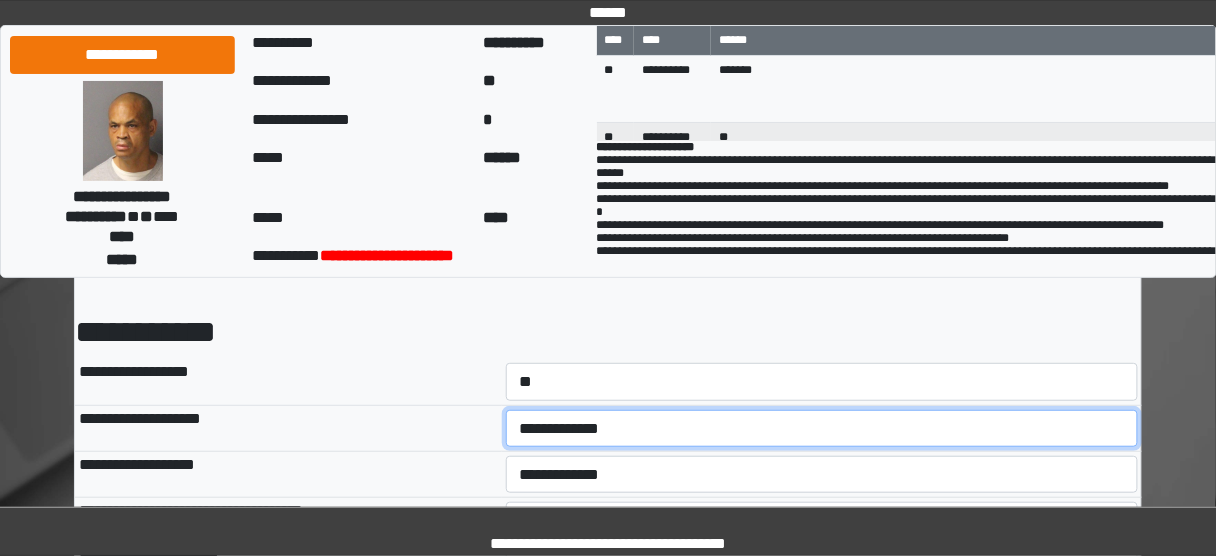 drag, startPoint x: 552, startPoint y: 422, endPoint x: 551, endPoint y: 444, distance: 22.022715 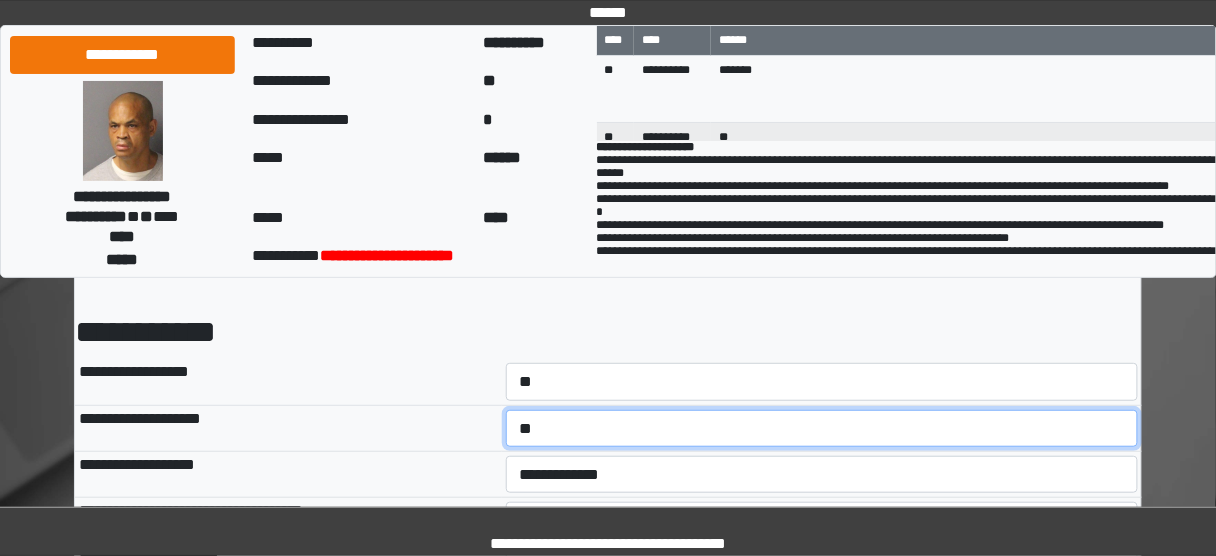scroll, scrollTop: 160, scrollLeft: 0, axis: vertical 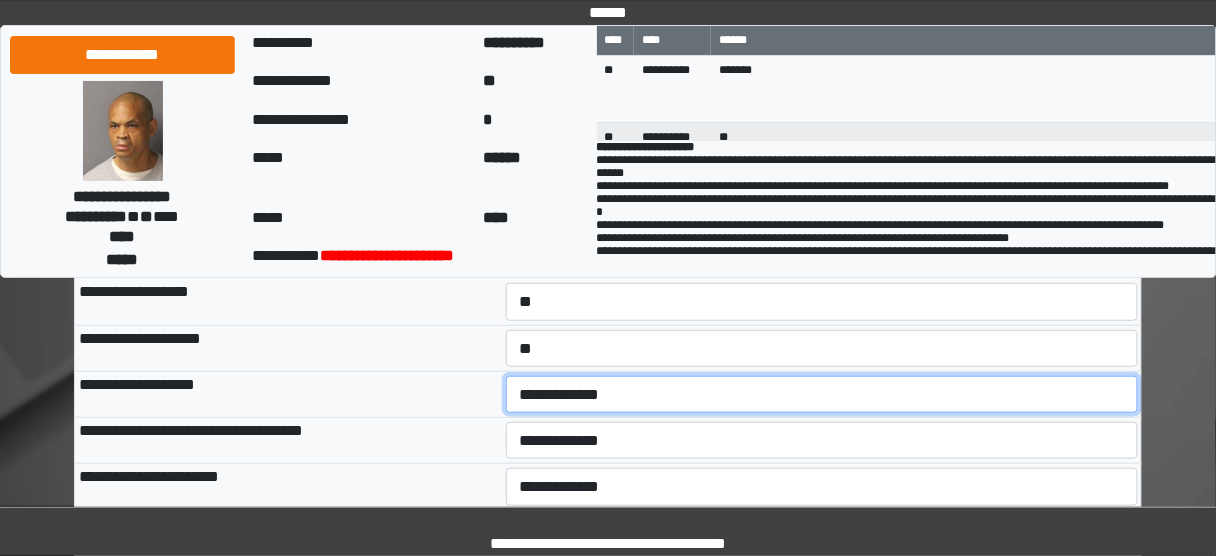 drag, startPoint x: 556, startPoint y: 396, endPoint x: 558, endPoint y: 410, distance: 14.142136 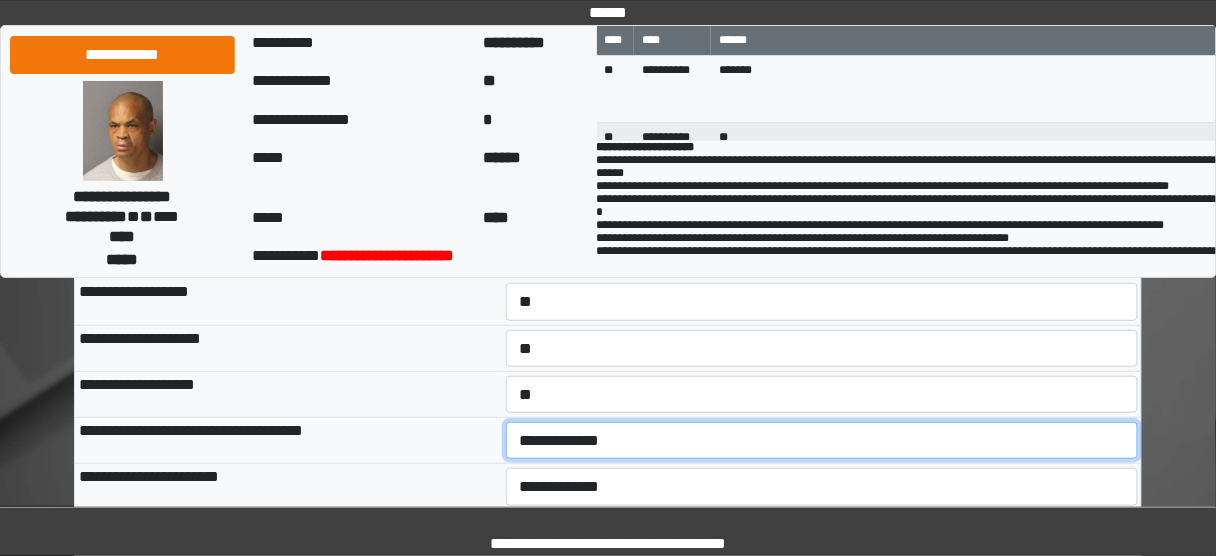 drag, startPoint x: 547, startPoint y: 438, endPoint x: 547, endPoint y: 452, distance: 14 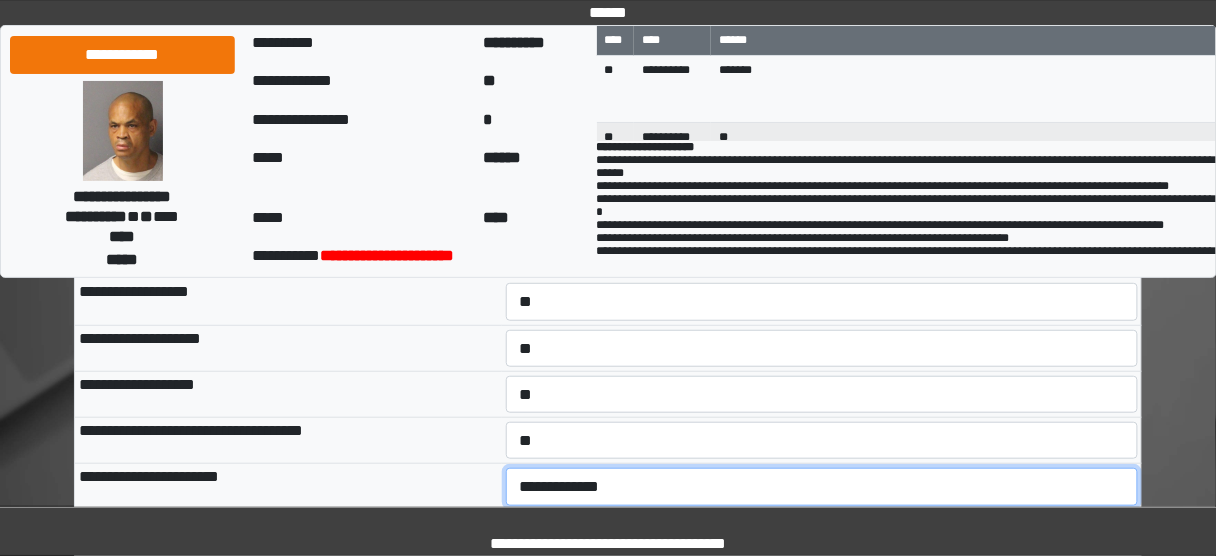 click on "**********" at bounding box center [822, 486] 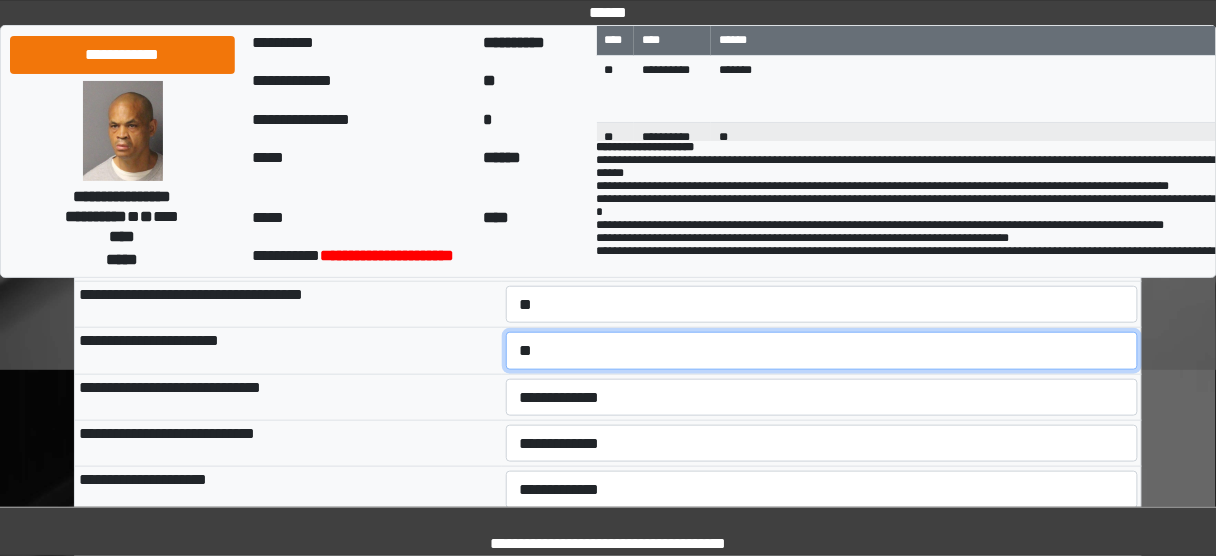 scroll, scrollTop: 320, scrollLeft: 0, axis: vertical 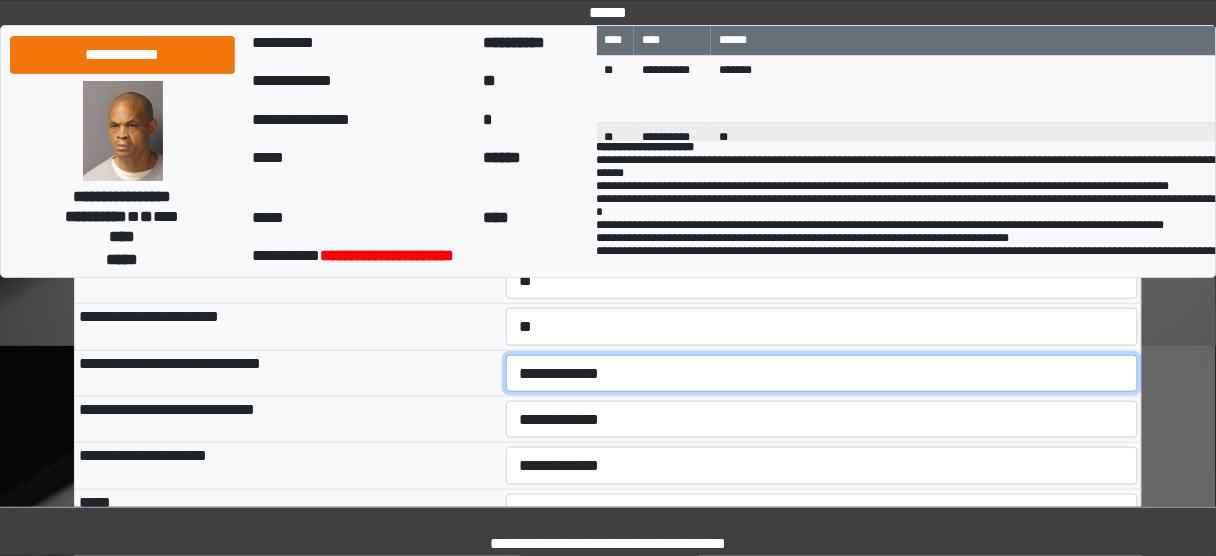 click on "**********" at bounding box center (822, 373) 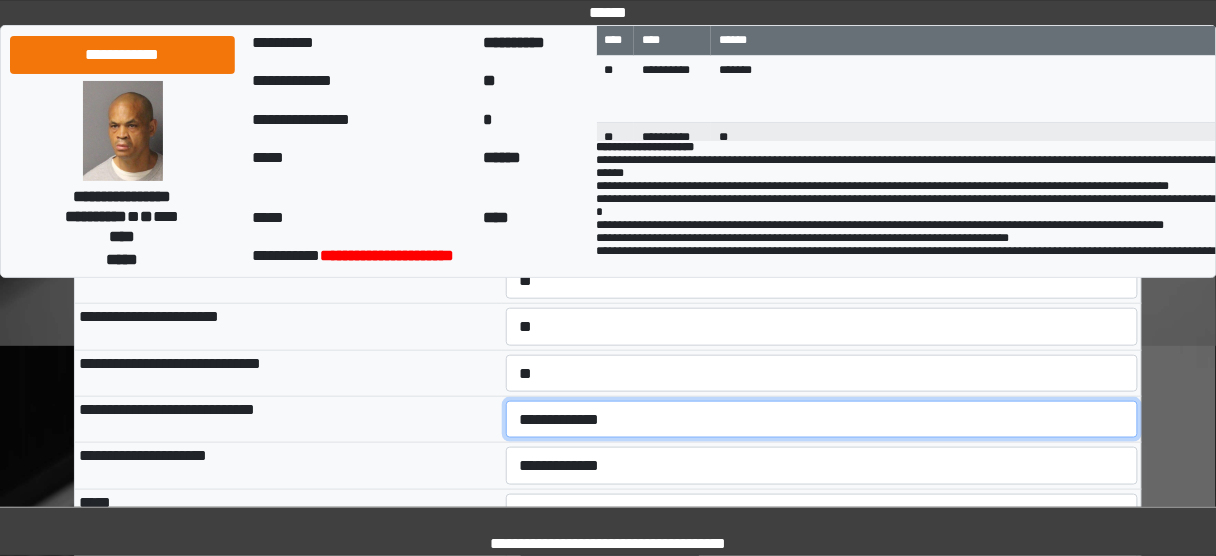 drag, startPoint x: 551, startPoint y: 413, endPoint x: 552, endPoint y: 431, distance: 18.027756 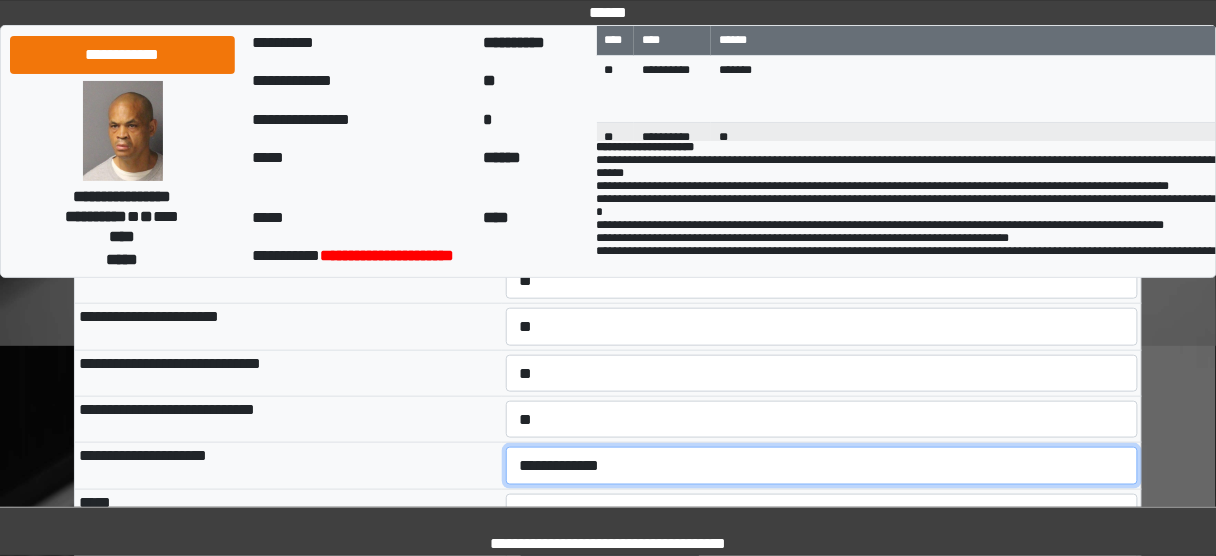 drag, startPoint x: 550, startPoint y: 457, endPoint x: 550, endPoint y: 468, distance: 11 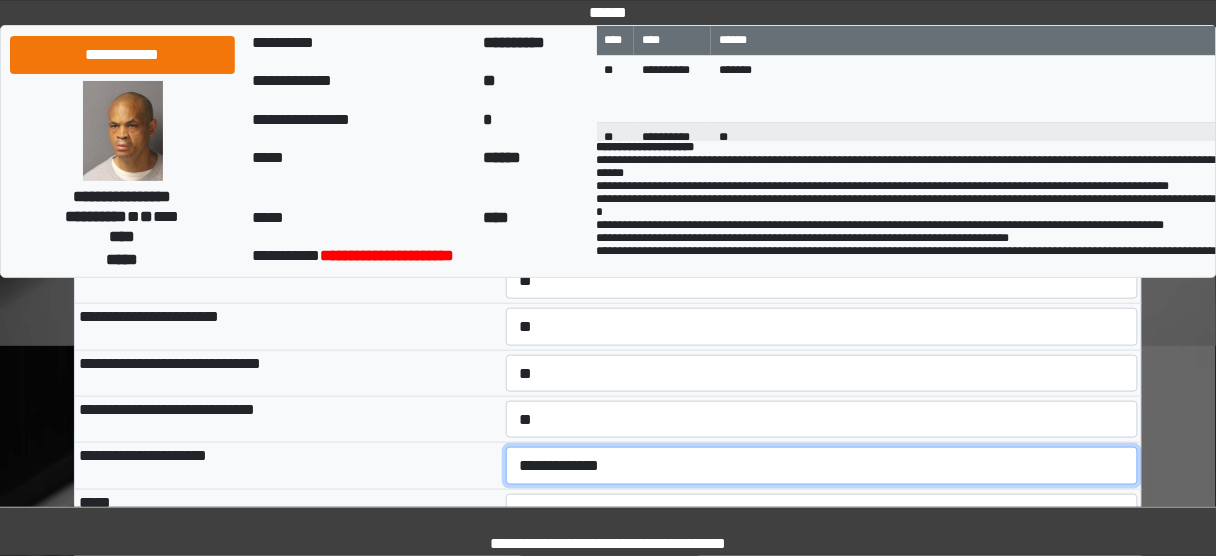 select on "*" 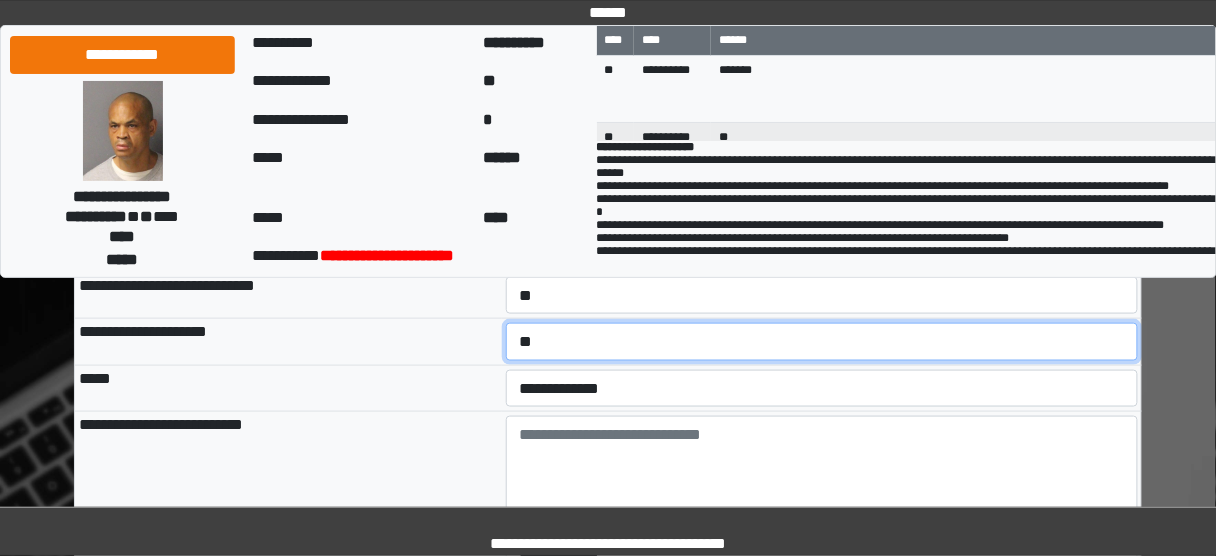 scroll, scrollTop: 480, scrollLeft: 0, axis: vertical 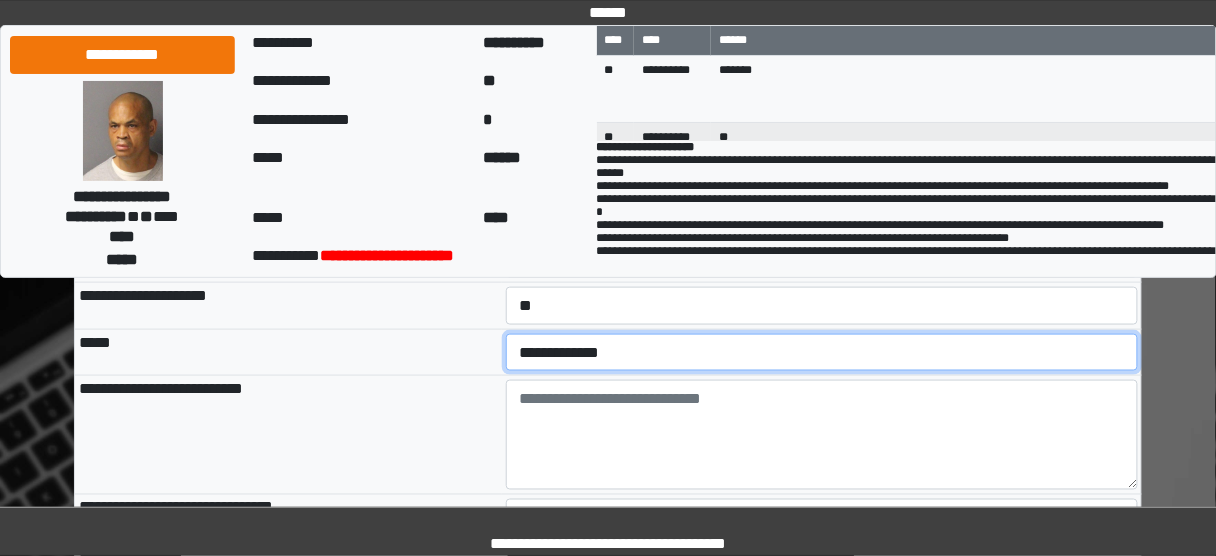 drag, startPoint x: 567, startPoint y: 346, endPoint x: 567, endPoint y: 364, distance: 18 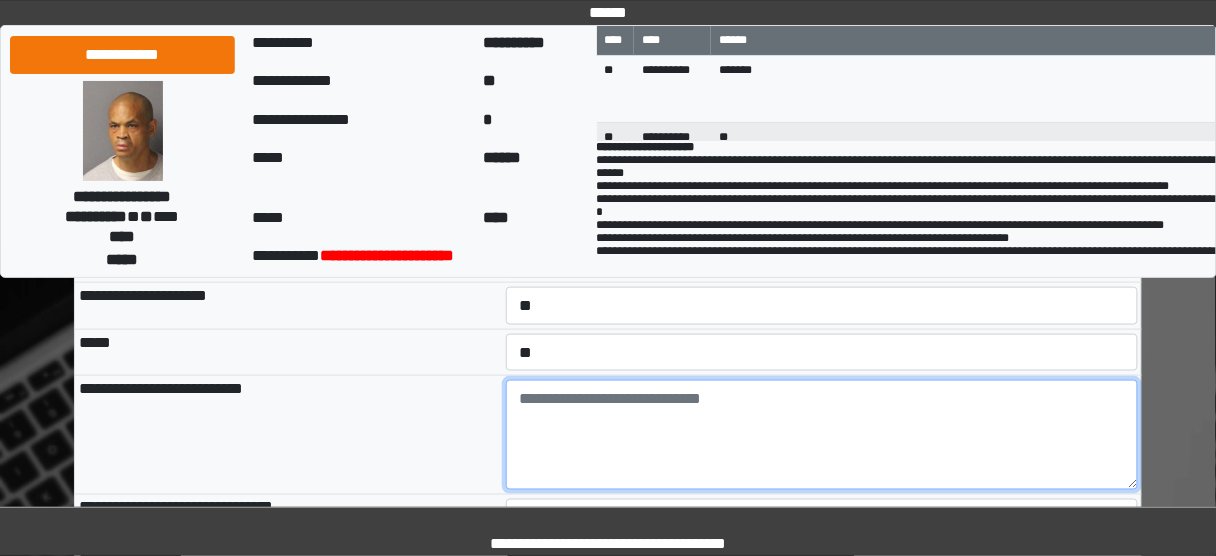 click at bounding box center [822, 435] 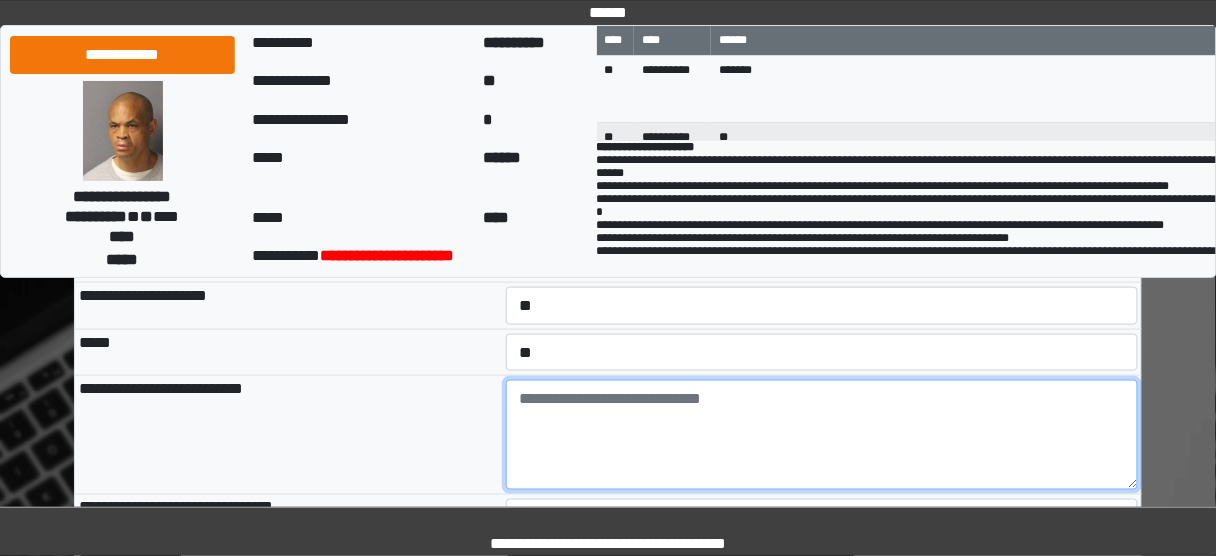 paste on "**********" 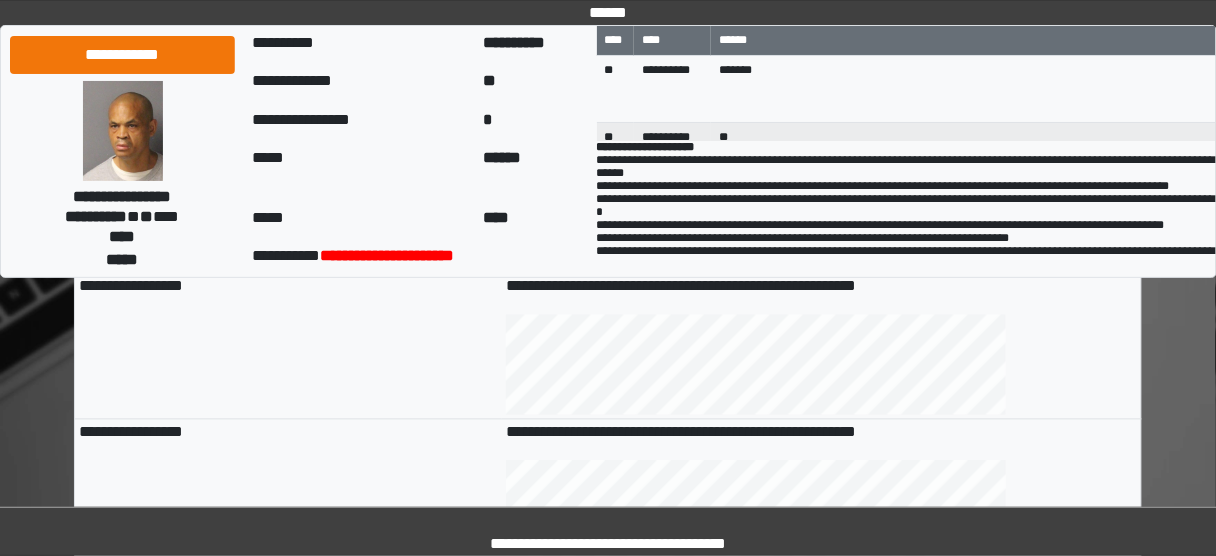 scroll, scrollTop: 720, scrollLeft: 0, axis: vertical 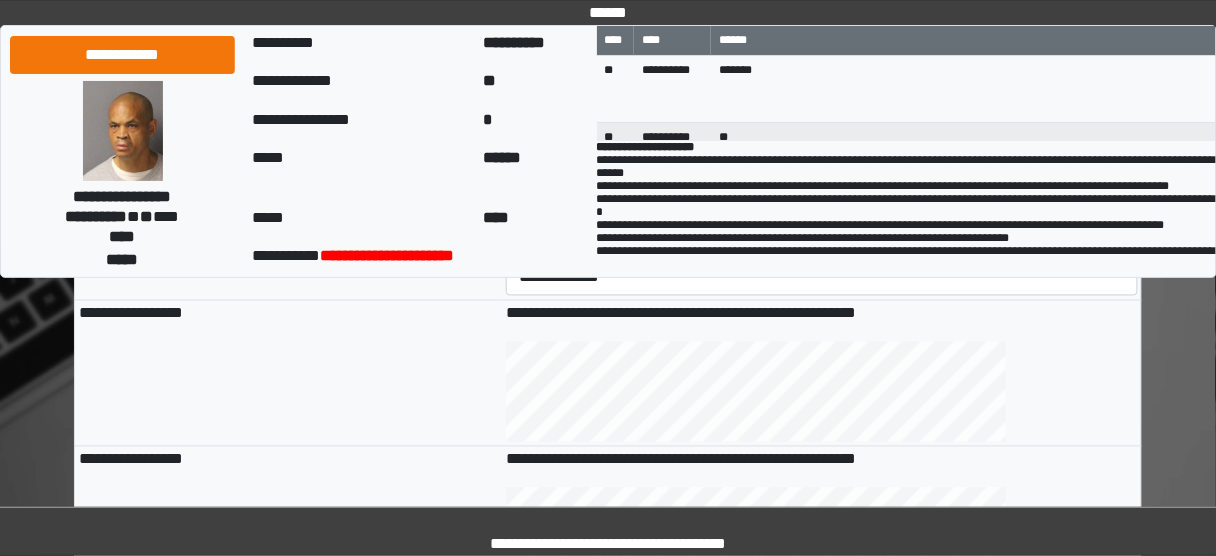 type on "**********" 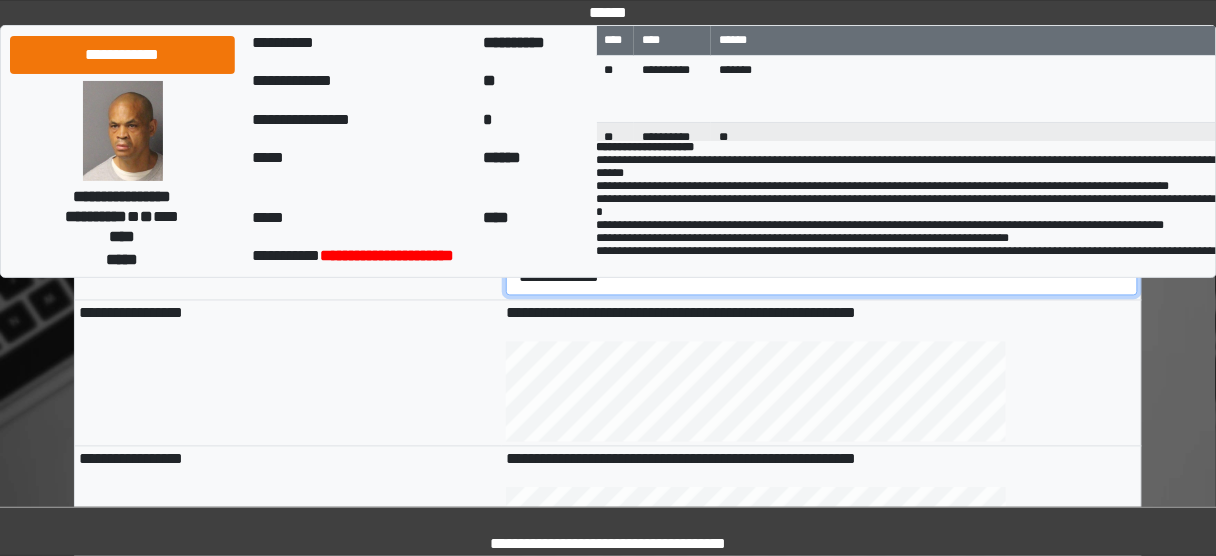 click on "**********" at bounding box center [822, 277] 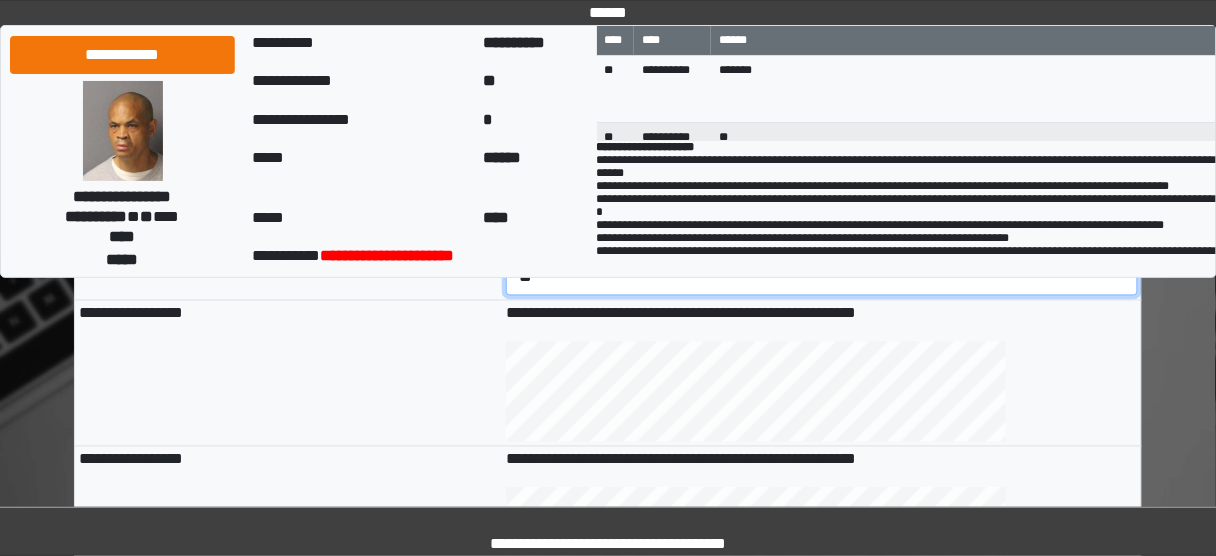 click on "**********" at bounding box center (822, 277) 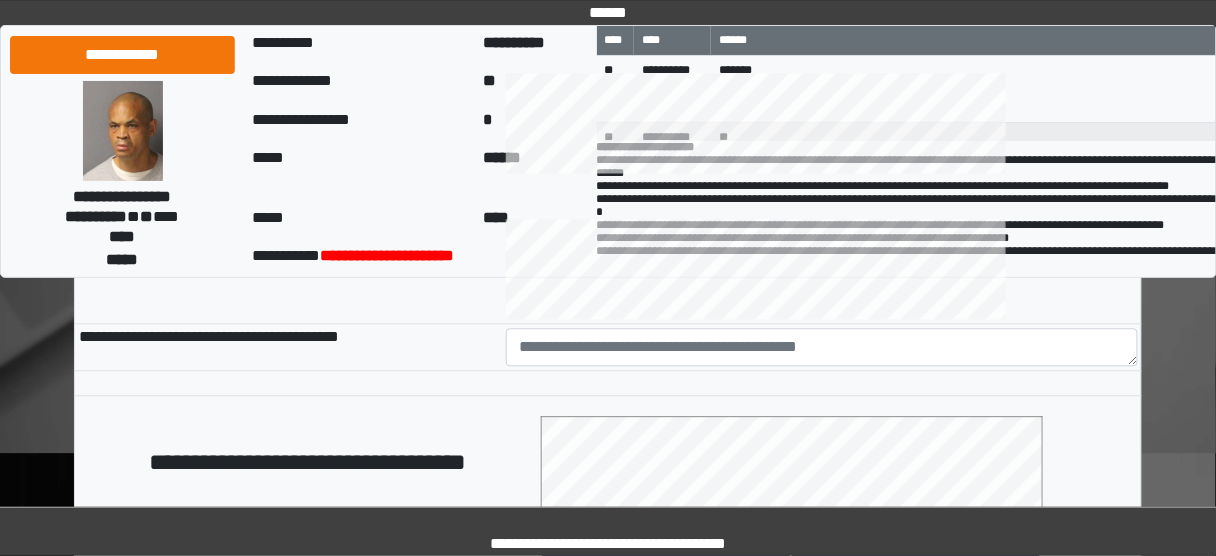 scroll, scrollTop: 1040, scrollLeft: 0, axis: vertical 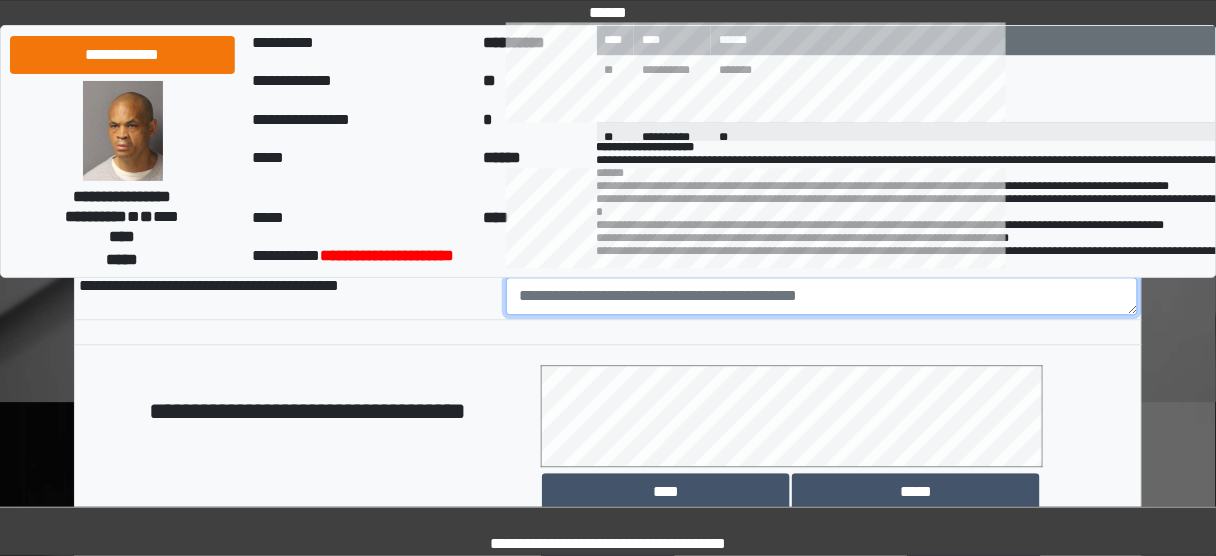 click at bounding box center (822, 296) 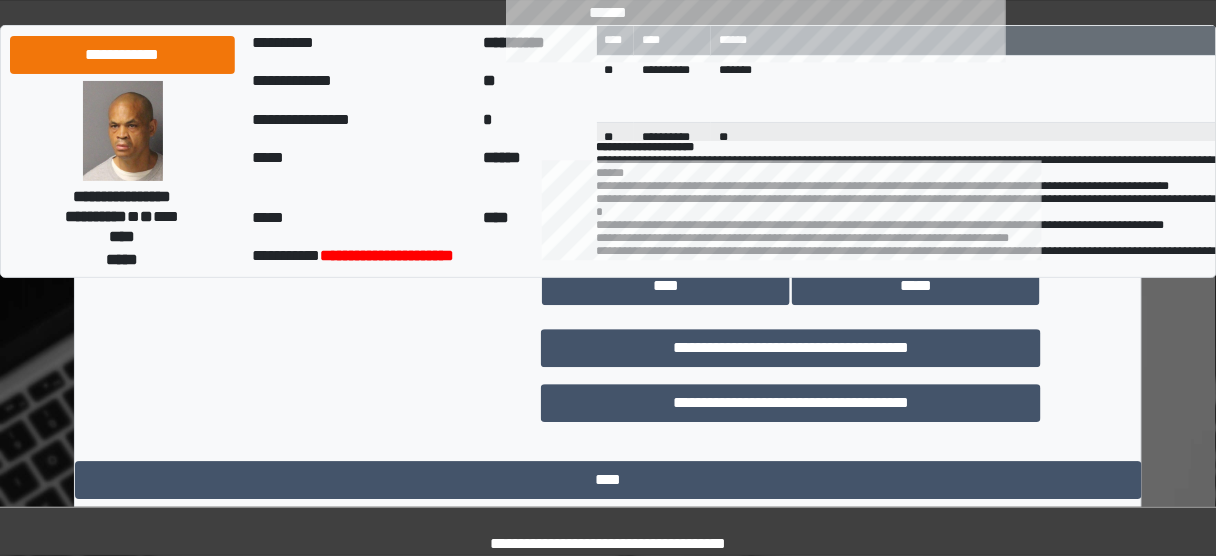 scroll, scrollTop: 1286, scrollLeft: 0, axis: vertical 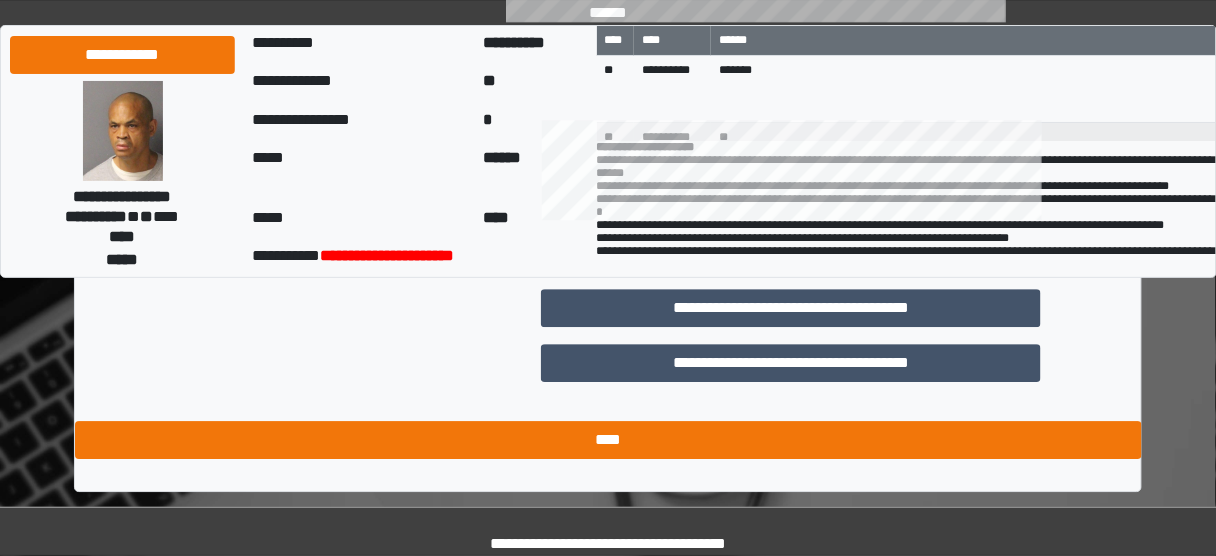type on "**********" 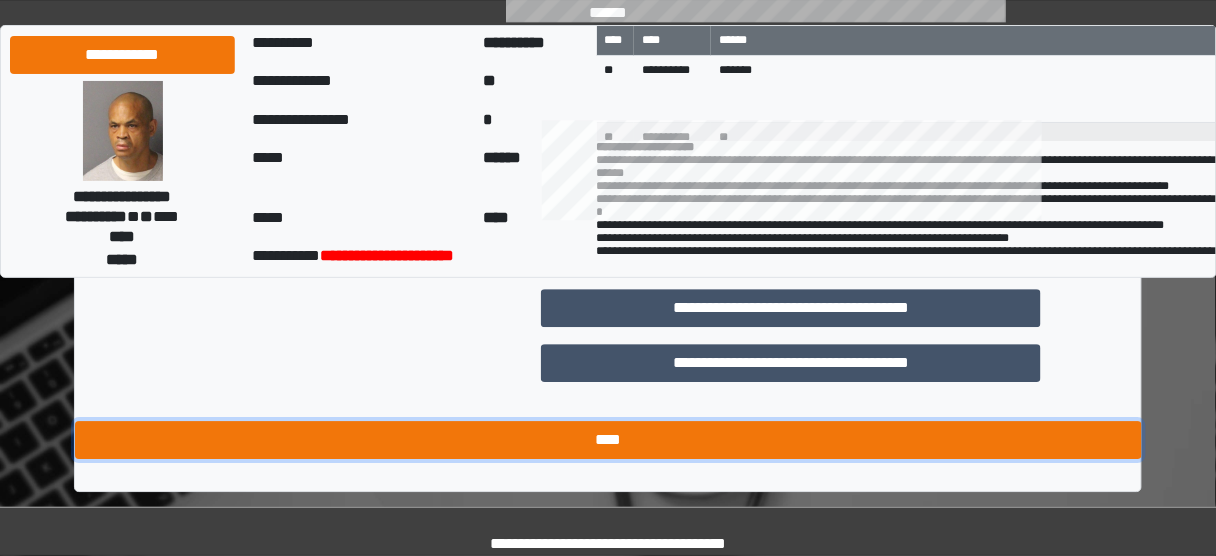 click on "****" at bounding box center [608, 440] 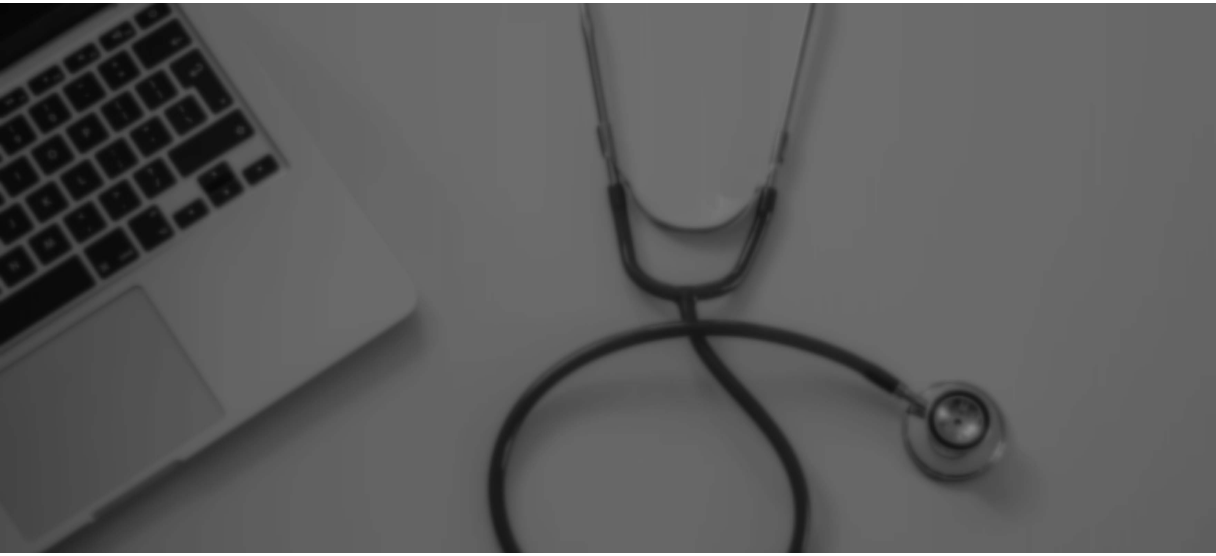 scroll, scrollTop: 0, scrollLeft: 0, axis: both 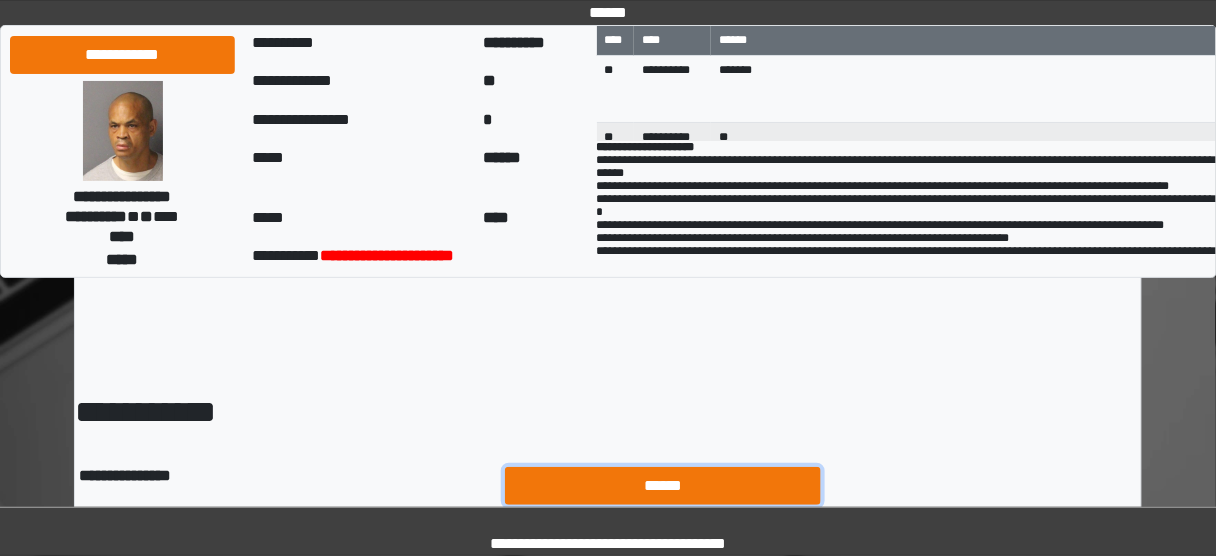 click on "******" at bounding box center (663, 485) 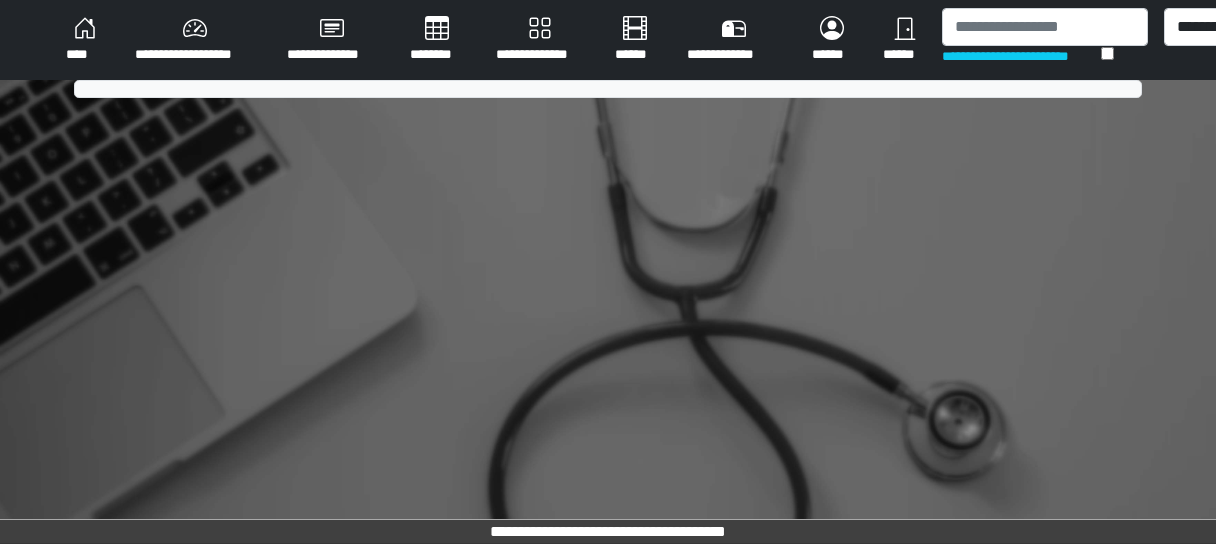 scroll, scrollTop: 0, scrollLeft: 0, axis: both 